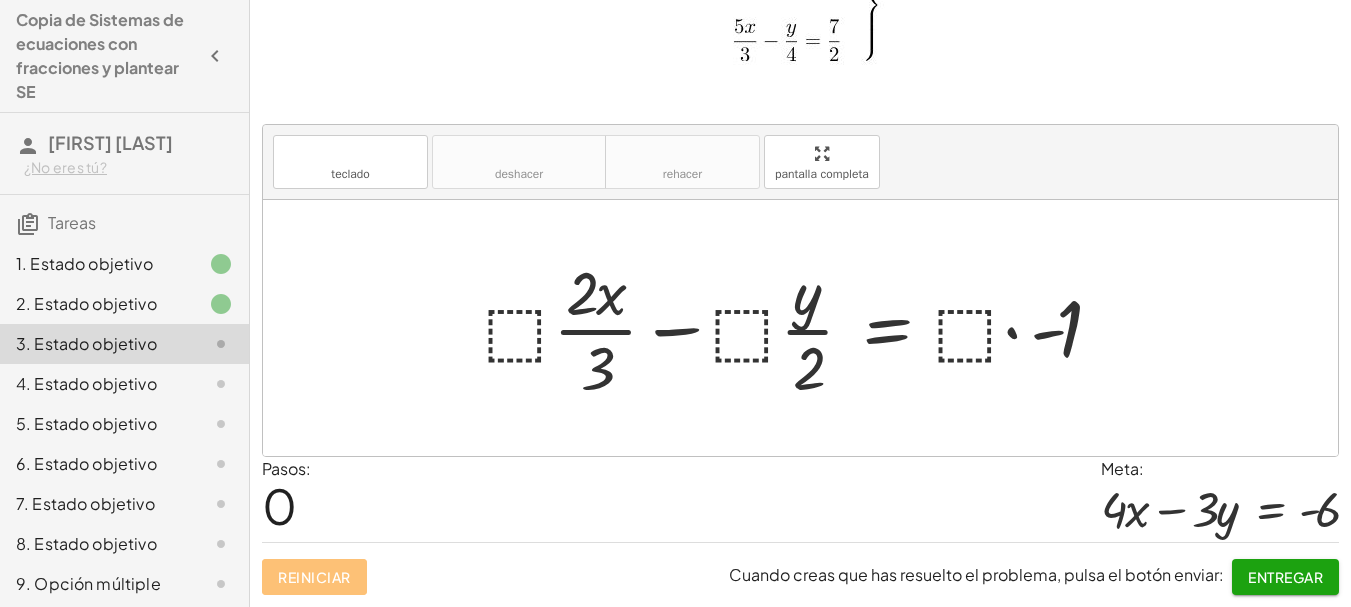 scroll, scrollTop: 109, scrollLeft: 0, axis: vertical 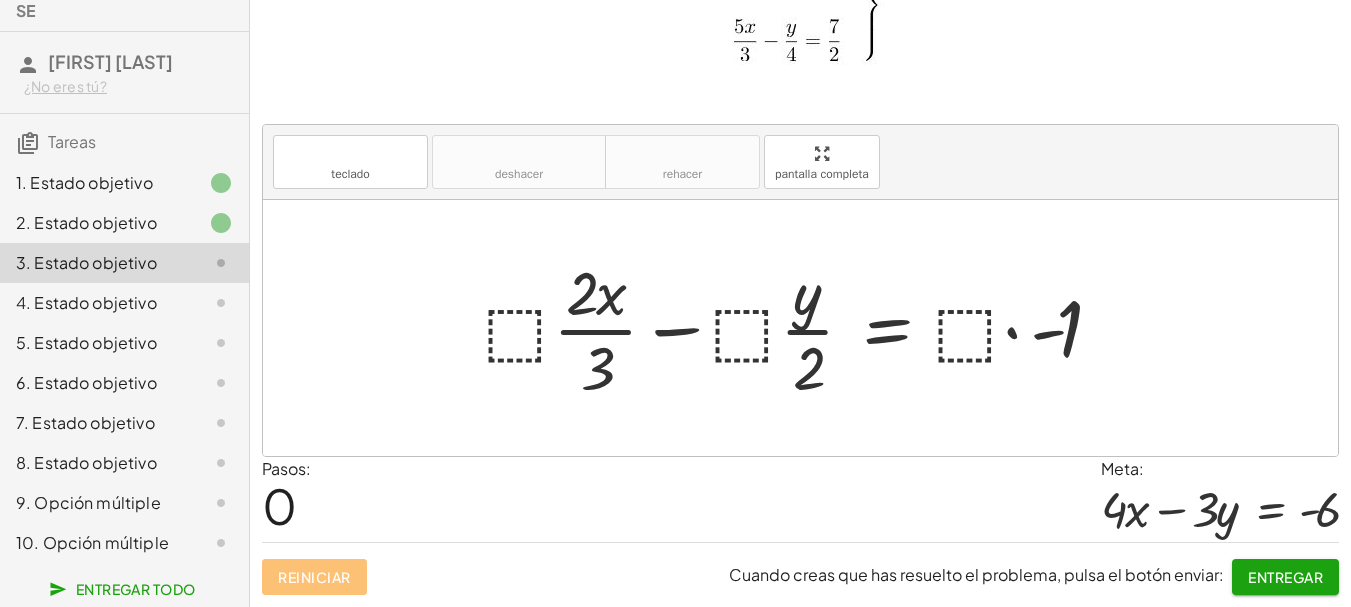 click at bounding box center (800, 328) 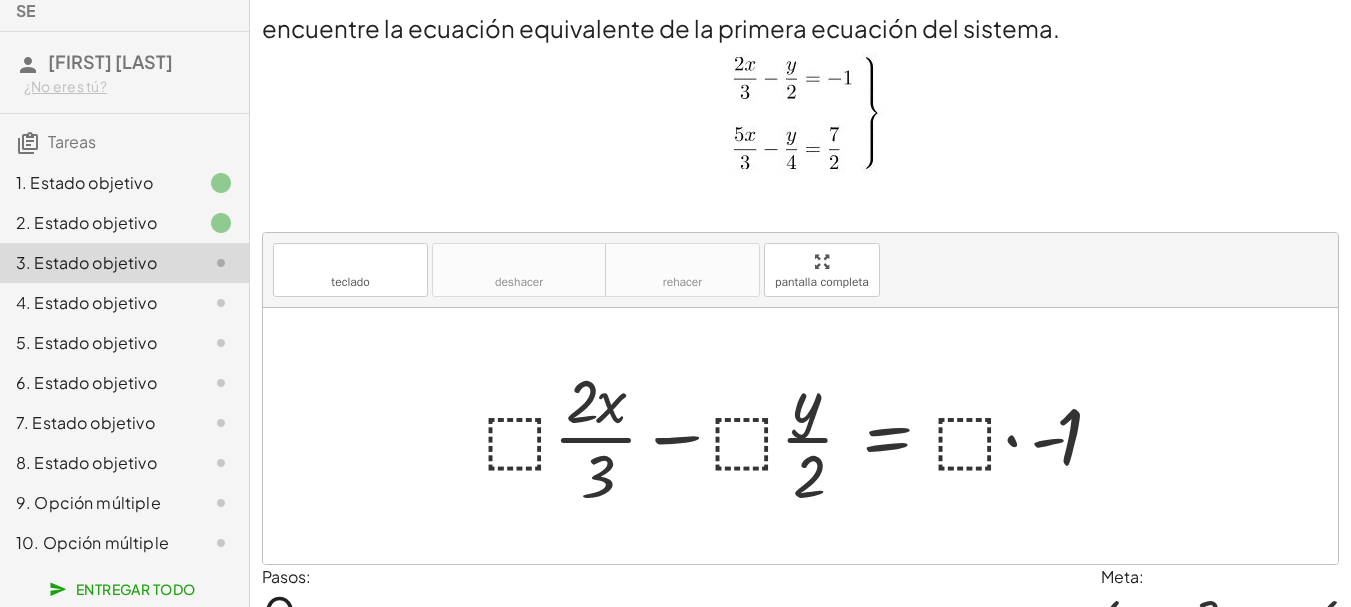 scroll, scrollTop: 0, scrollLeft: 0, axis: both 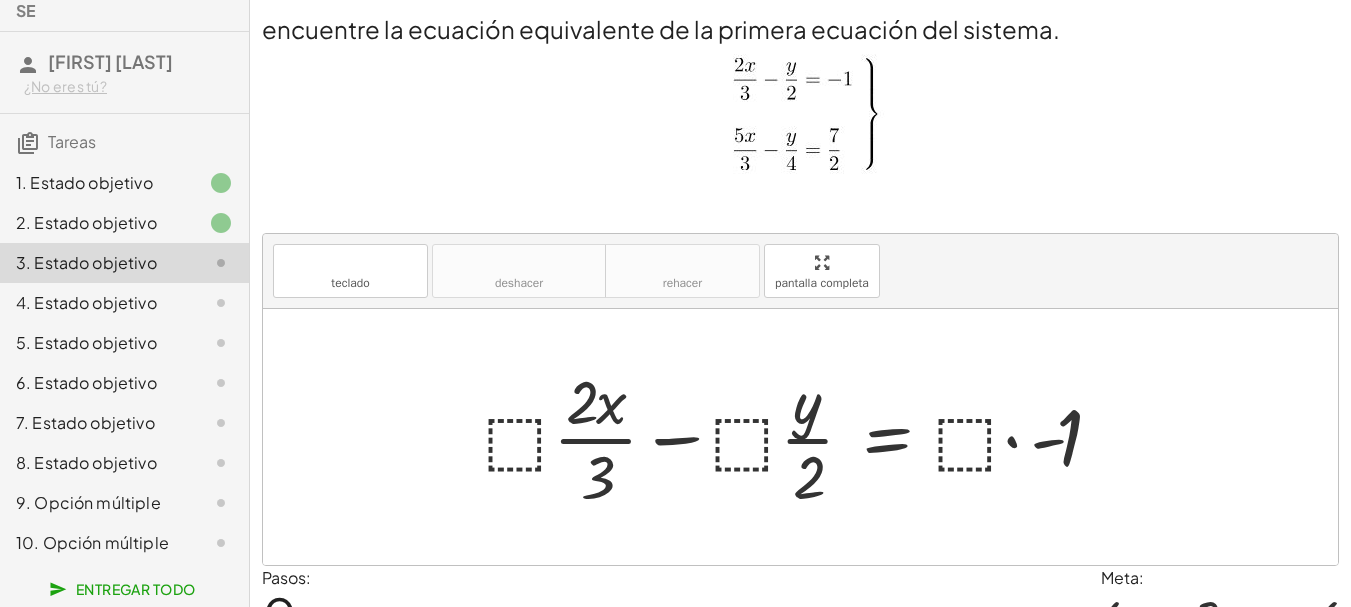 drag, startPoint x: 896, startPoint y: 125, endPoint x: 751, endPoint y: 126, distance: 145.00345 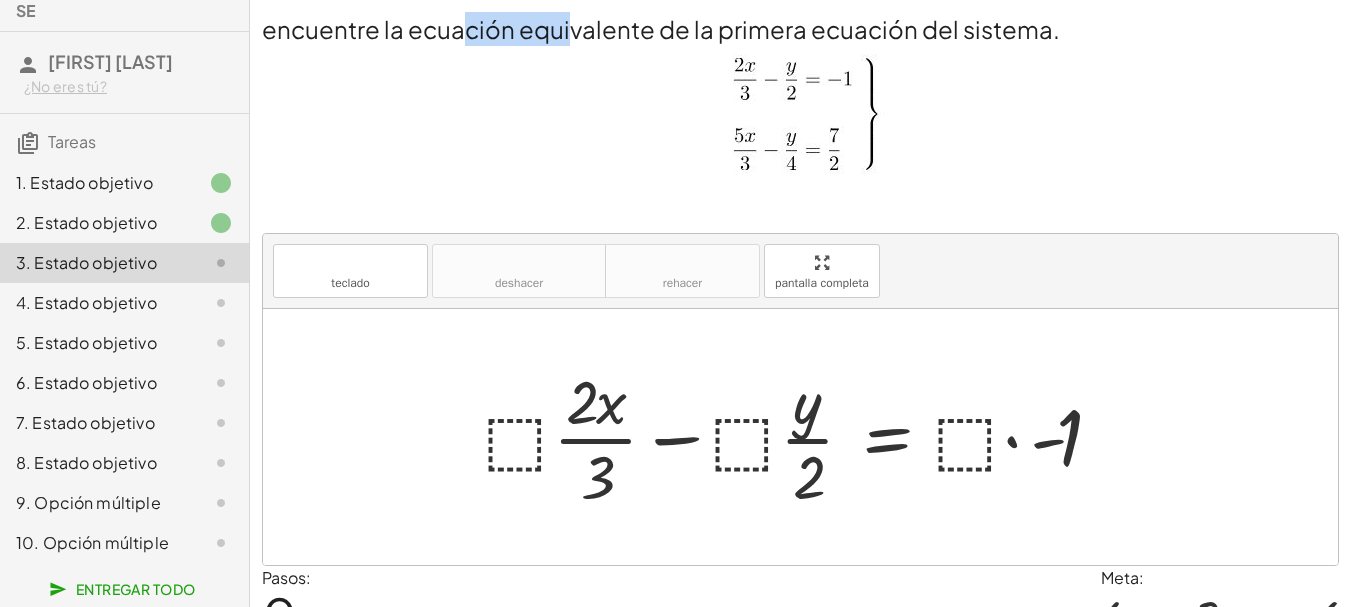 drag, startPoint x: 460, startPoint y: 26, endPoint x: 569, endPoint y: 37, distance: 109.55364 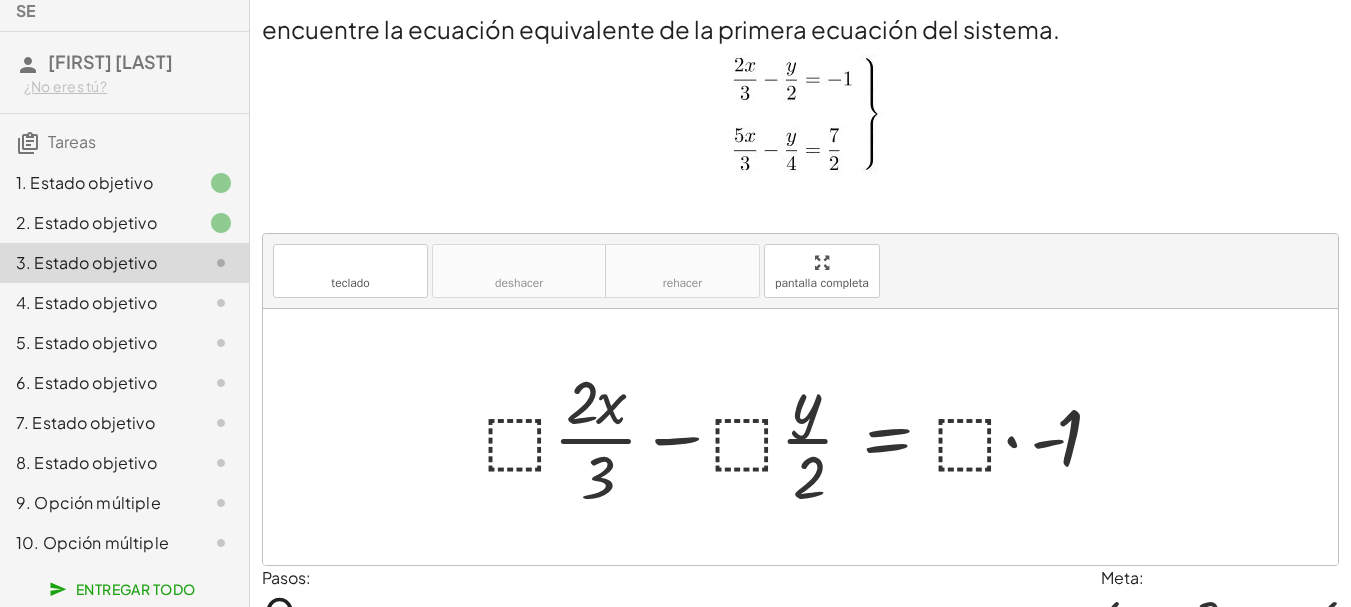 click on "encuentre la ecuación equivalente de la primera ecuación del sistema." at bounding box center (661, 29) 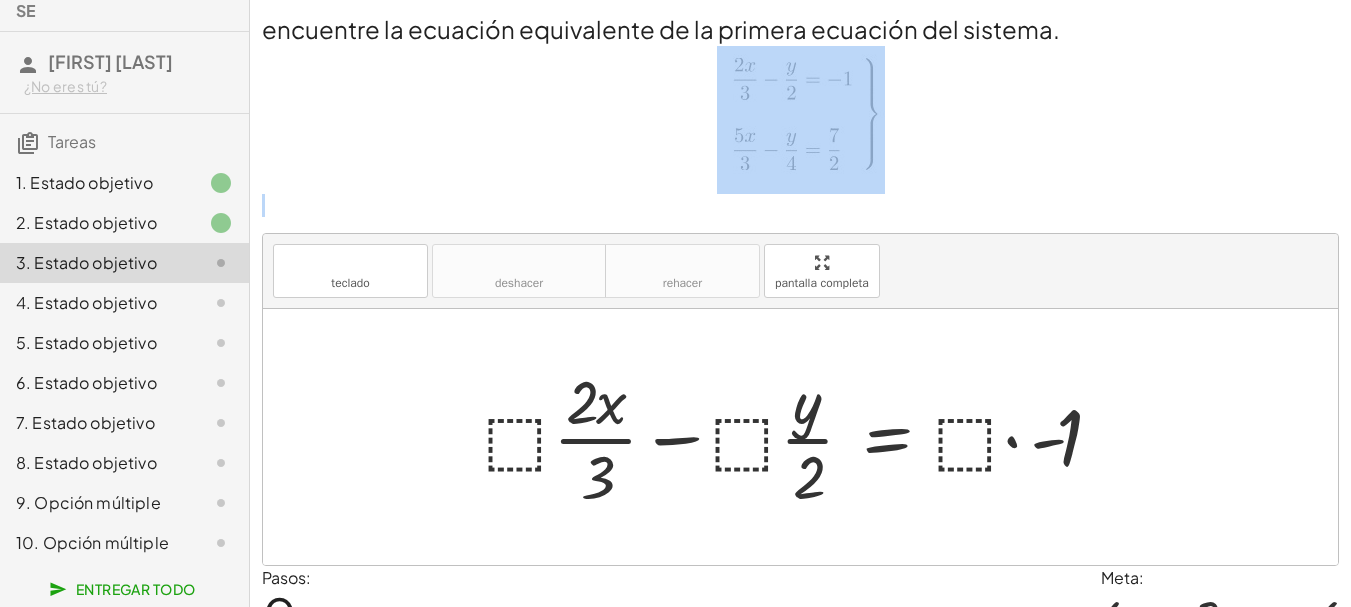 click at bounding box center (800, 120) 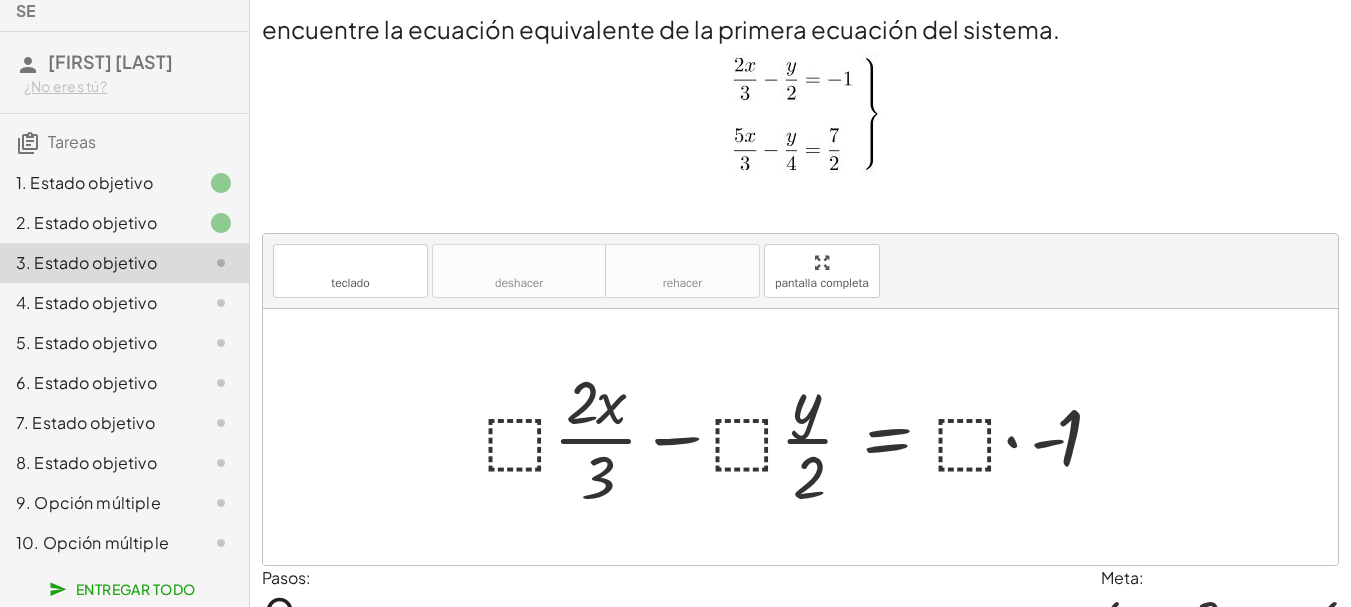 click at bounding box center [800, 120] 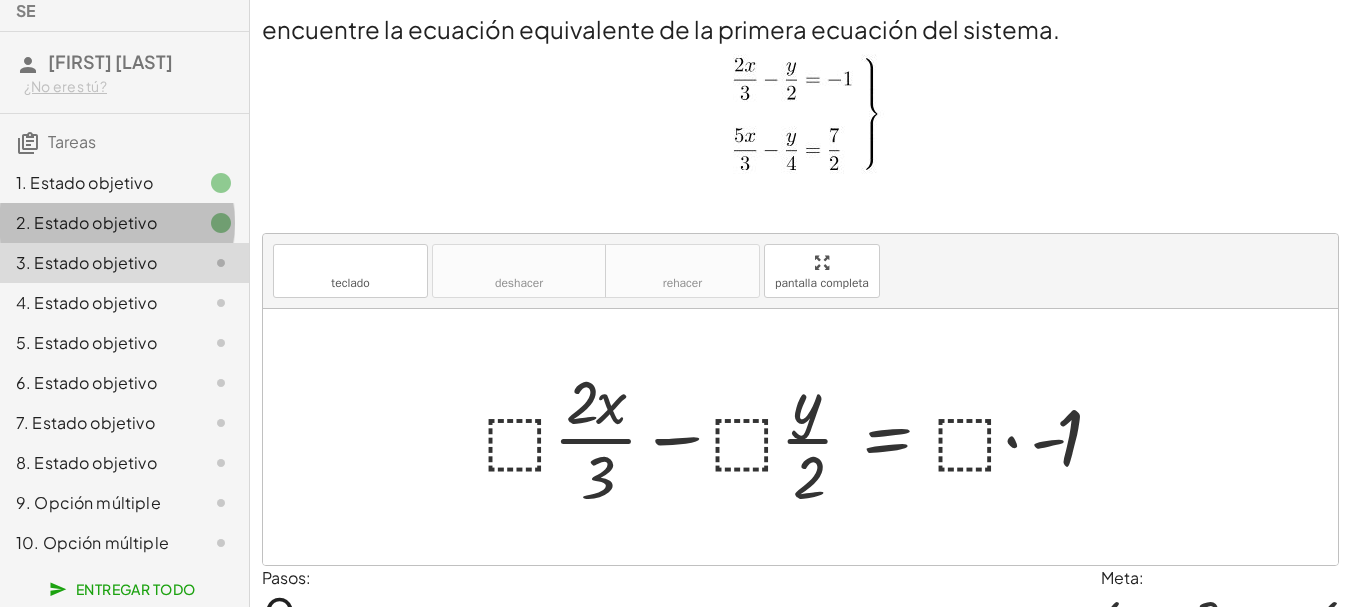 click on "2. Estado objetivo" at bounding box center [86, 222] 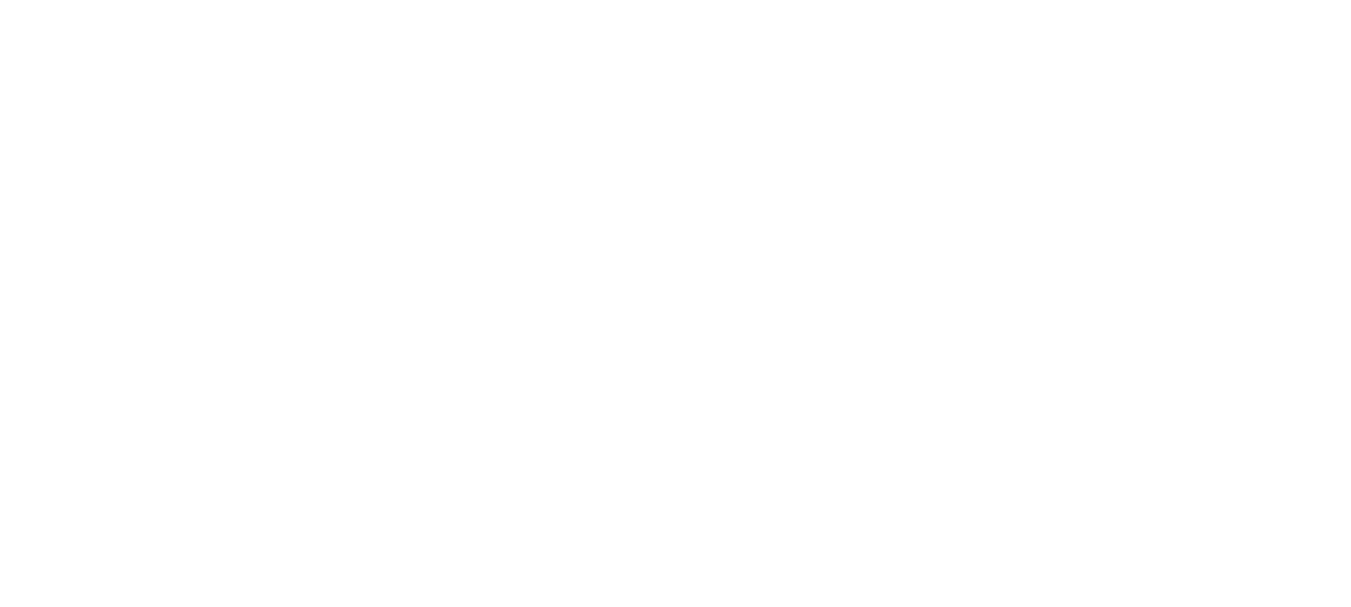 scroll, scrollTop: 0, scrollLeft: 0, axis: both 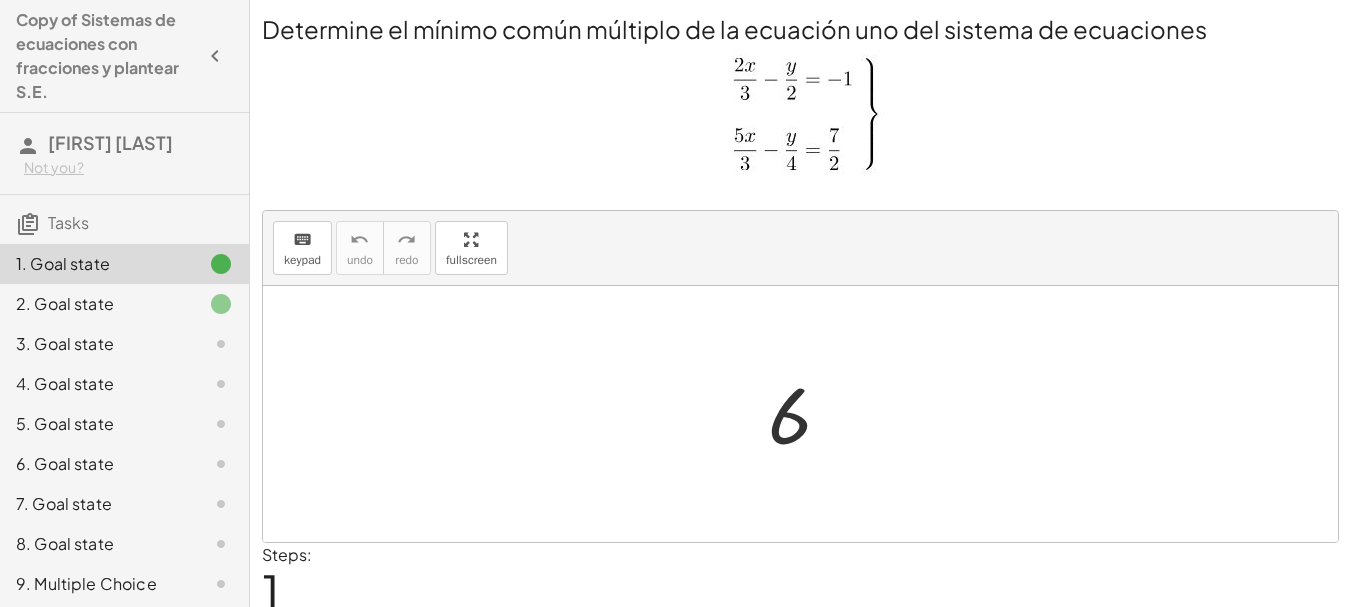 click on "2. Goal state" 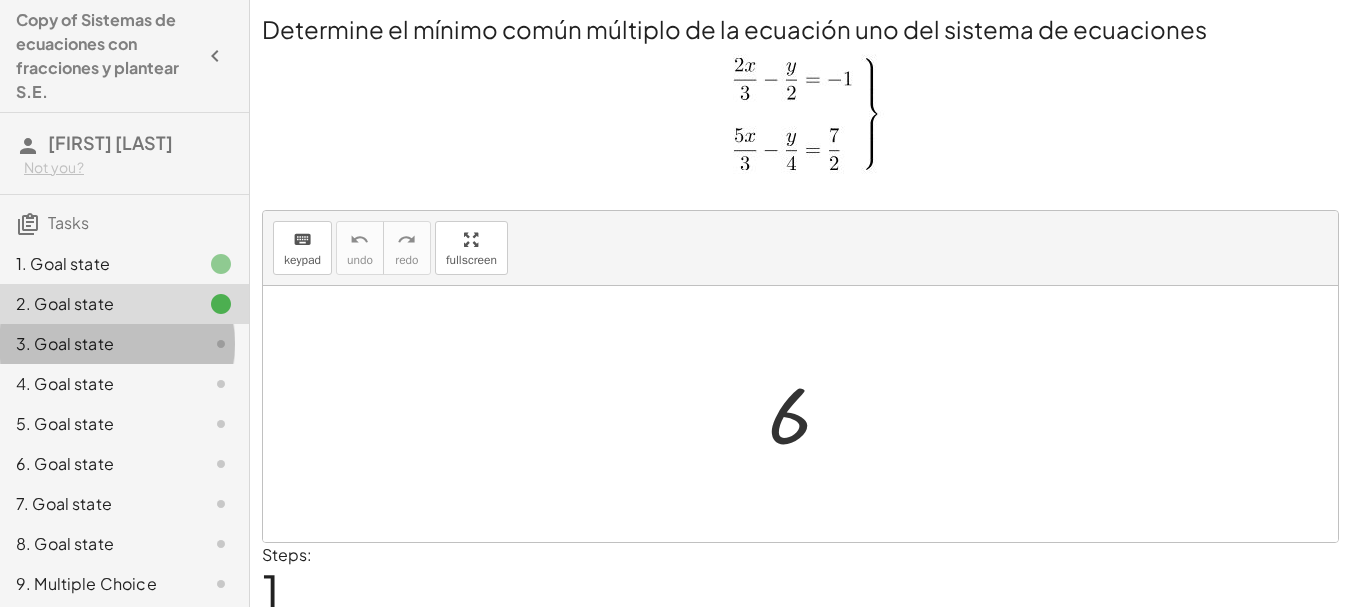 click on "3. Goal state" 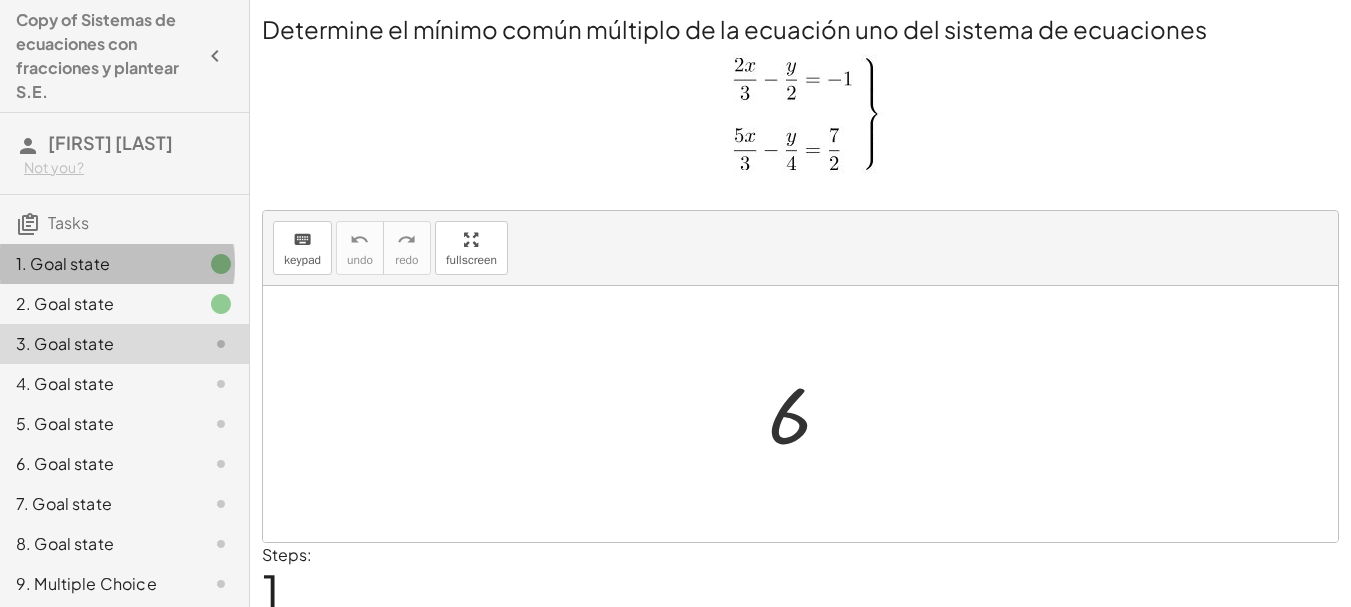 click on "1. Goal state" 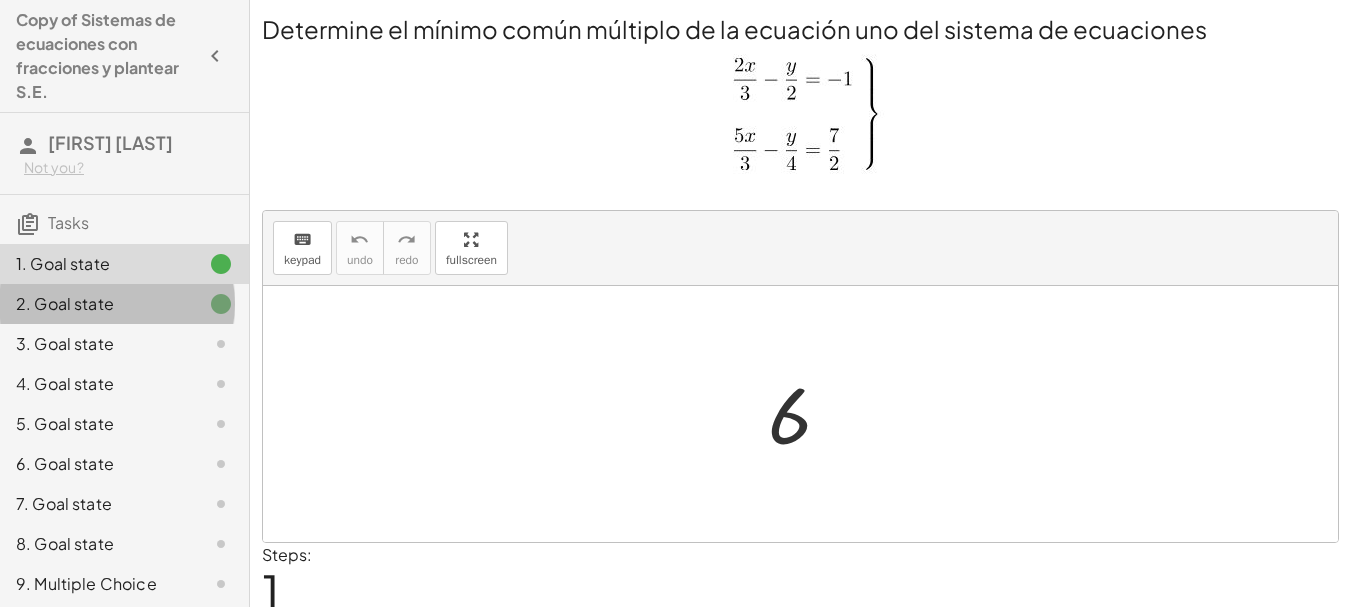 click on "2. Goal state" 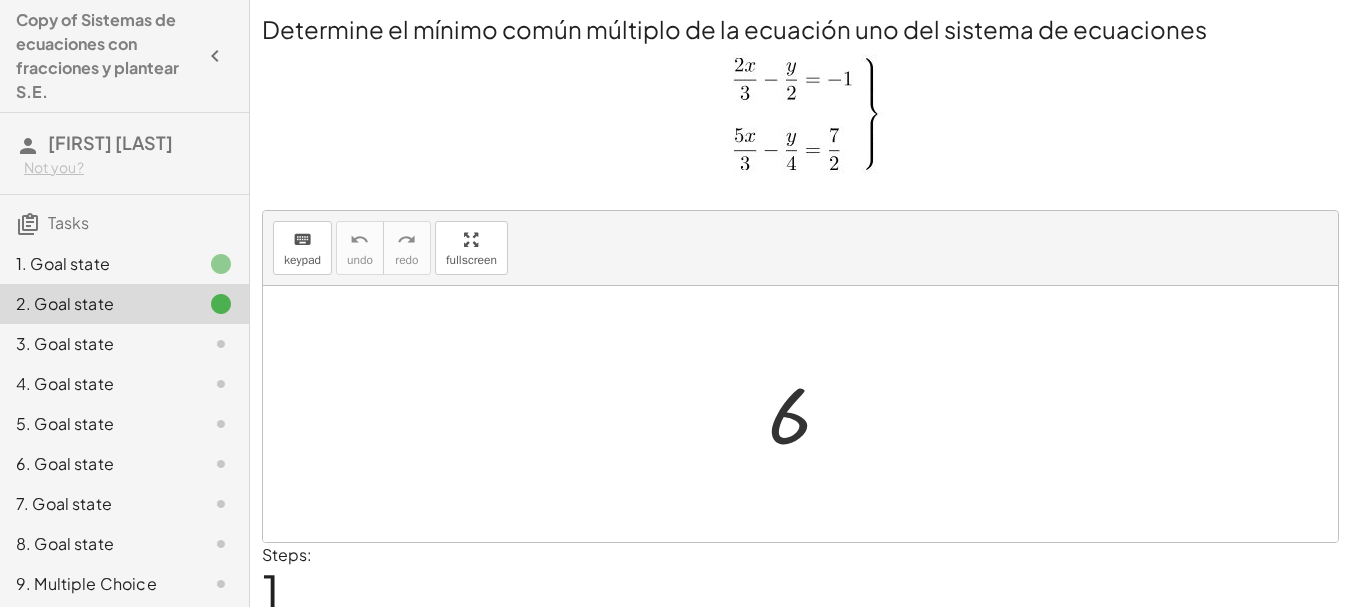 click 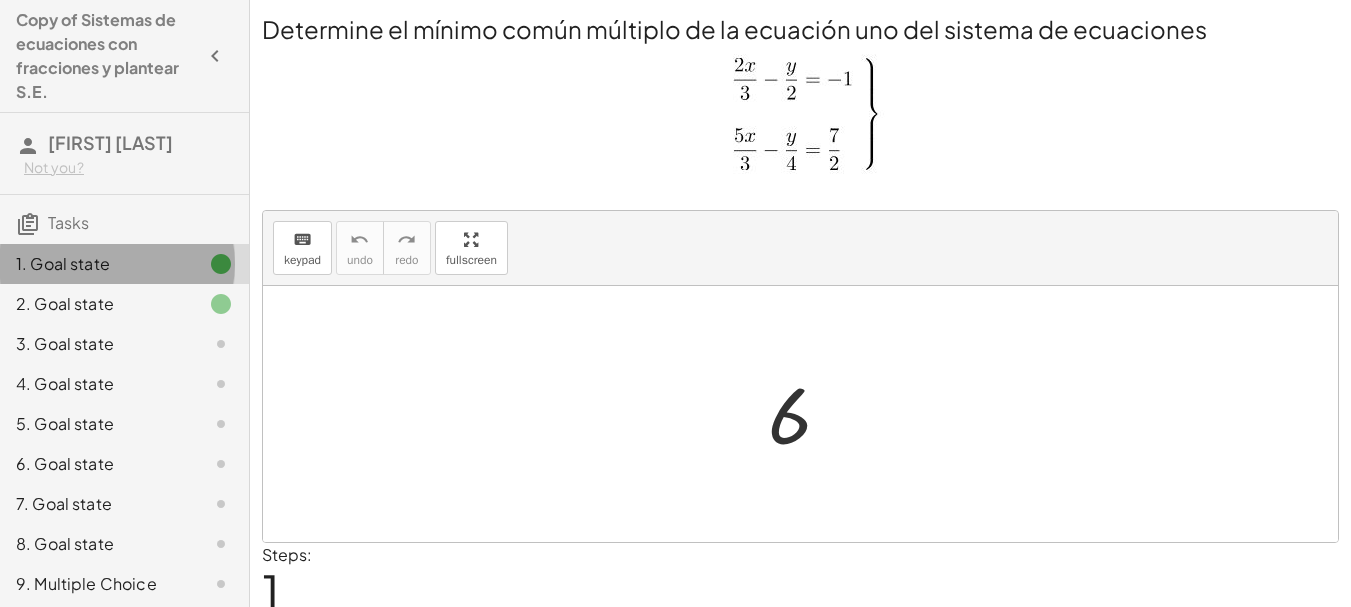 click 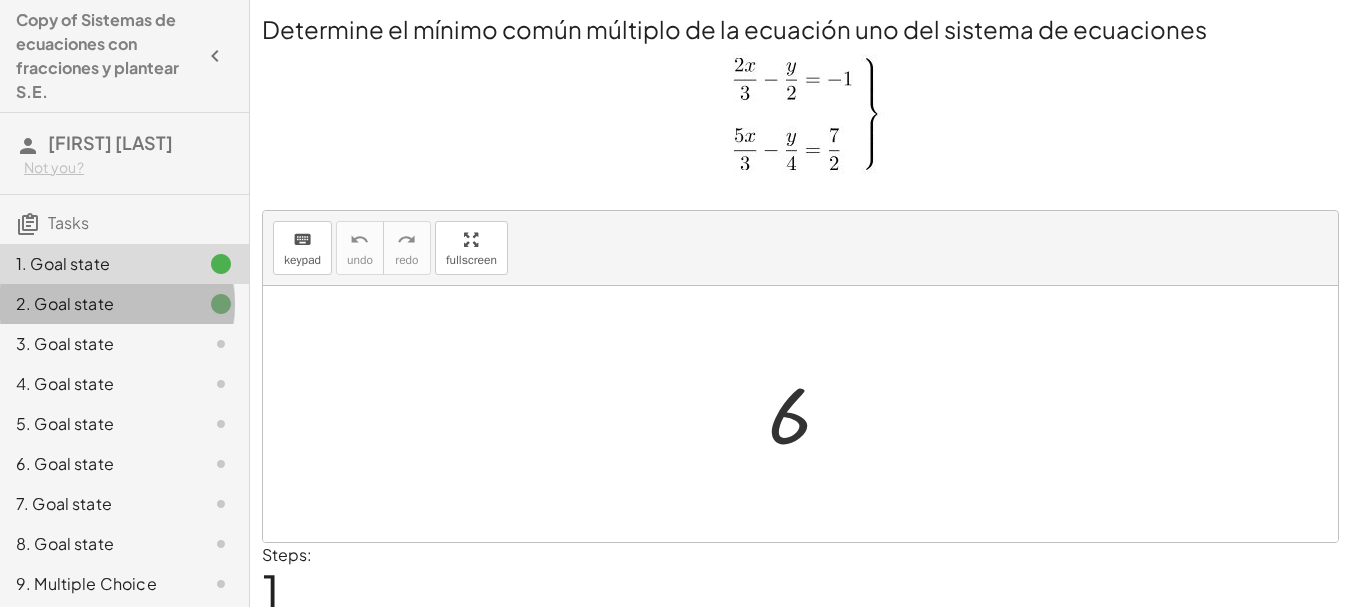 click on "2. Goal state" 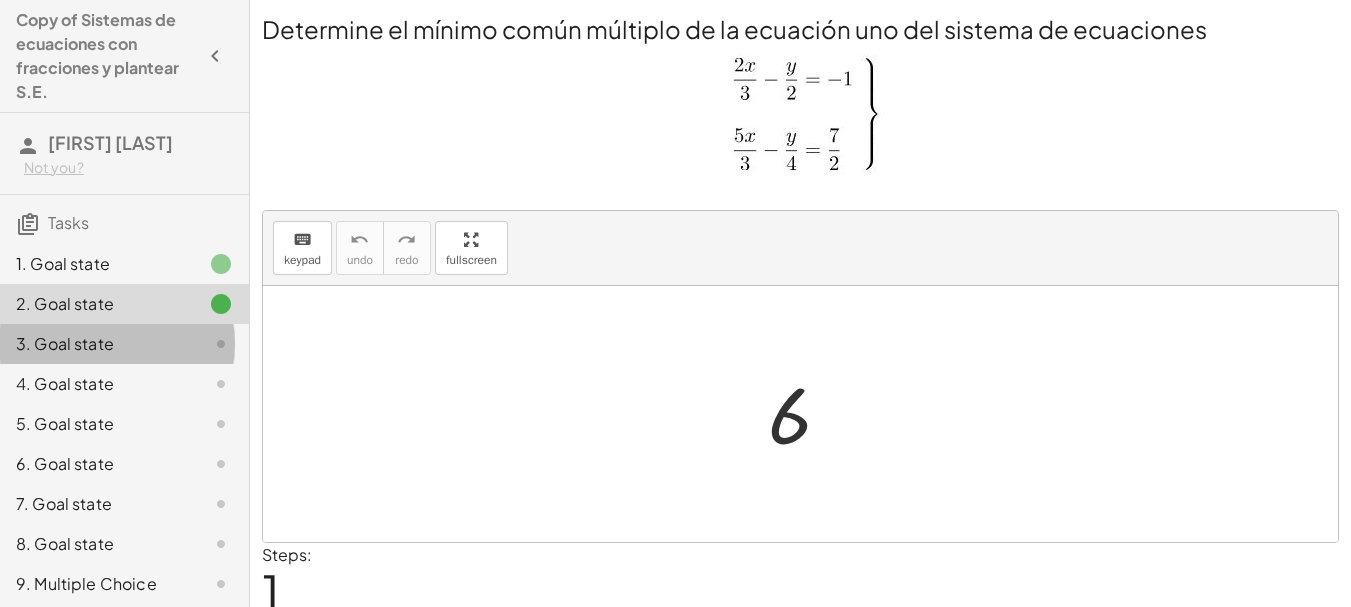 click on "3. Goal state" 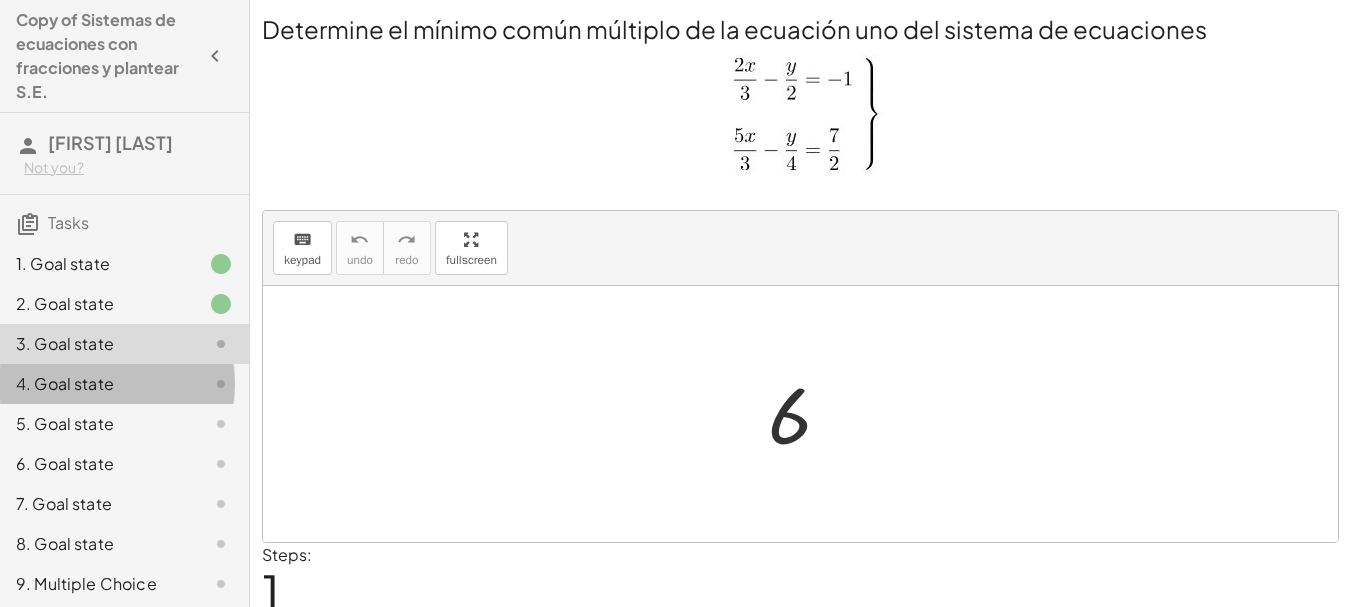 click 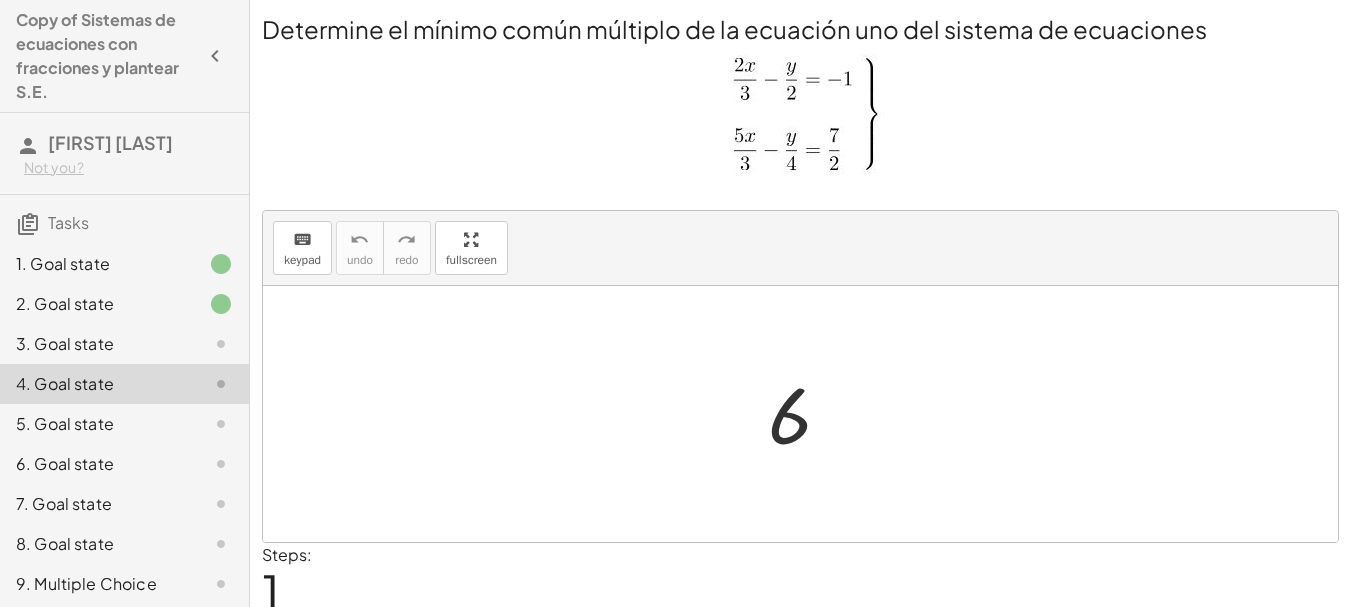 click on "1. Goal state" 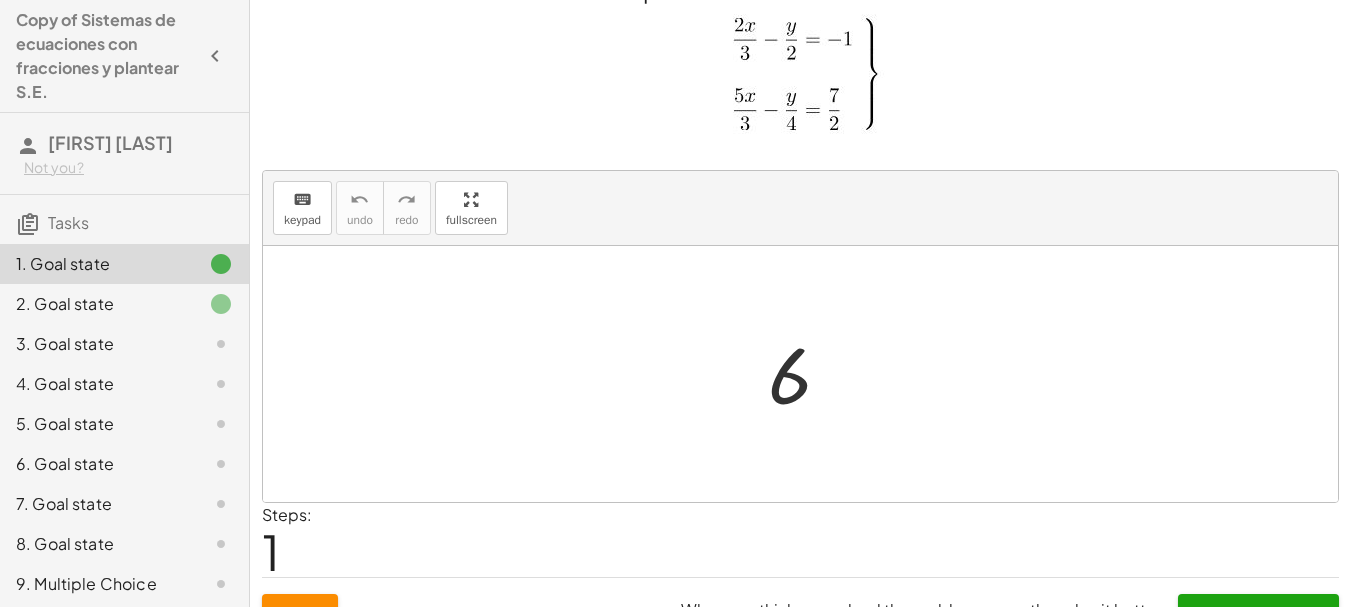 scroll, scrollTop: 75, scrollLeft: 0, axis: vertical 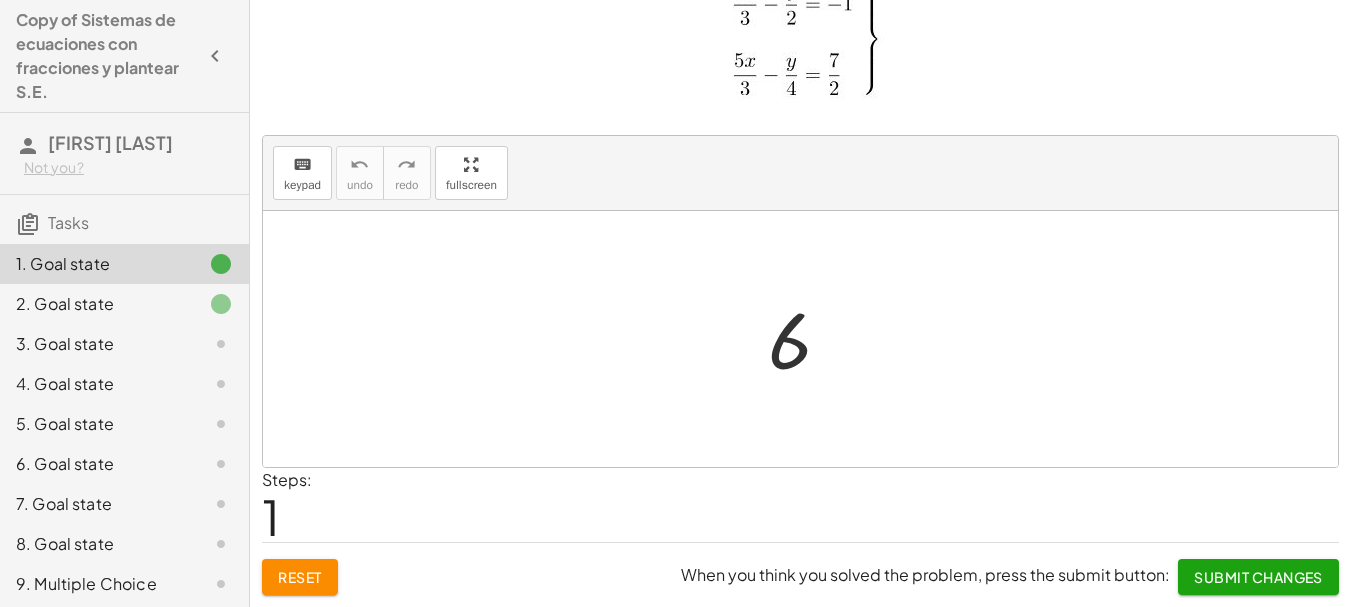 click on "Submit Changes" at bounding box center [1258, 577] 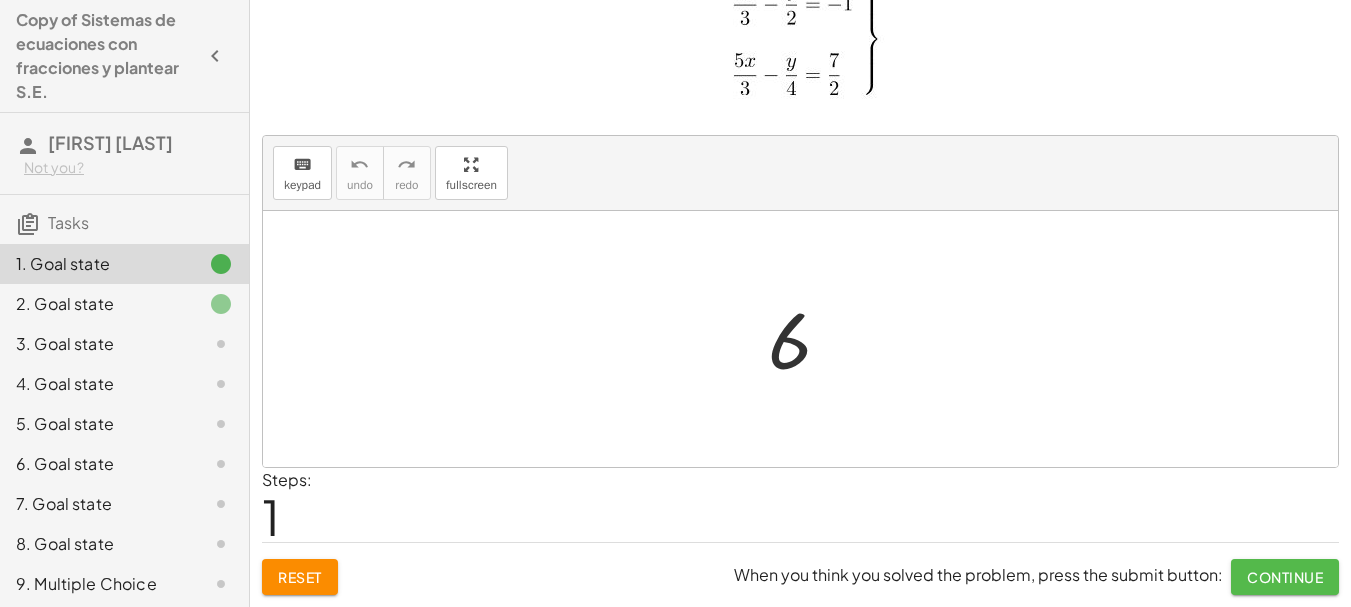 click on "Continue" 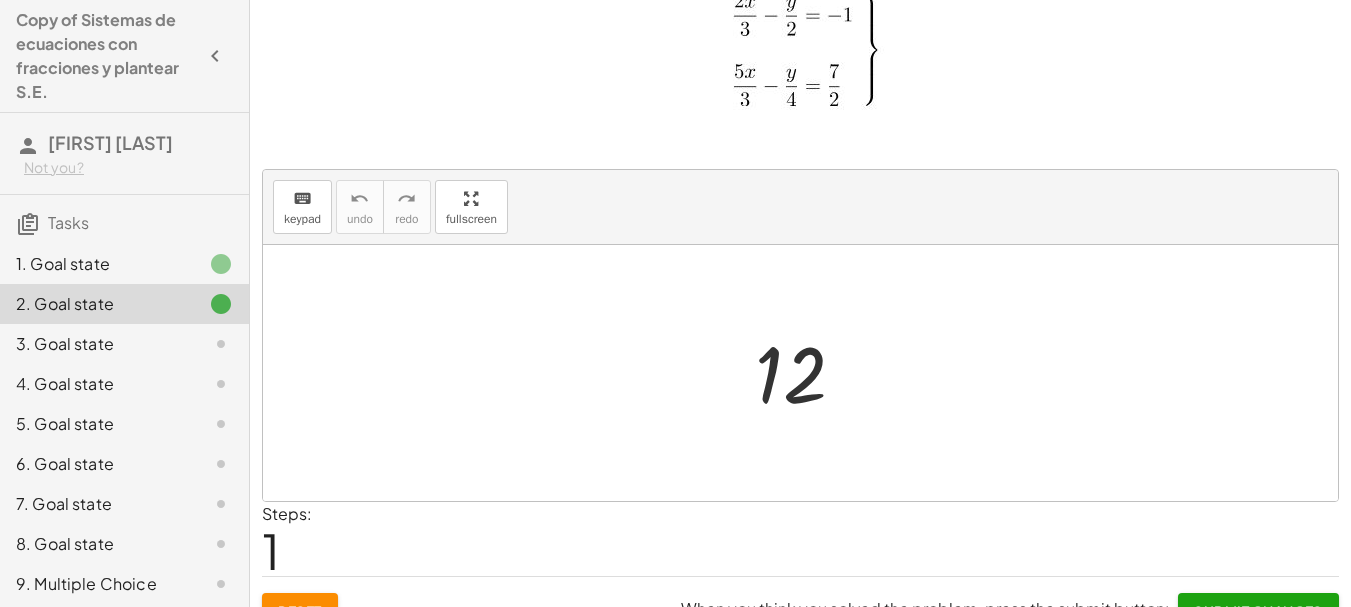 scroll, scrollTop: 98, scrollLeft: 0, axis: vertical 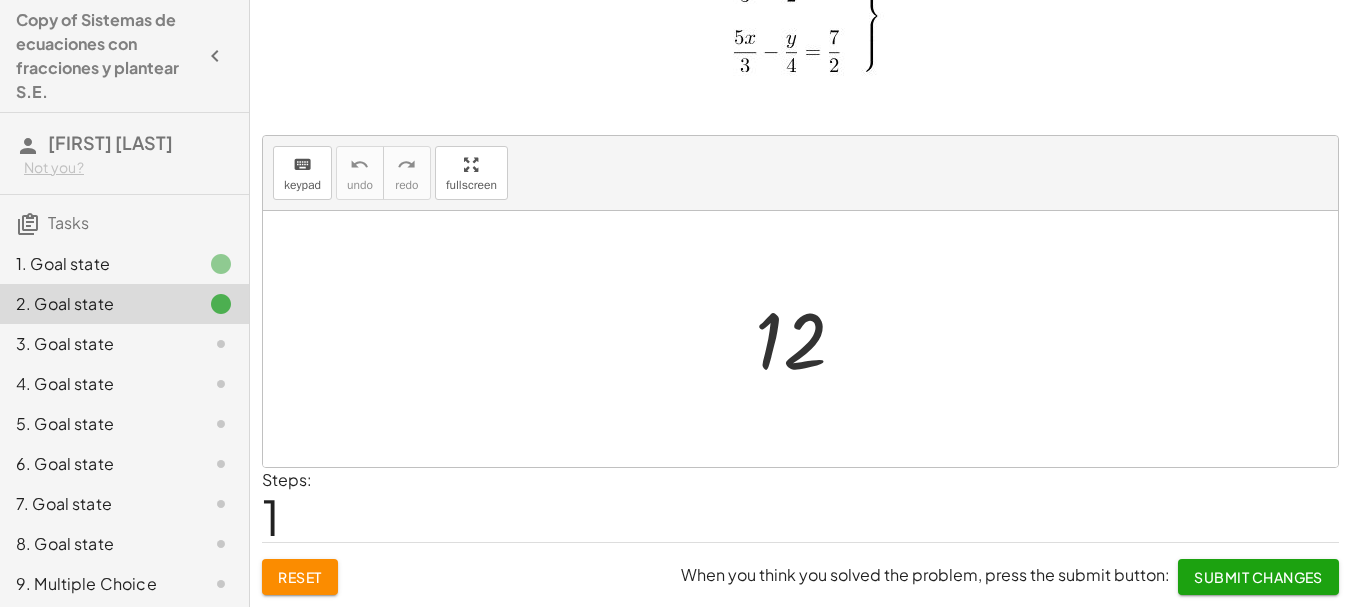 click on "Submit Changes" 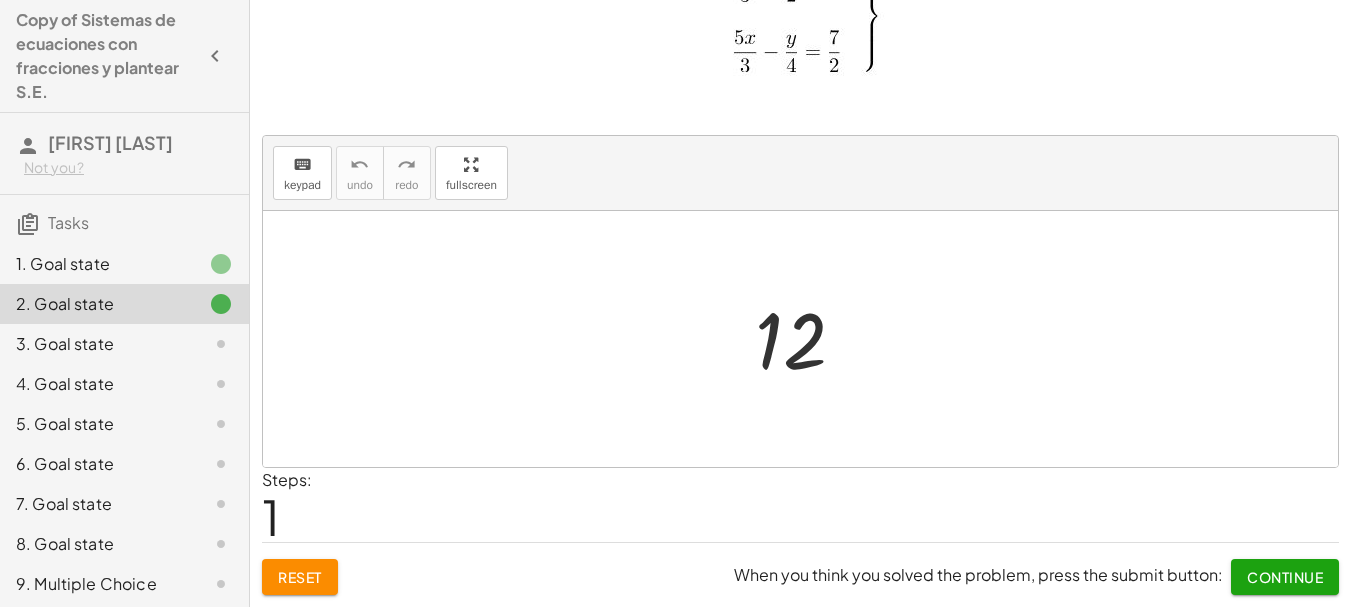 click on "Continue" 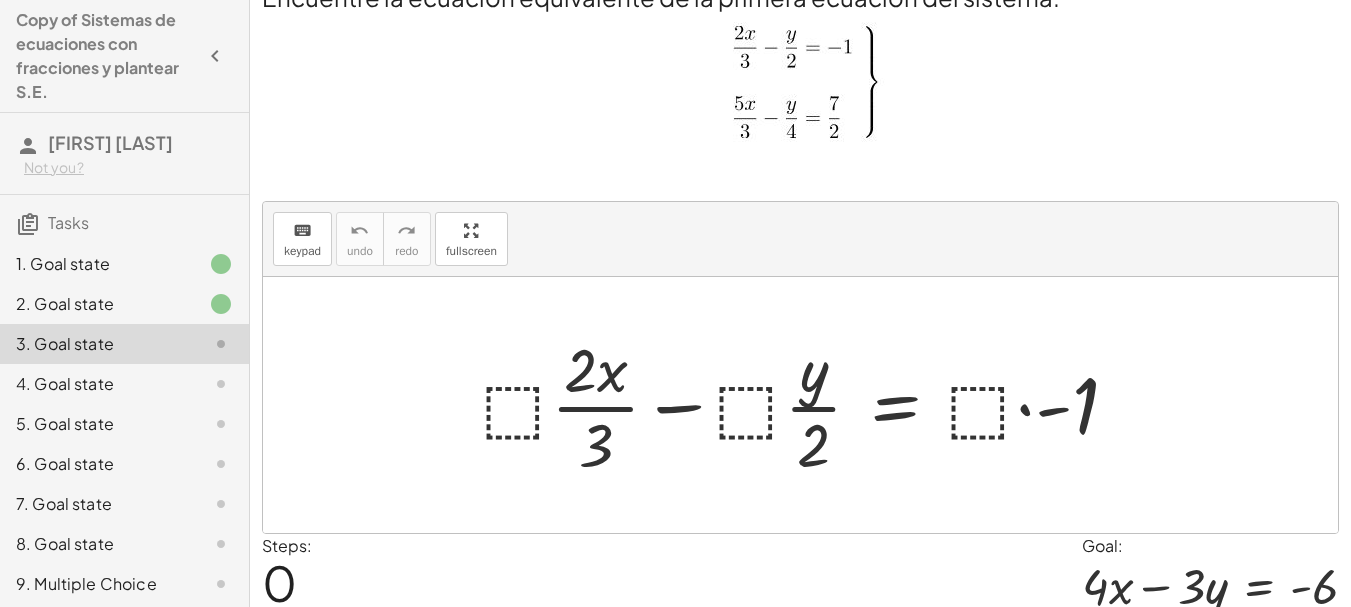 scroll, scrollTop: 0, scrollLeft: 0, axis: both 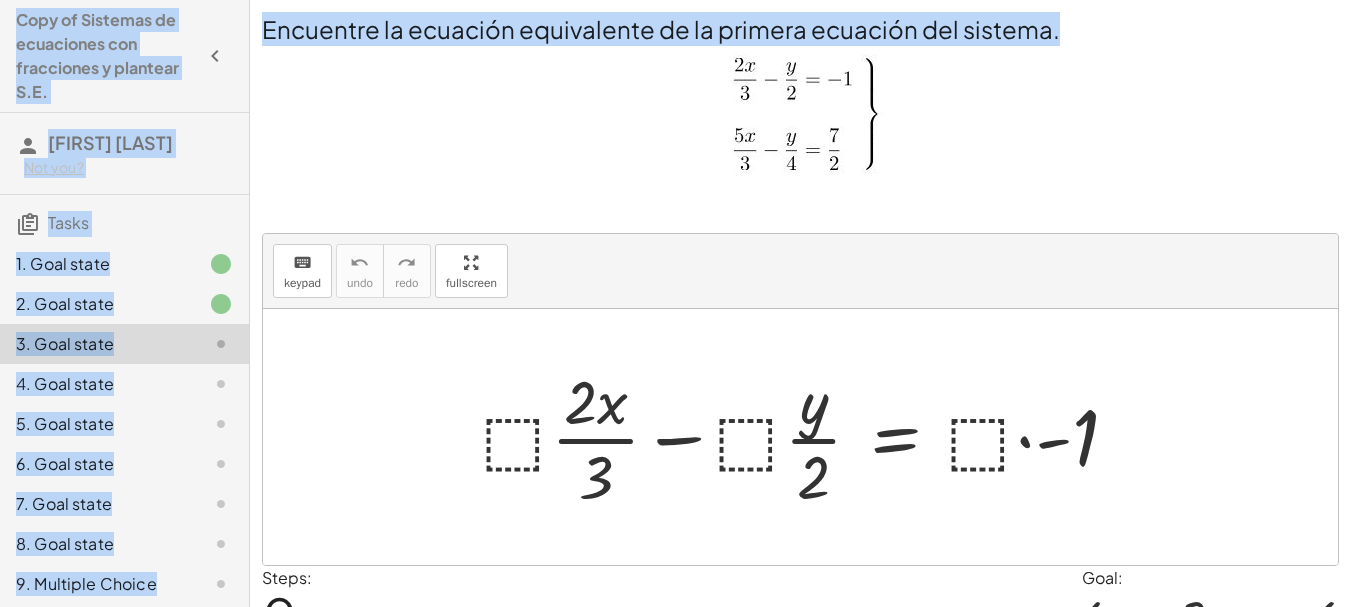 drag, startPoint x: 1063, startPoint y: 35, endPoint x: 236, endPoint y: 19, distance: 827.1548 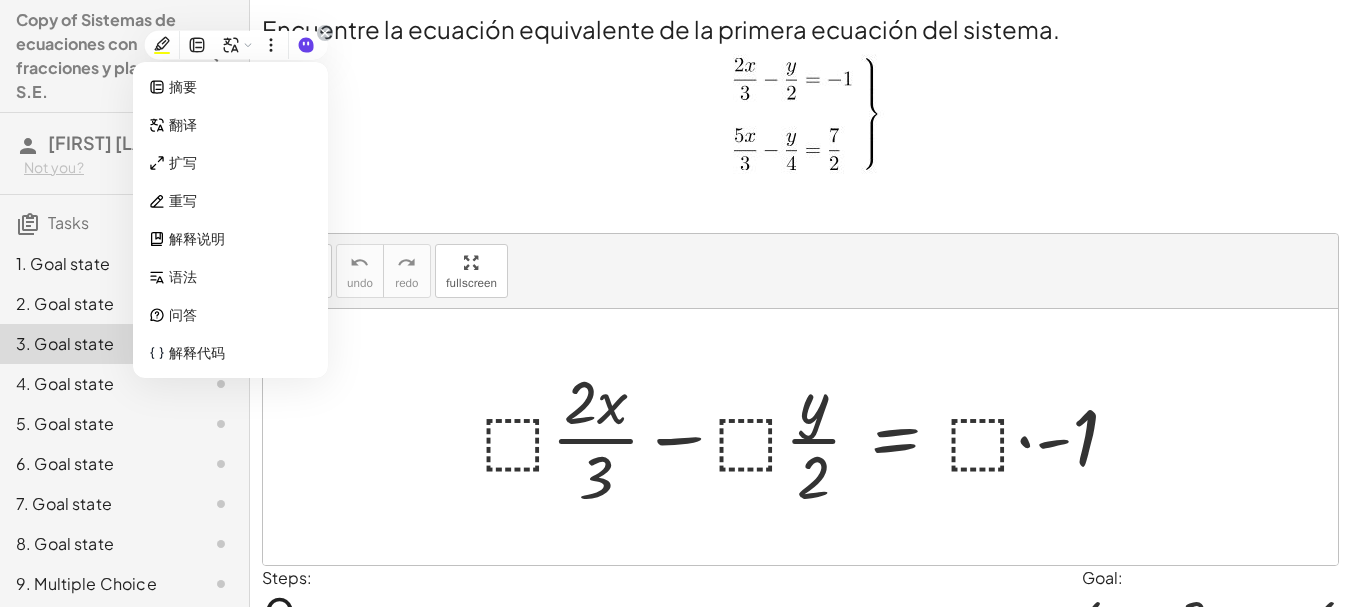 click on "摘要 翻译 扩写 重写 解释说明 语法 问答 解释代码" at bounding box center [230, 220] 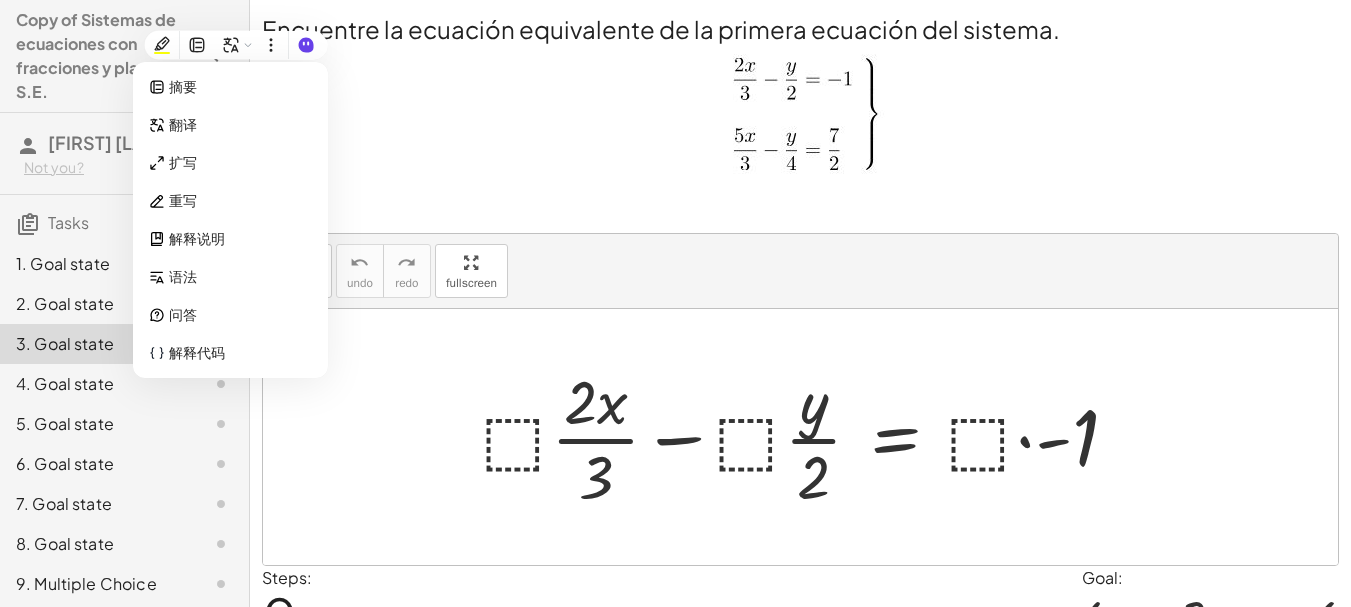 click at bounding box center (800, 120) 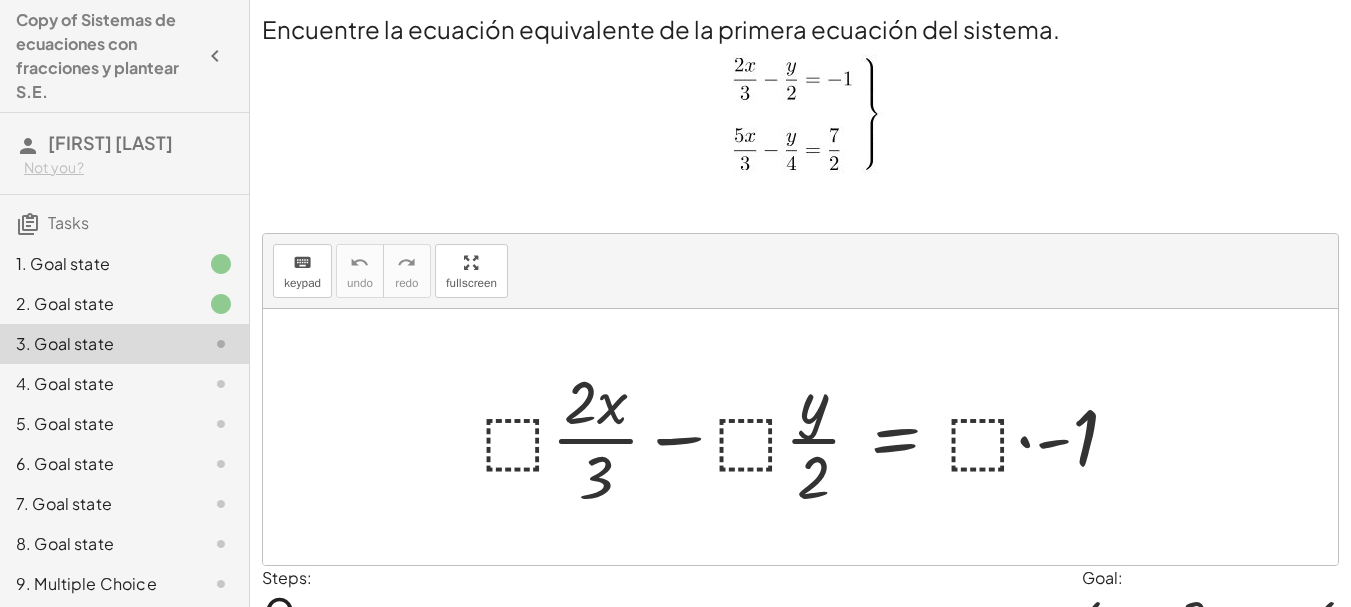 click on "Encuentre la ecuación equivalente de la primera ecuación del sistema." at bounding box center (800, 29) 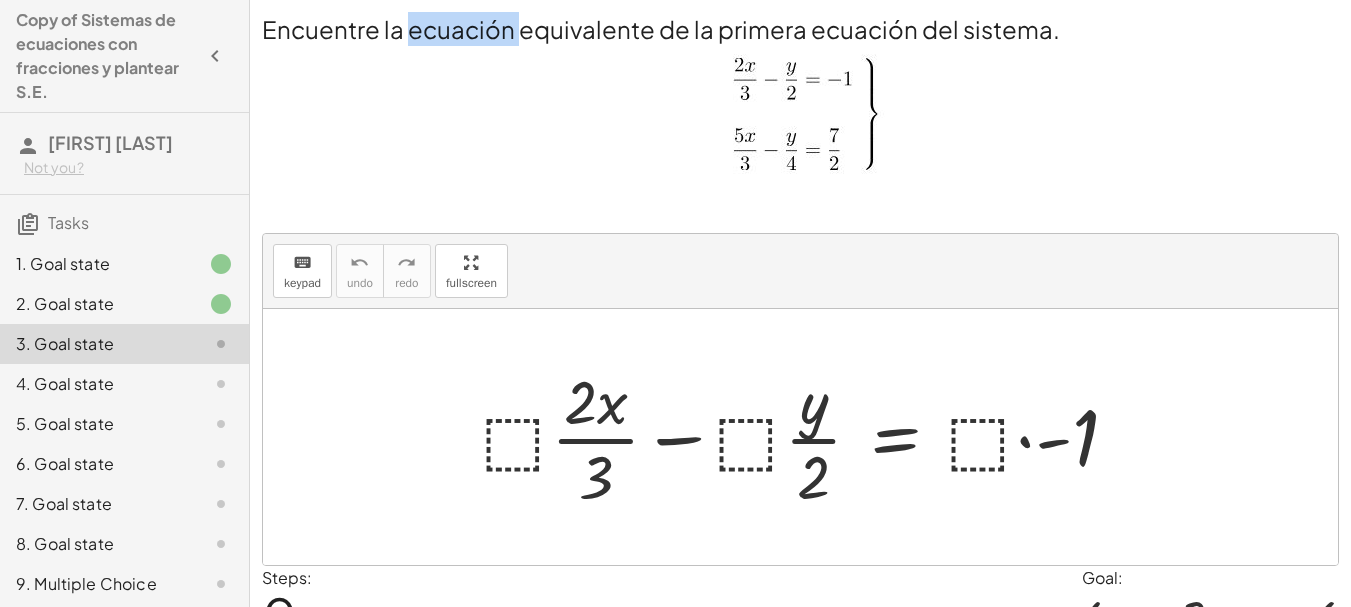 click on "Encuentre la ecuación equivalente de la primera ecuación del sistema." at bounding box center [800, 29] 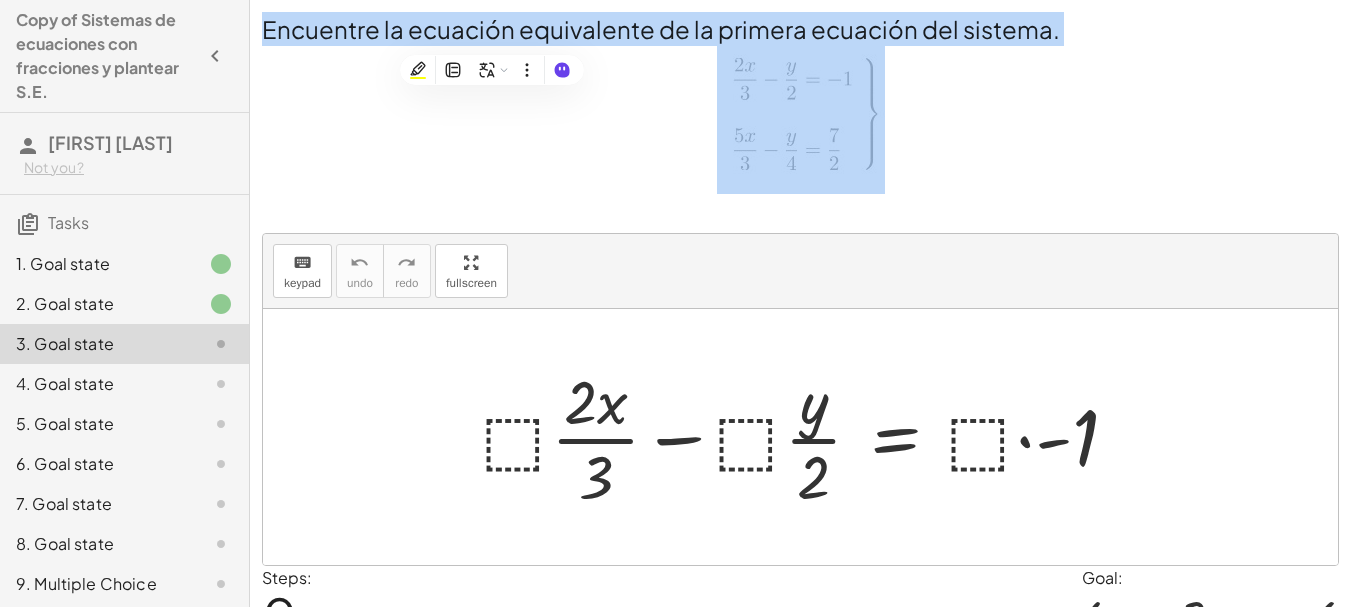click on "Encuentre la ecuación equivalente de la primera ecuación del sistema." at bounding box center (800, 29) 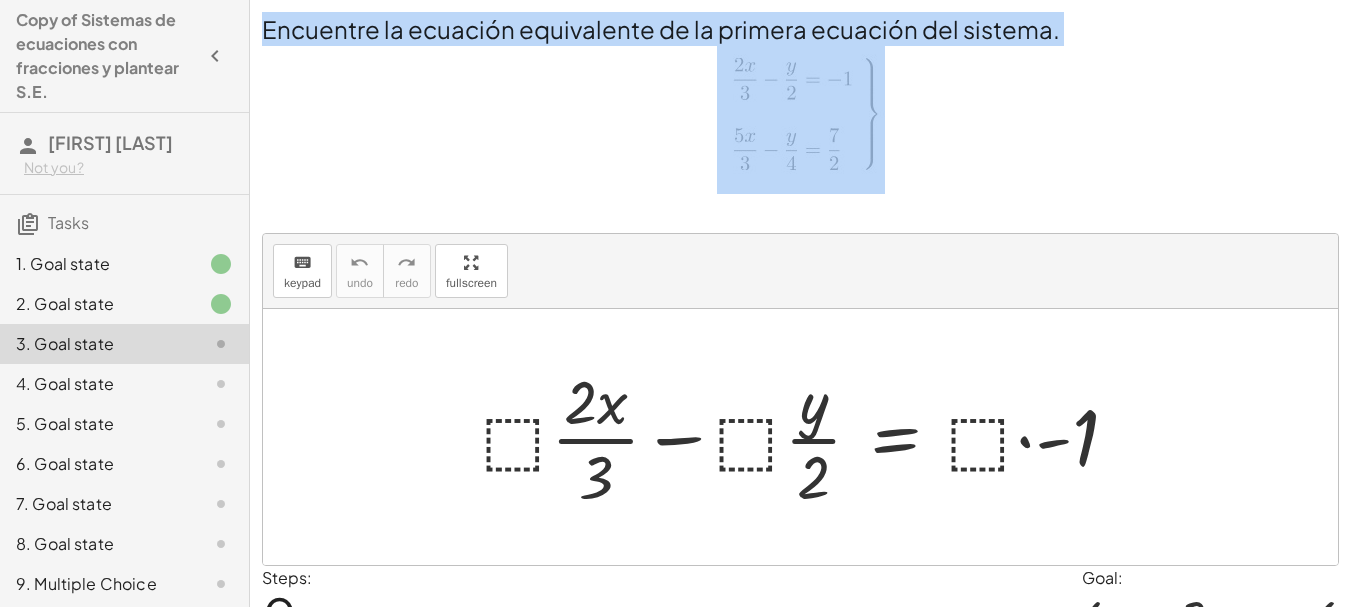 click at bounding box center (801, 117) 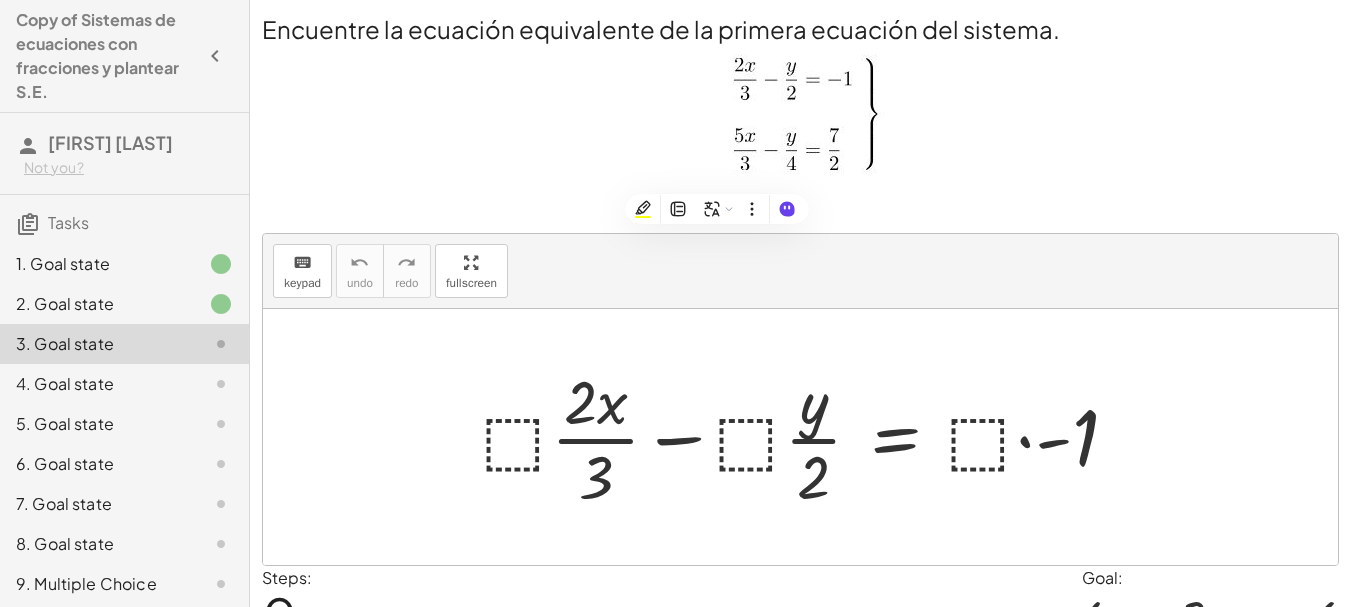 click at bounding box center [800, 120] 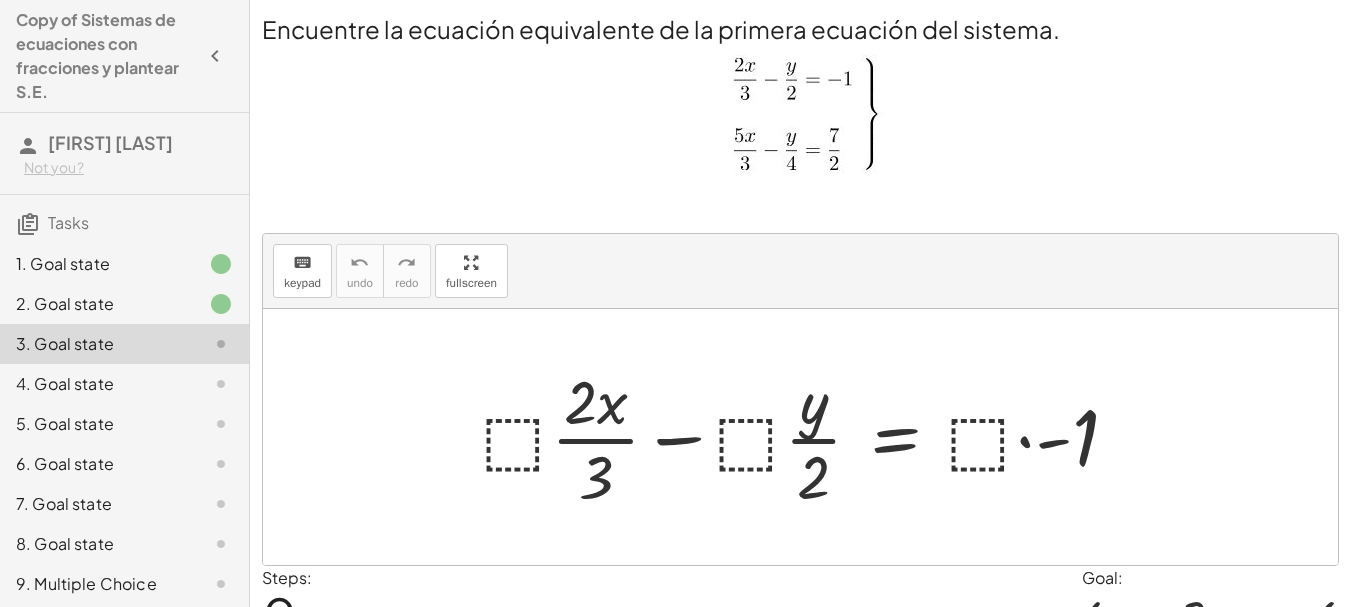 drag, startPoint x: 670, startPoint y: 95, endPoint x: 956, endPoint y: 104, distance: 286.14157 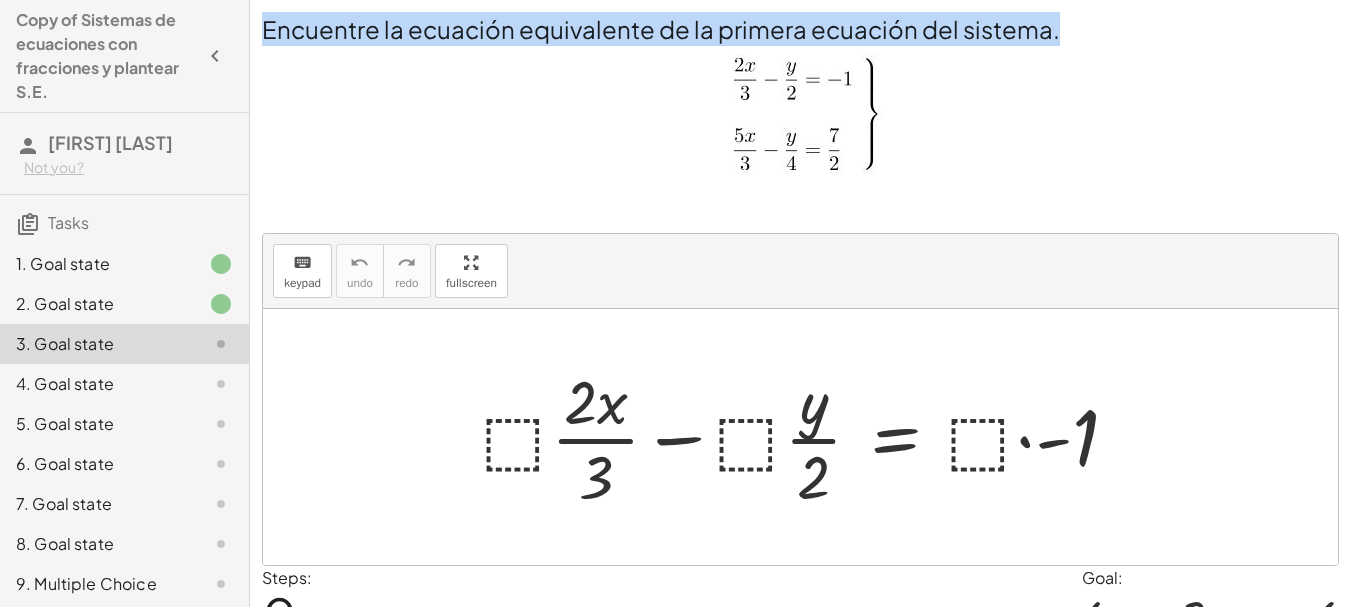 drag, startPoint x: 262, startPoint y: 35, endPoint x: 1053, endPoint y: 38, distance: 791.0057 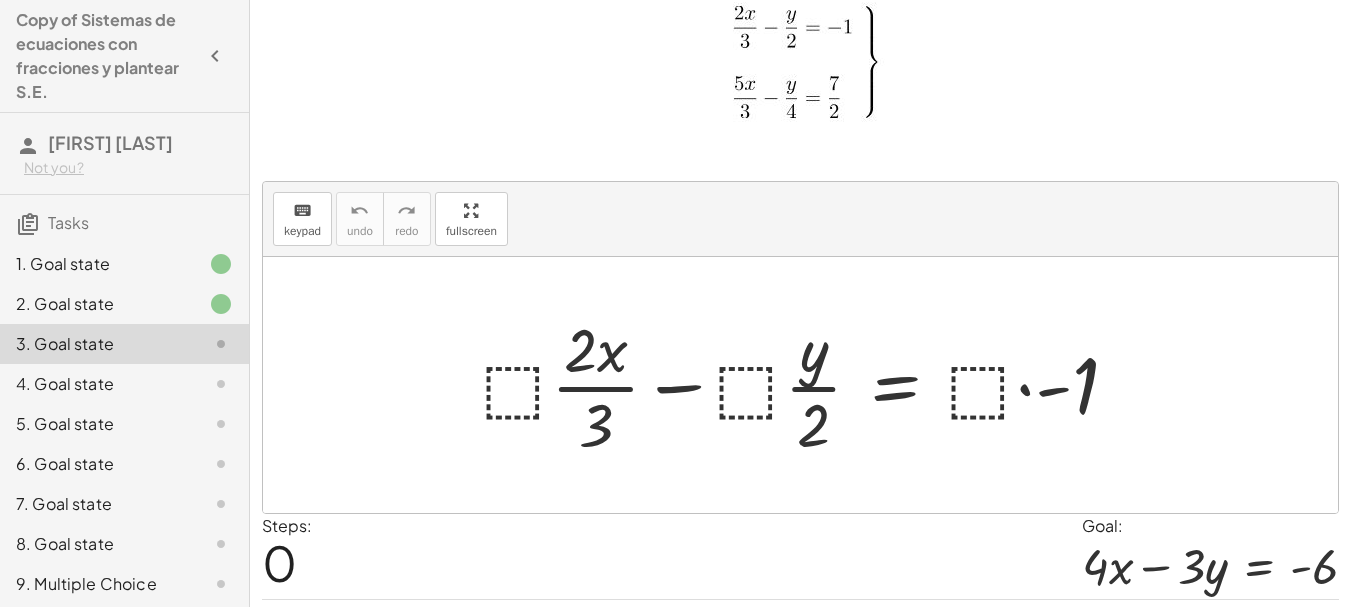 scroll, scrollTop: 0, scrollLeft: 0, axis: both 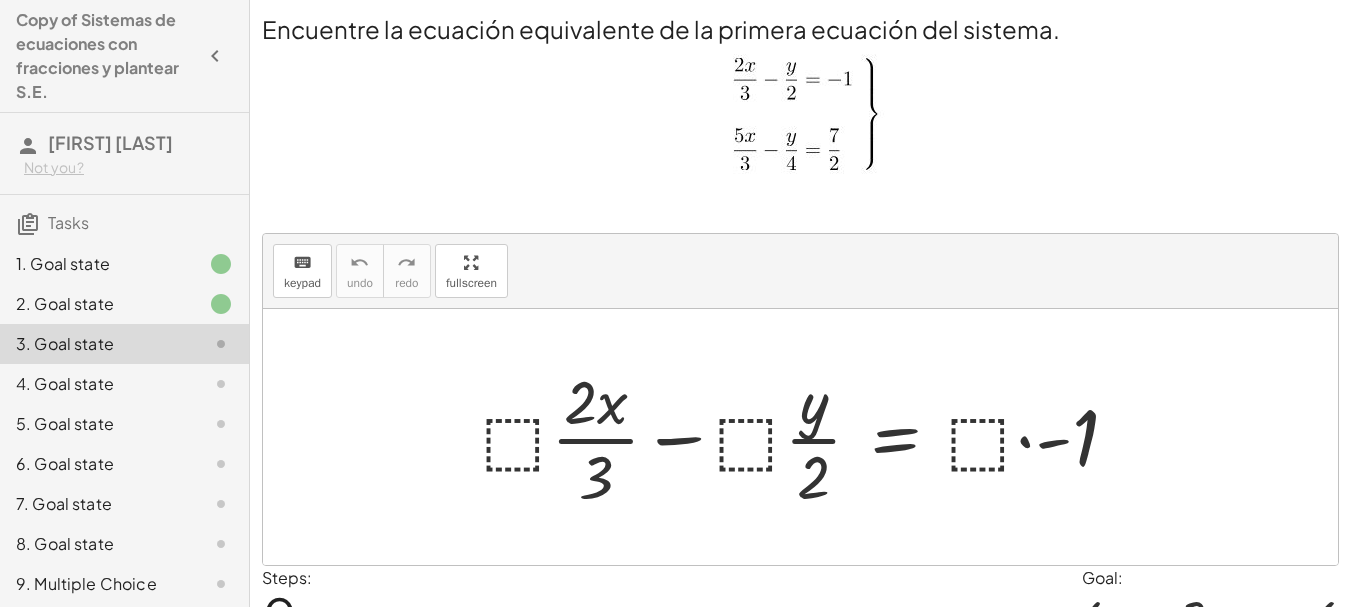 click at bounding box center (800, 120) 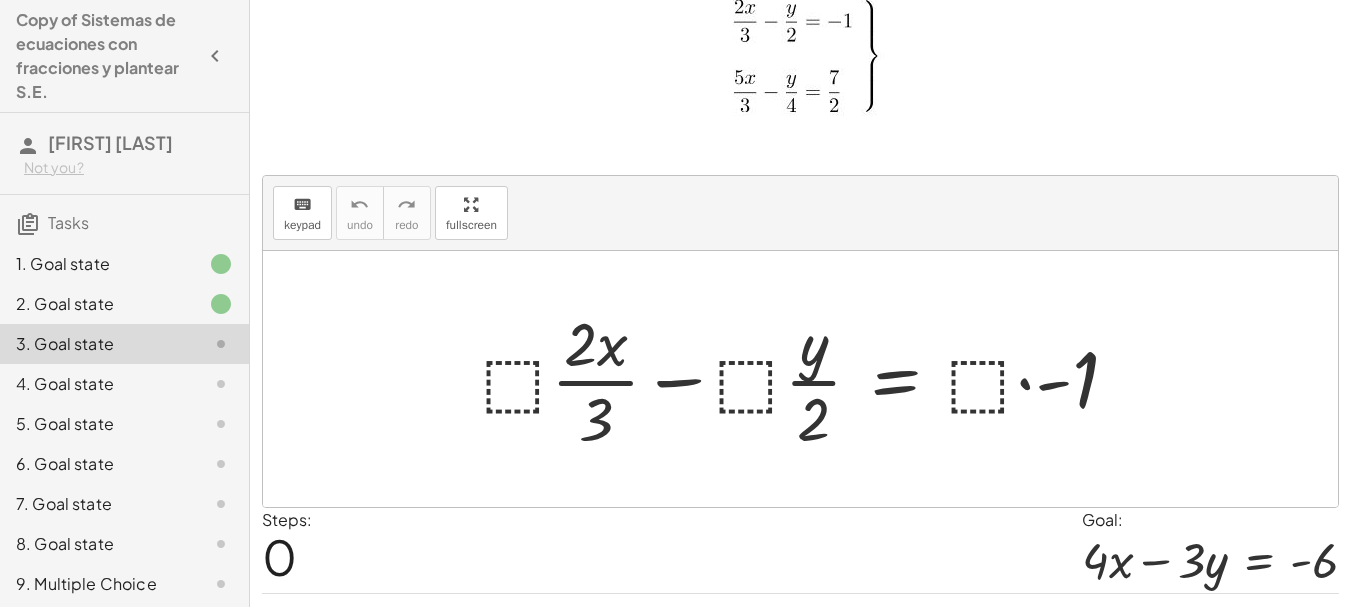 scroll, scrollTop: 109, scrollLeft: 0, axis: vertical 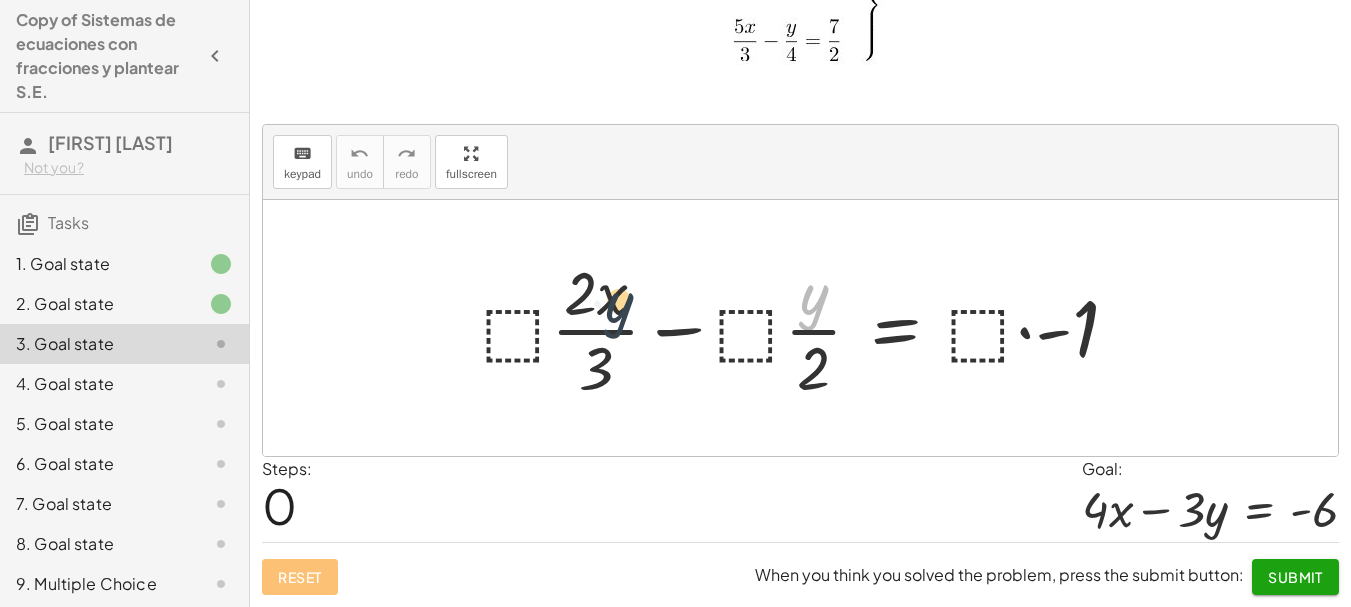 drag, startPoint x: 811, startPoint y: 305, endPoint x: 605, endPoint y: 313, distance: 206.15529 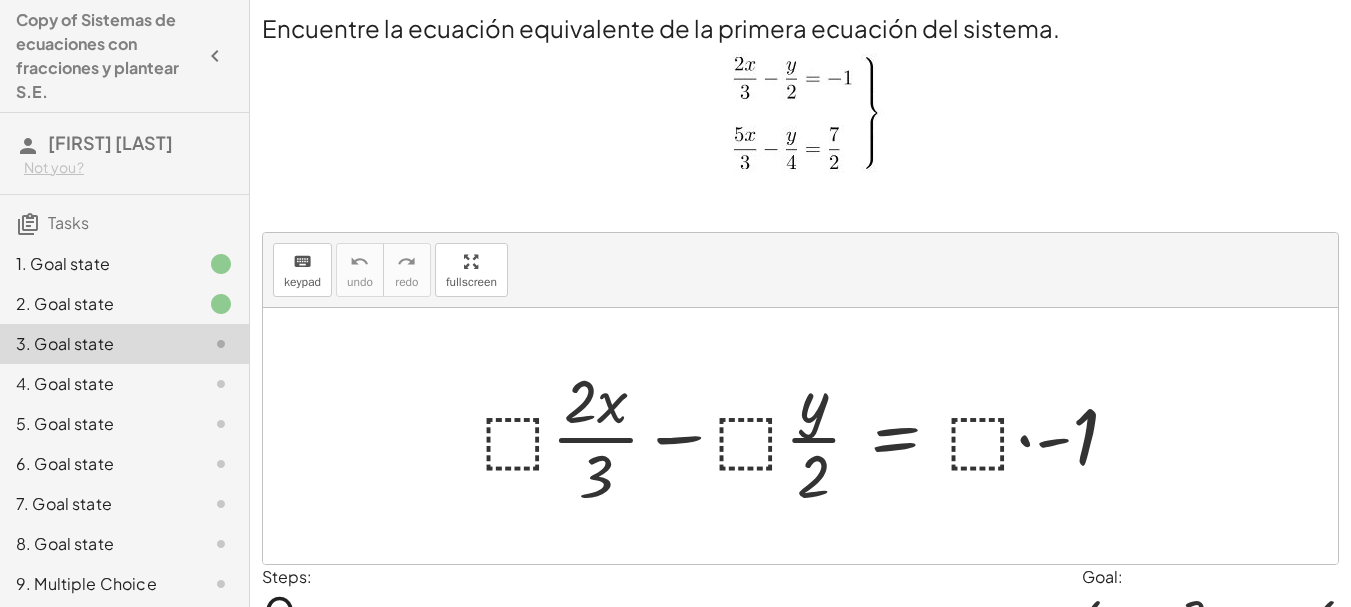 scroll, scrollTop: 0, scrollLeft: 0, axis: both 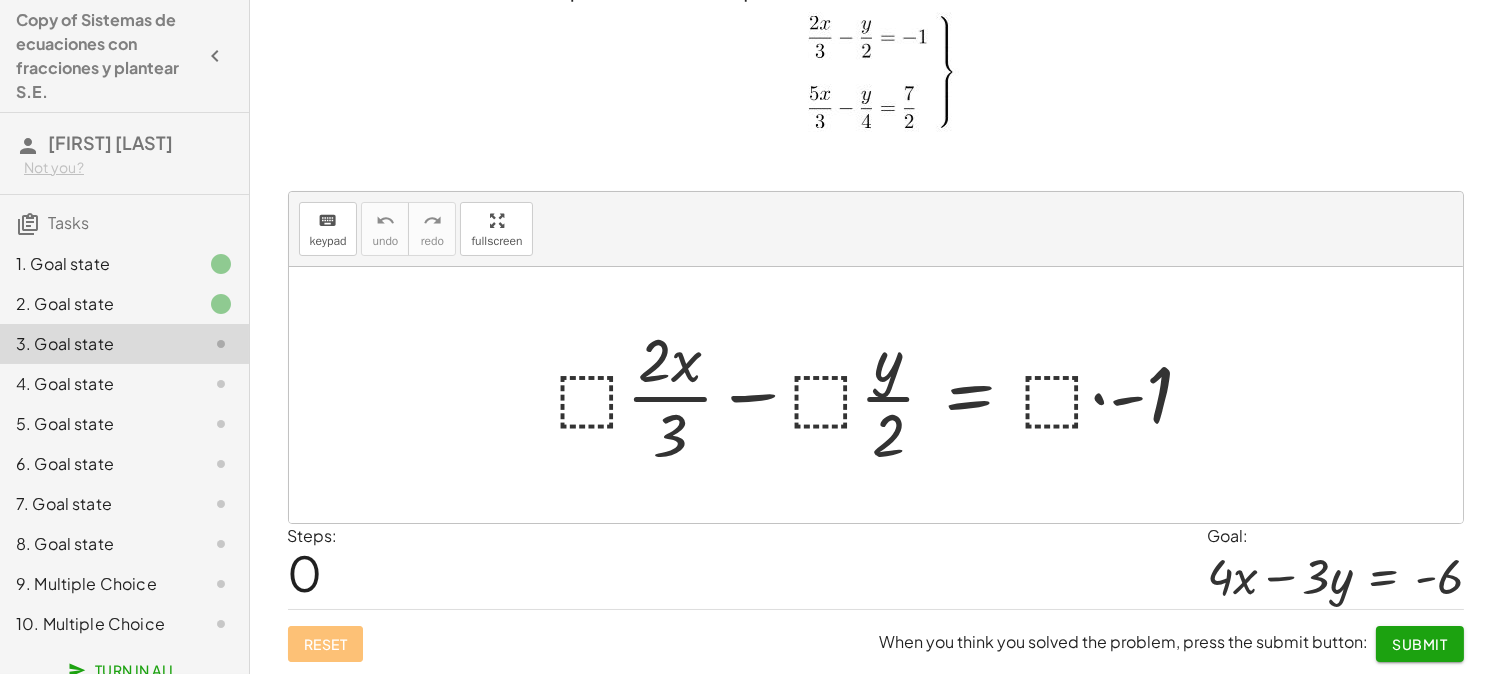 click at bounding box center [883, 395] 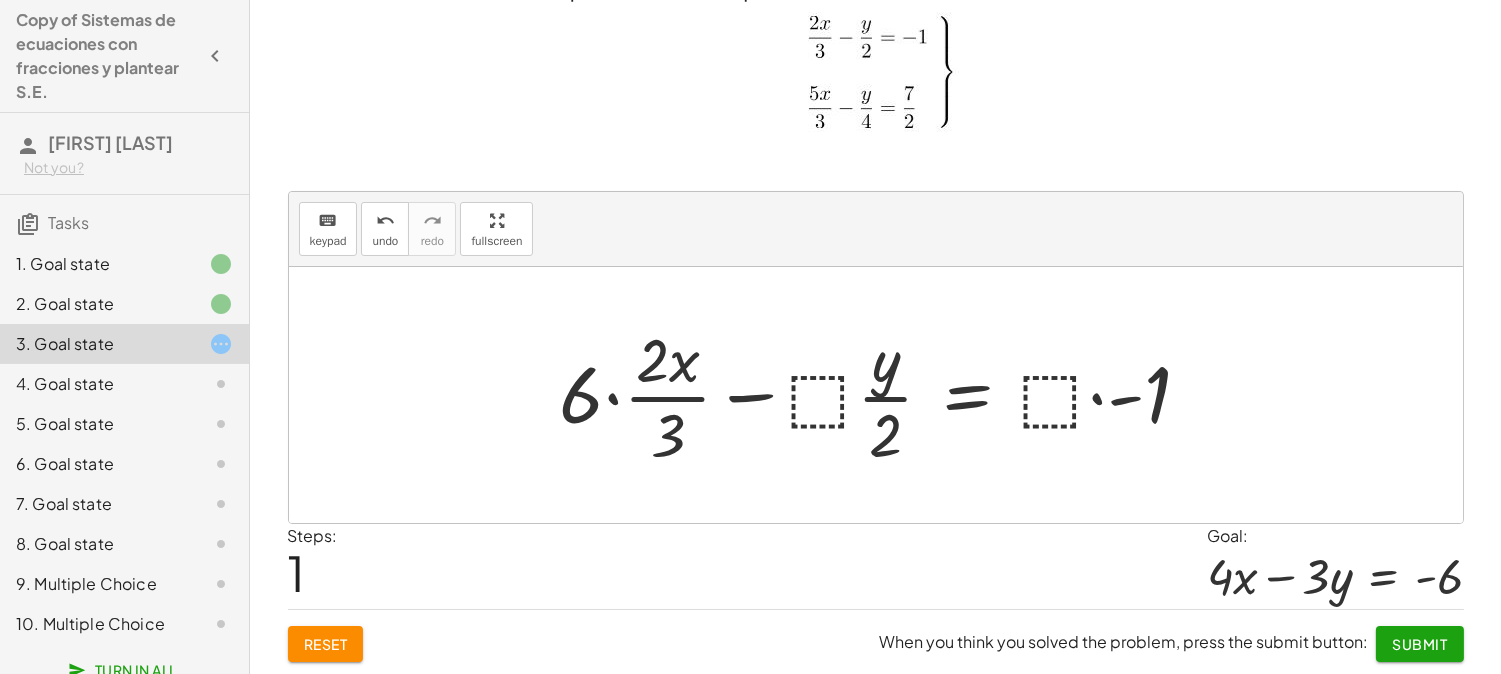 click at bounding box center (883, 395) 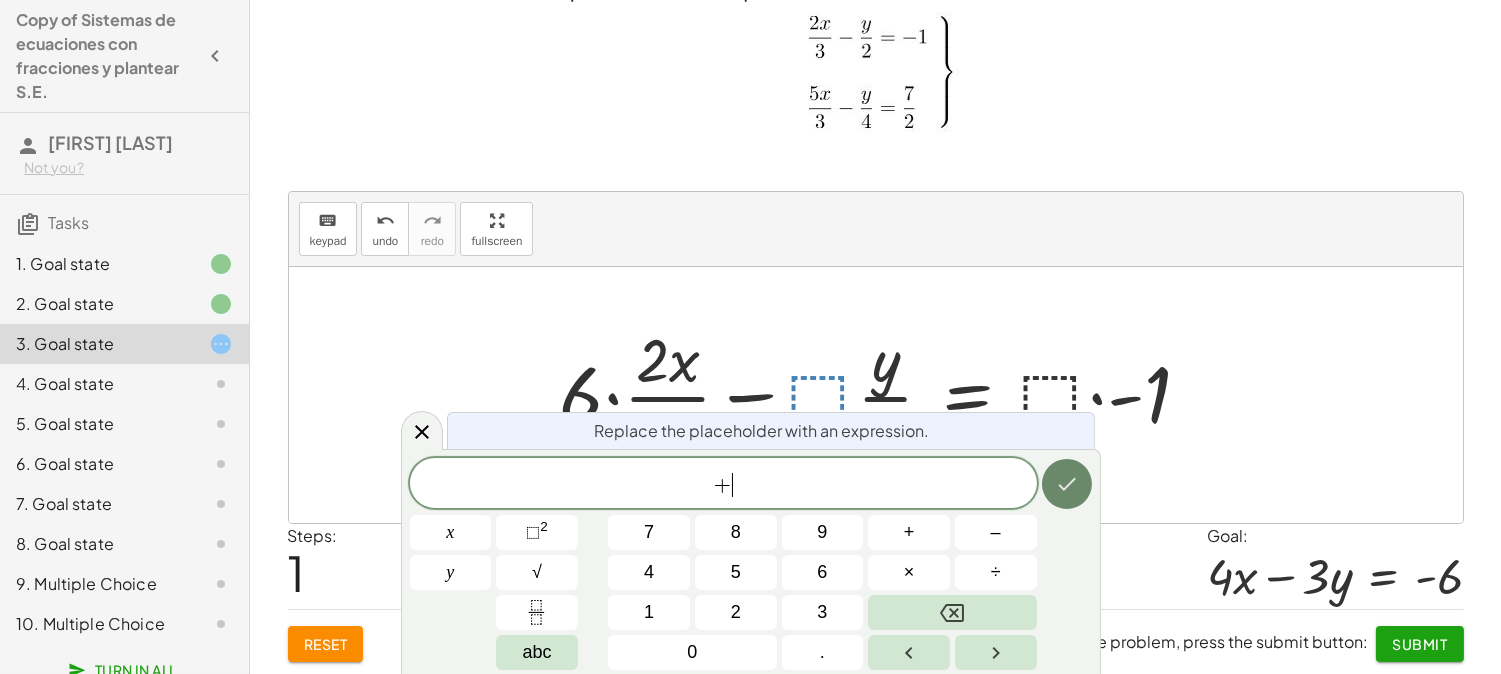 click 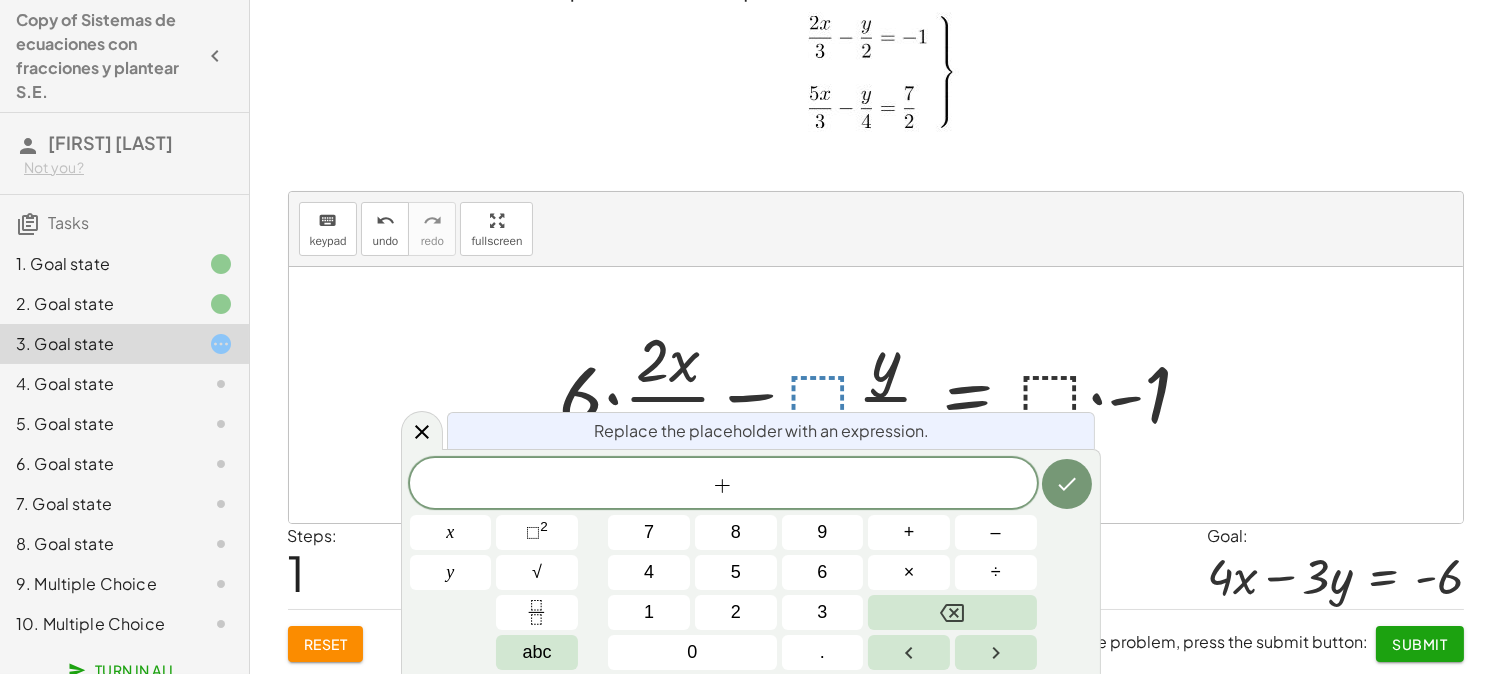 click on "Replace the placeholder with an expression." at bounding box center (771, 430) 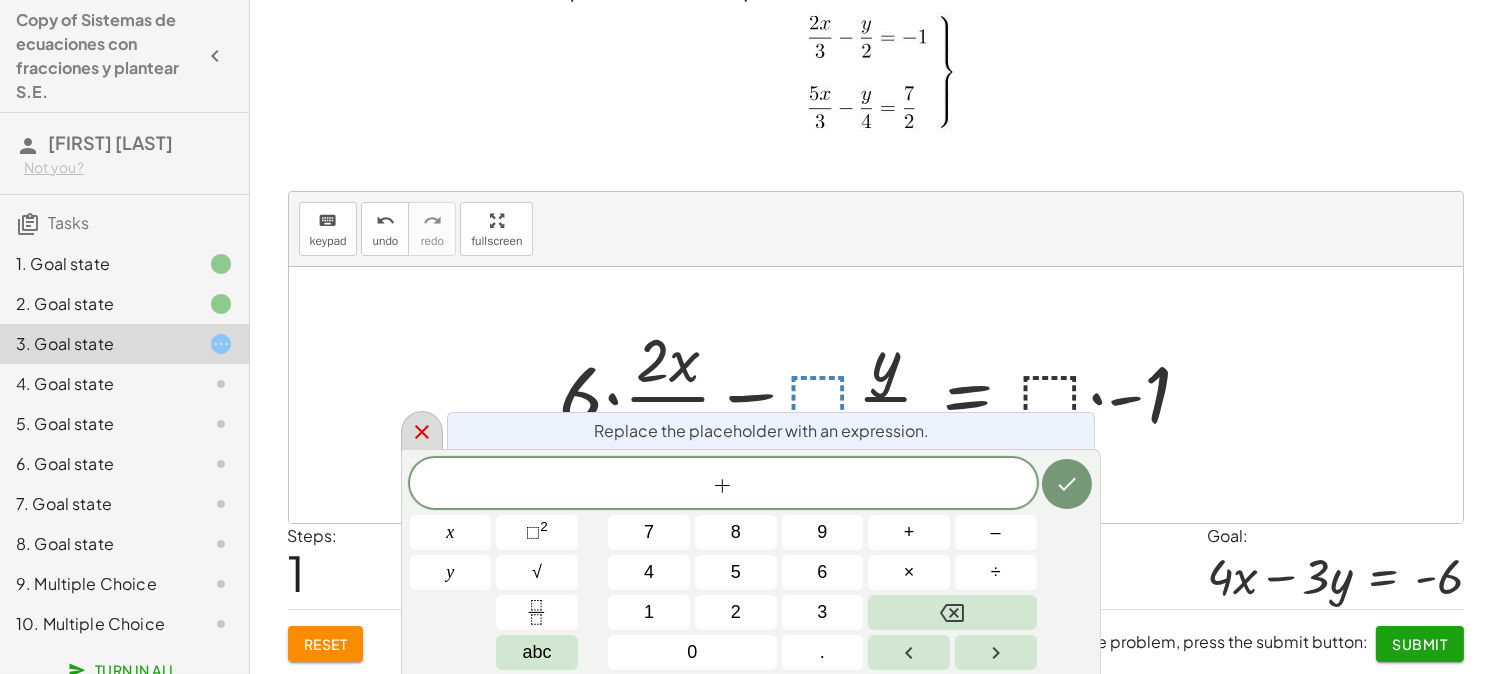 click at bounding box center [422, 430] 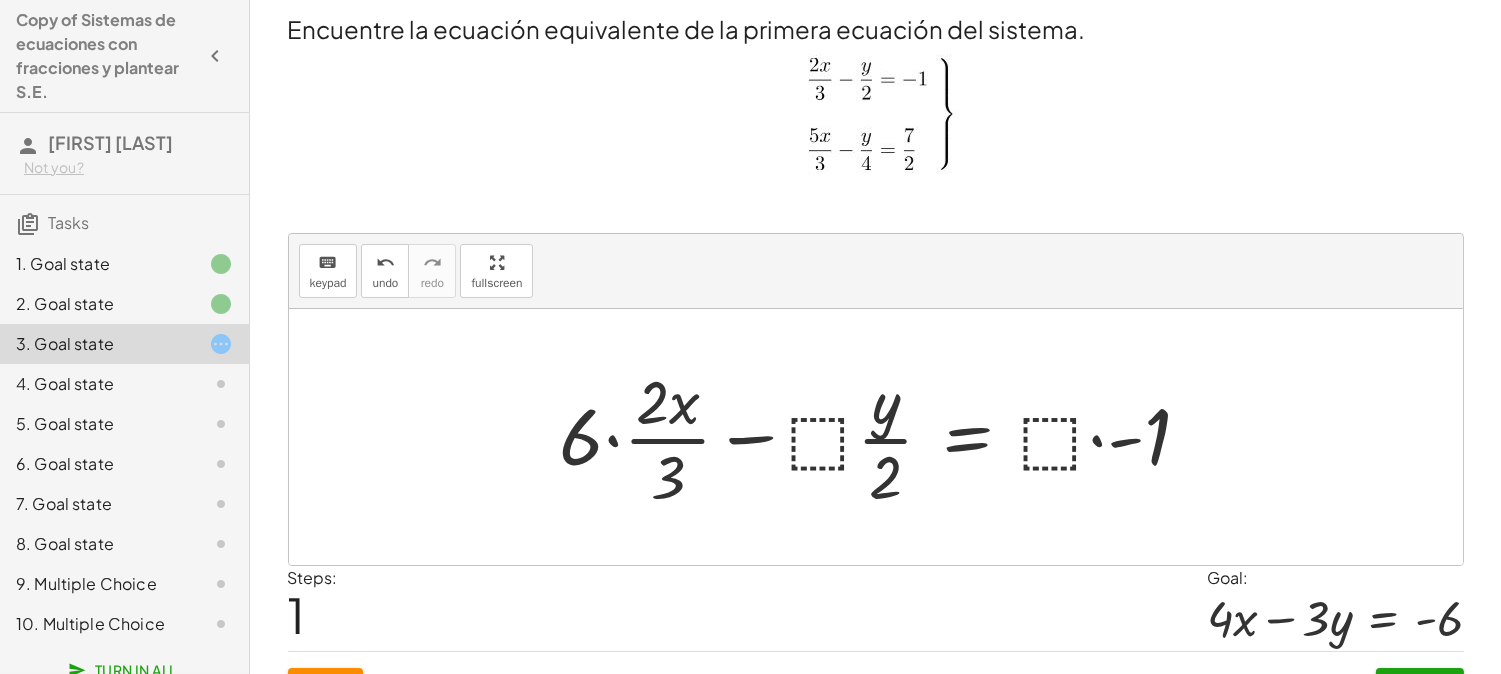 scroll, scrollTop: 42, scrollLeft: 0, axis: vertical 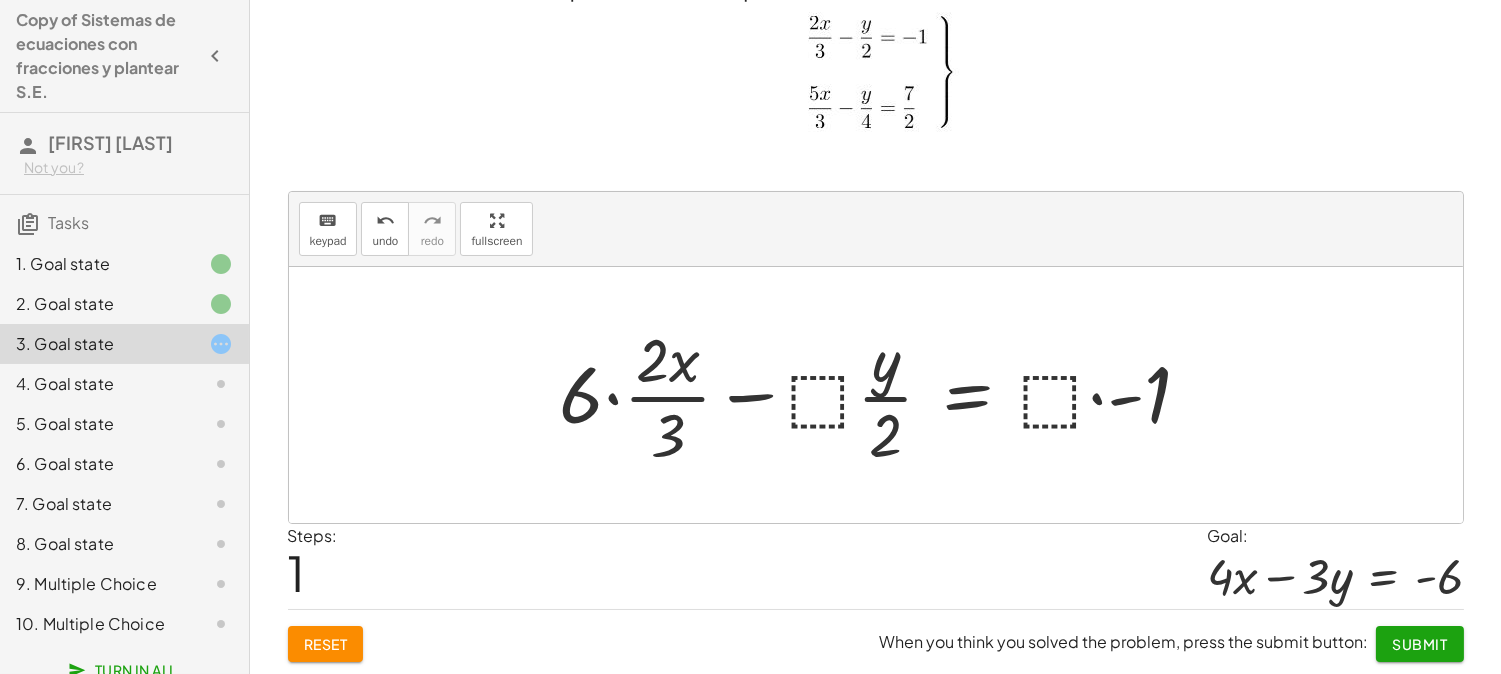 click at bounding box center [883, 395] 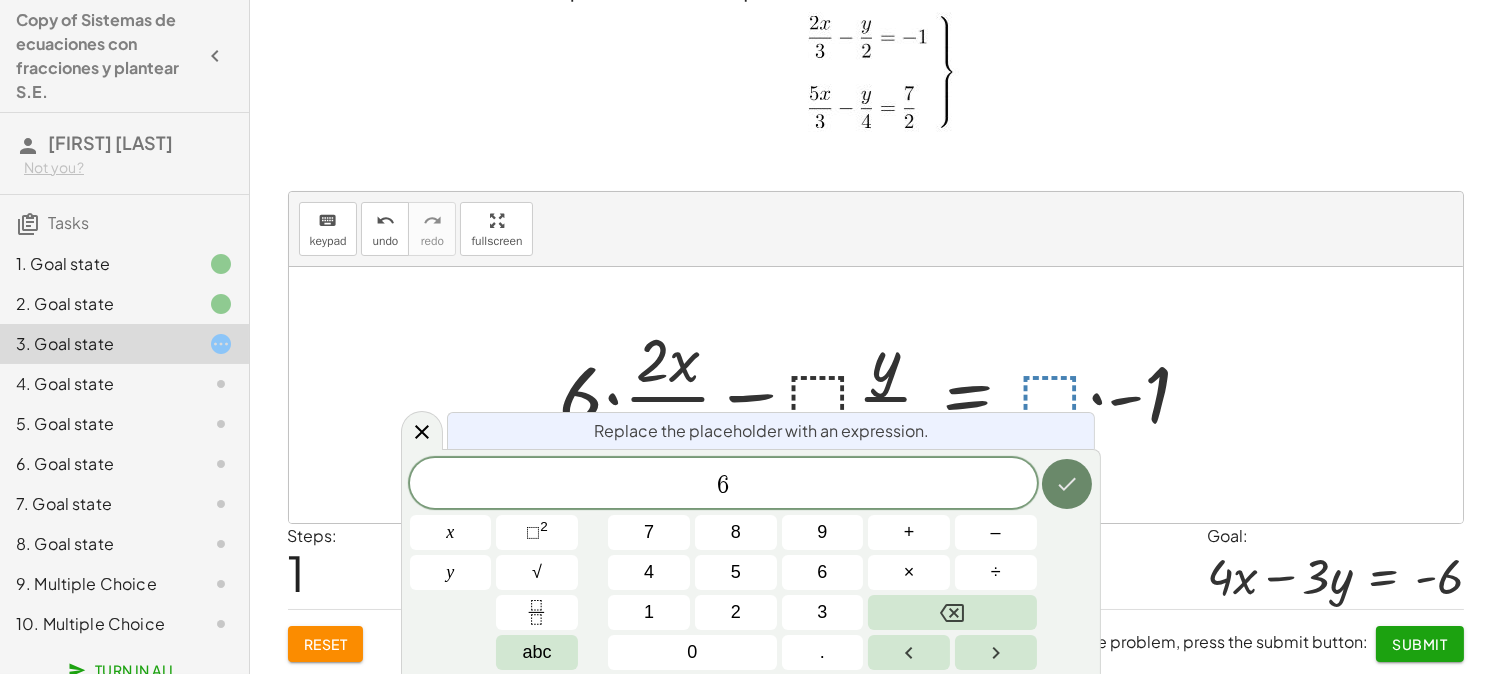 click 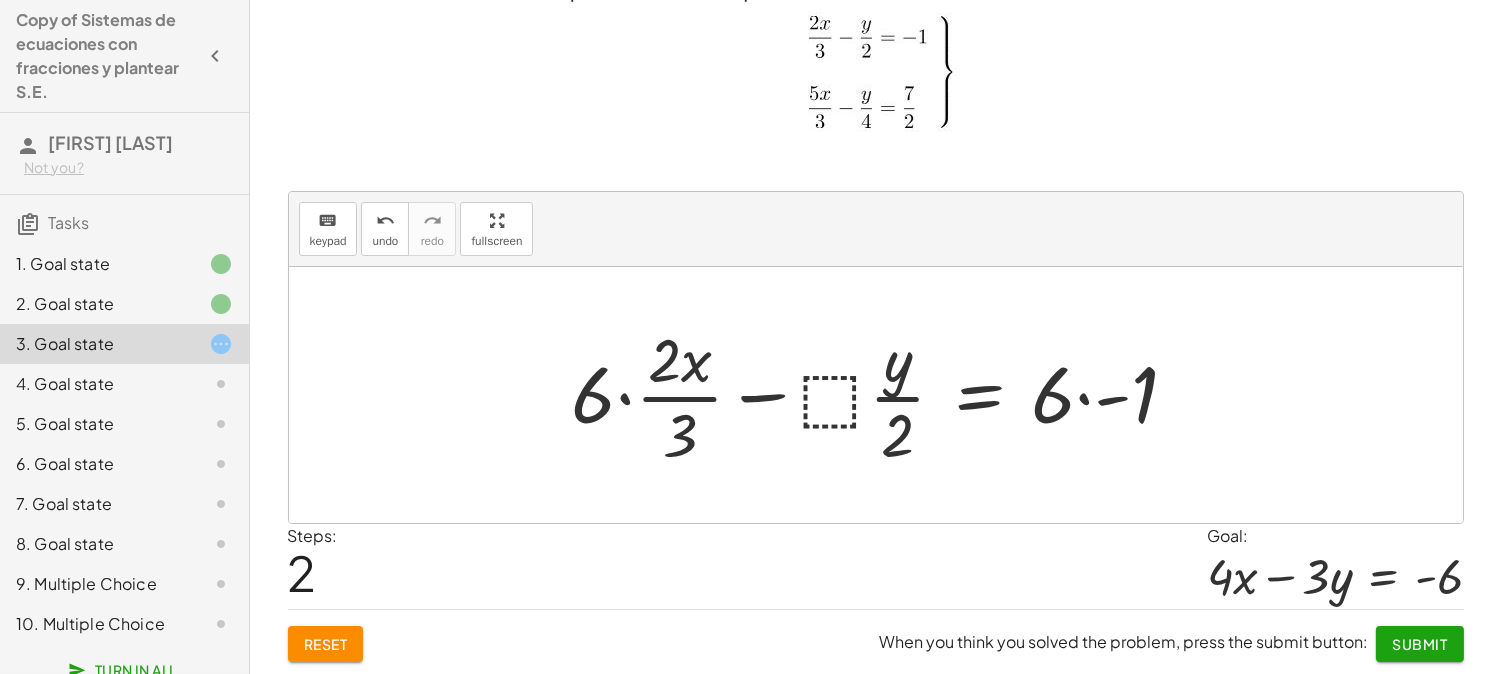 click at bounding box center [883, 395] 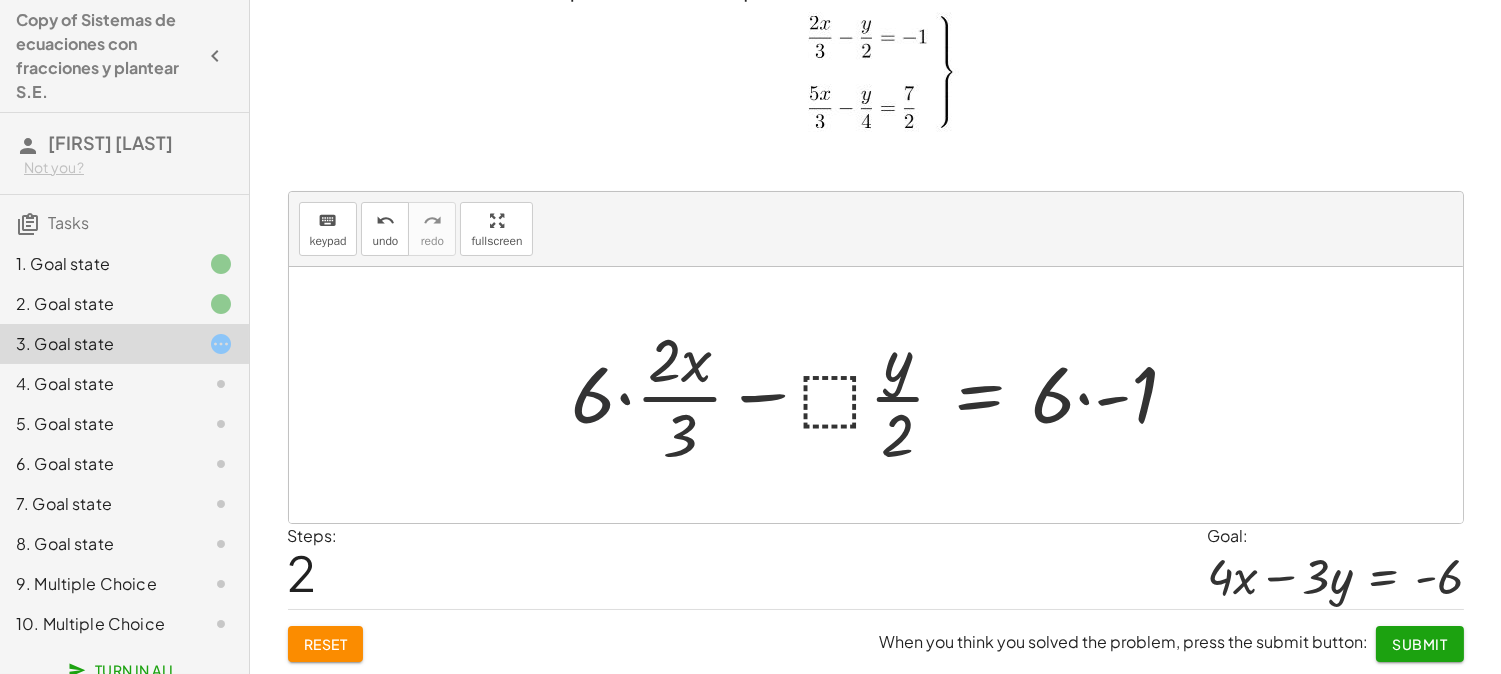 click at bounding box center (883, 395) 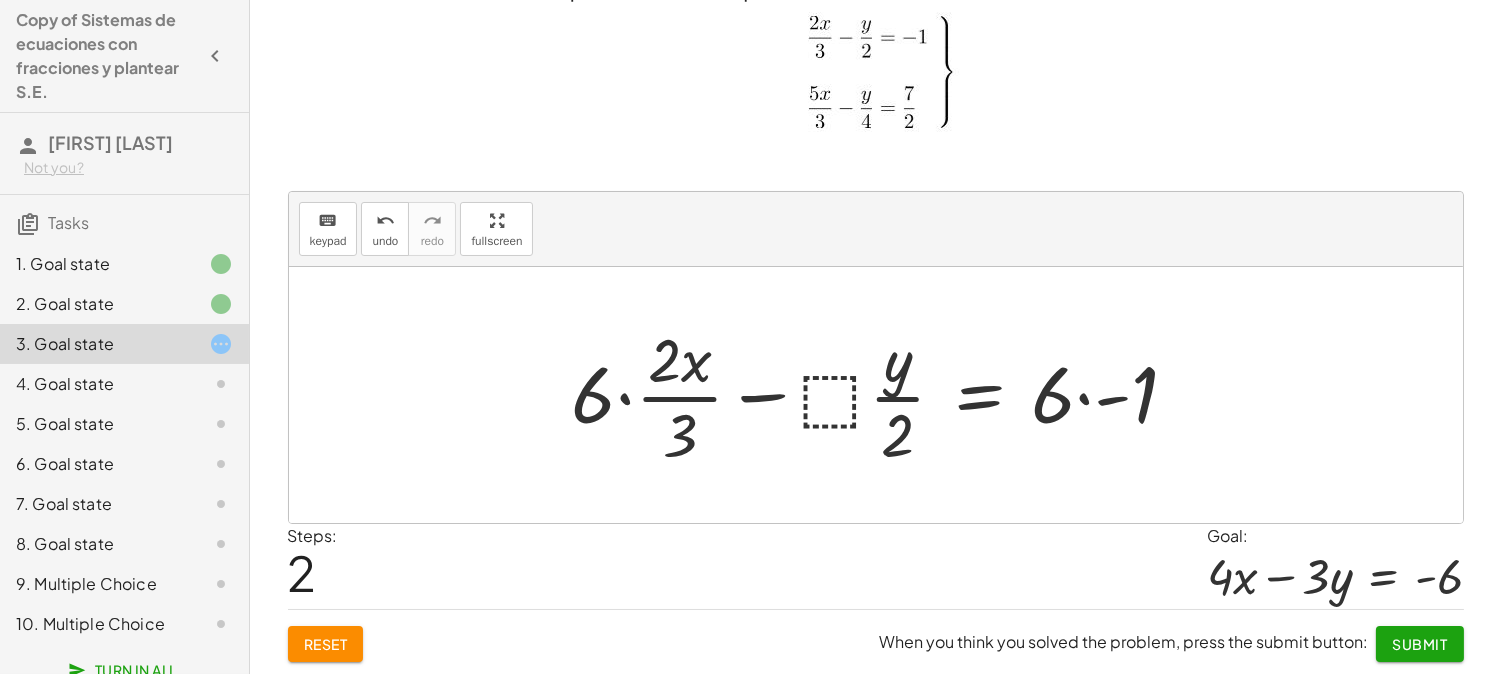click at bounding box center (883, 395) 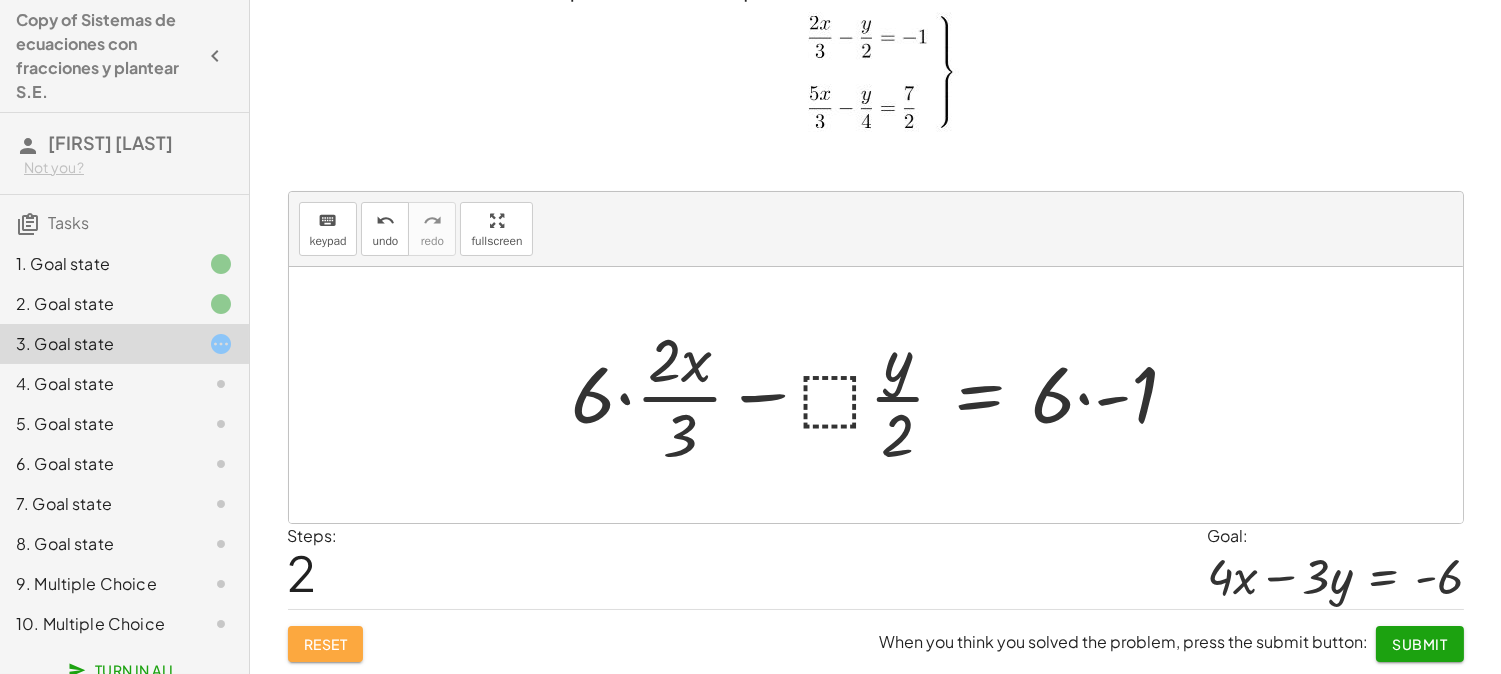 click on "Reset" 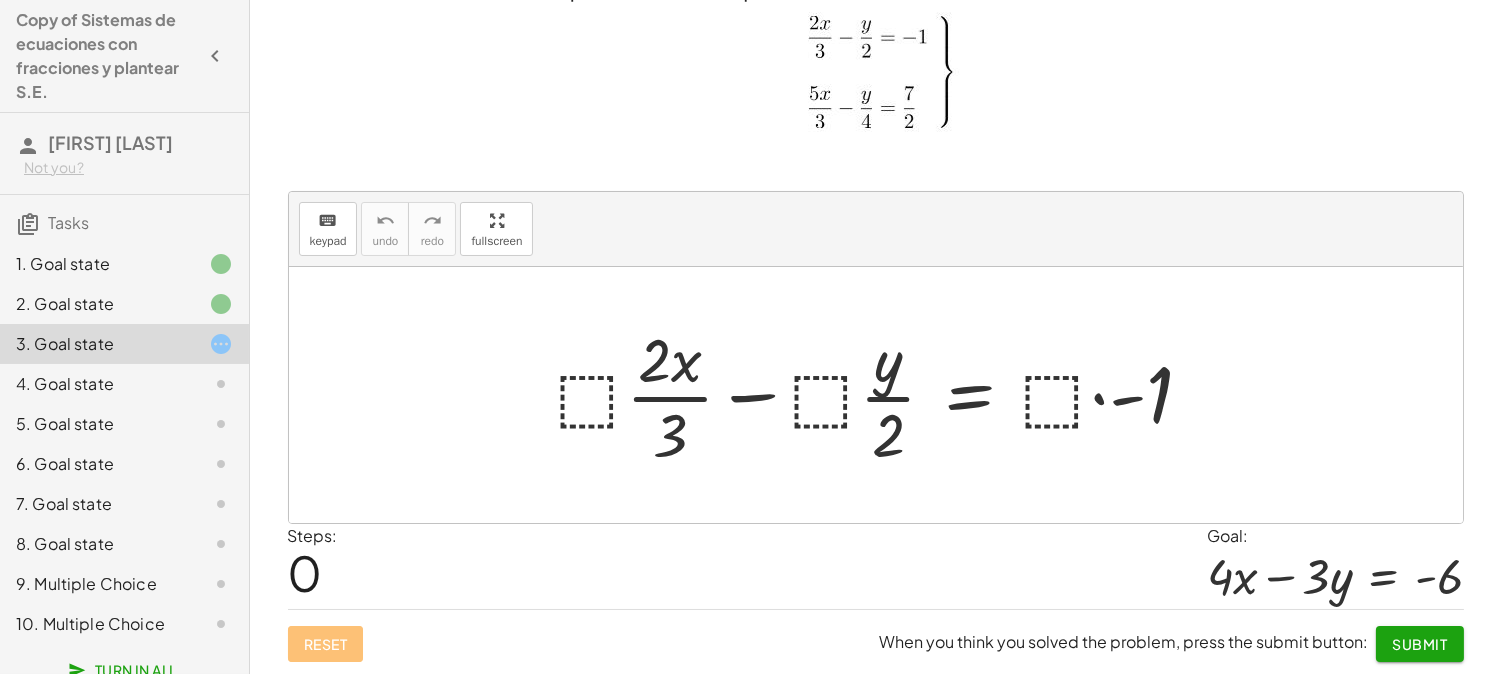 click at bounding box center [883, 395] 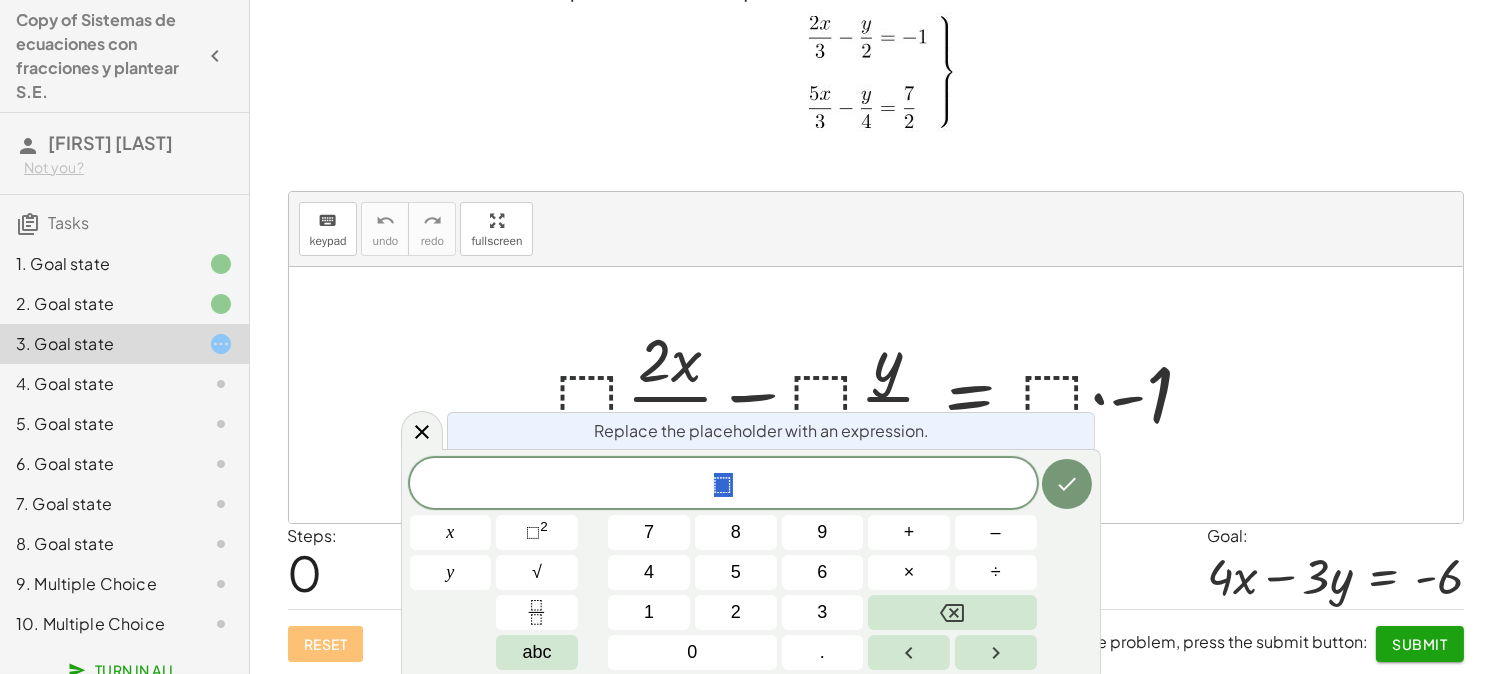 click at bounding box center [883, 395] 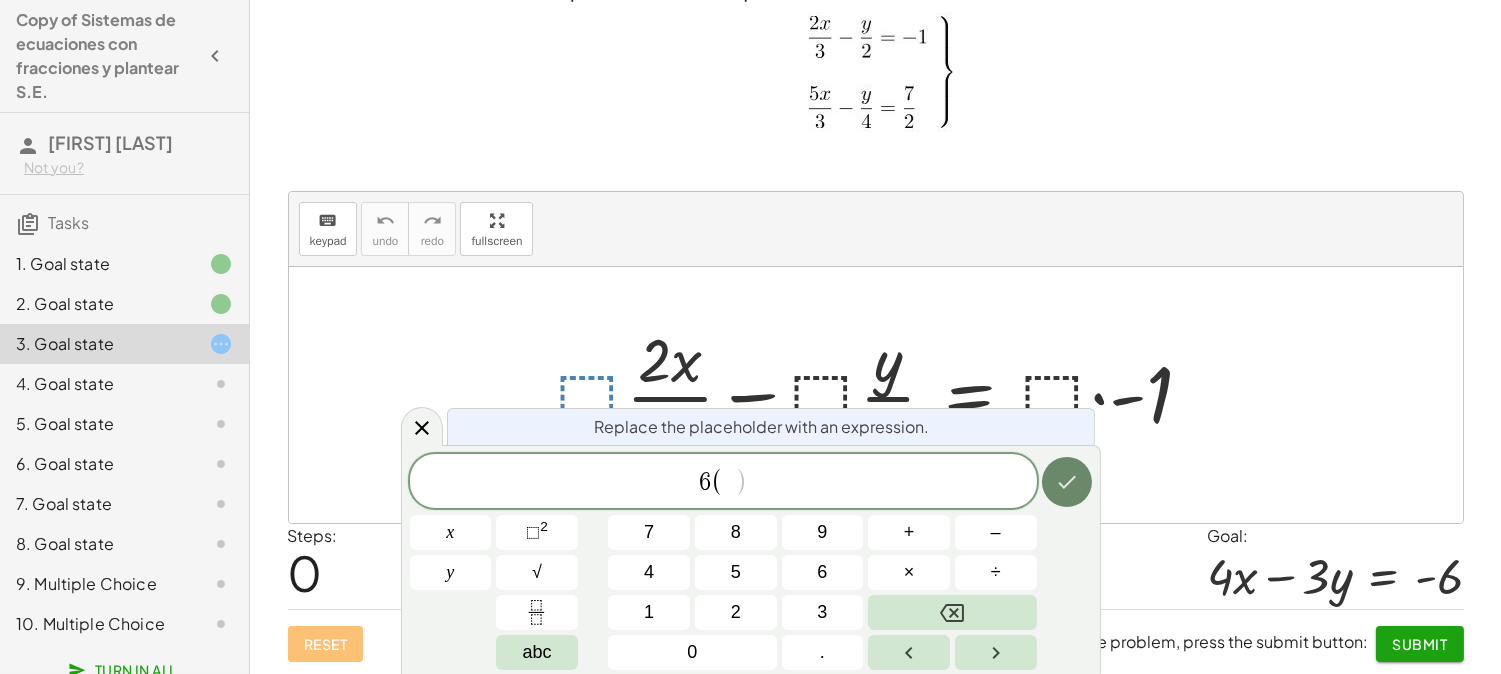 click at bounding box center (1067, 482) 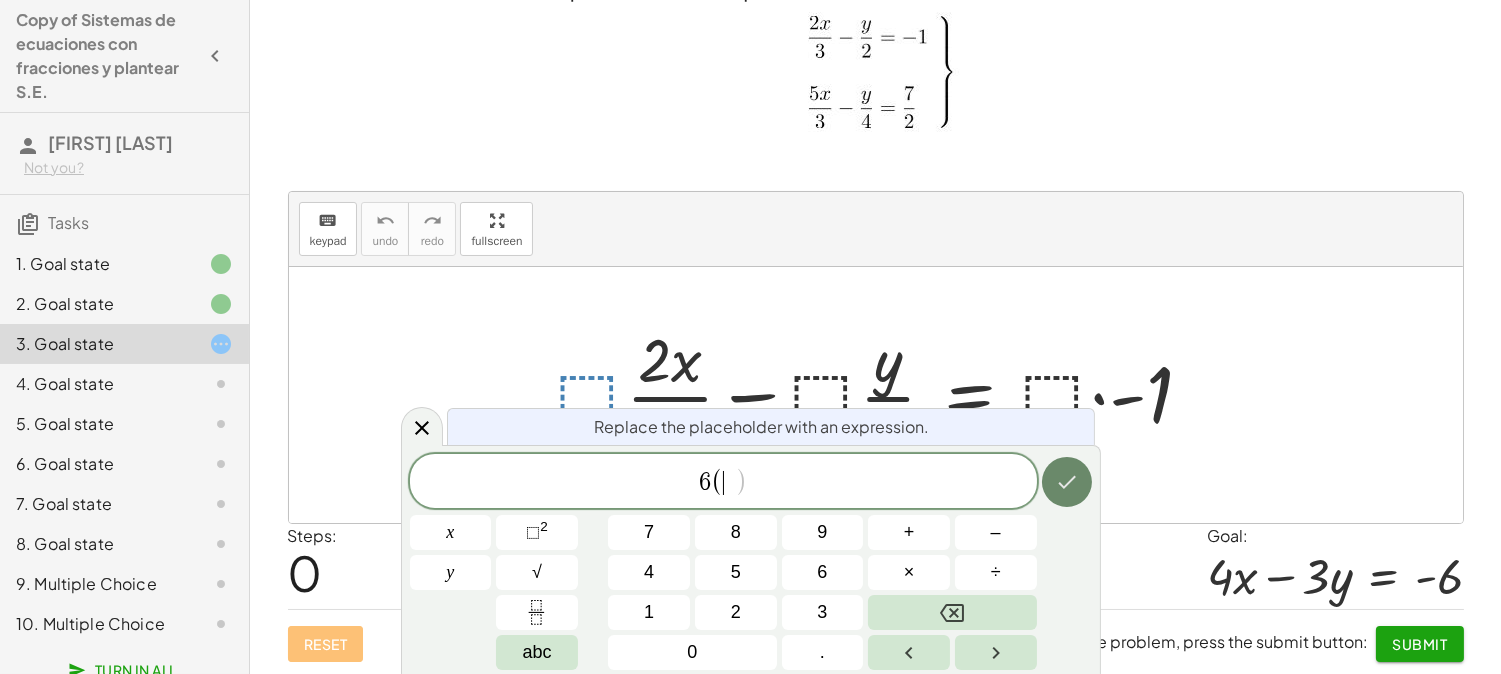 click at bounding box center [1067, 482] 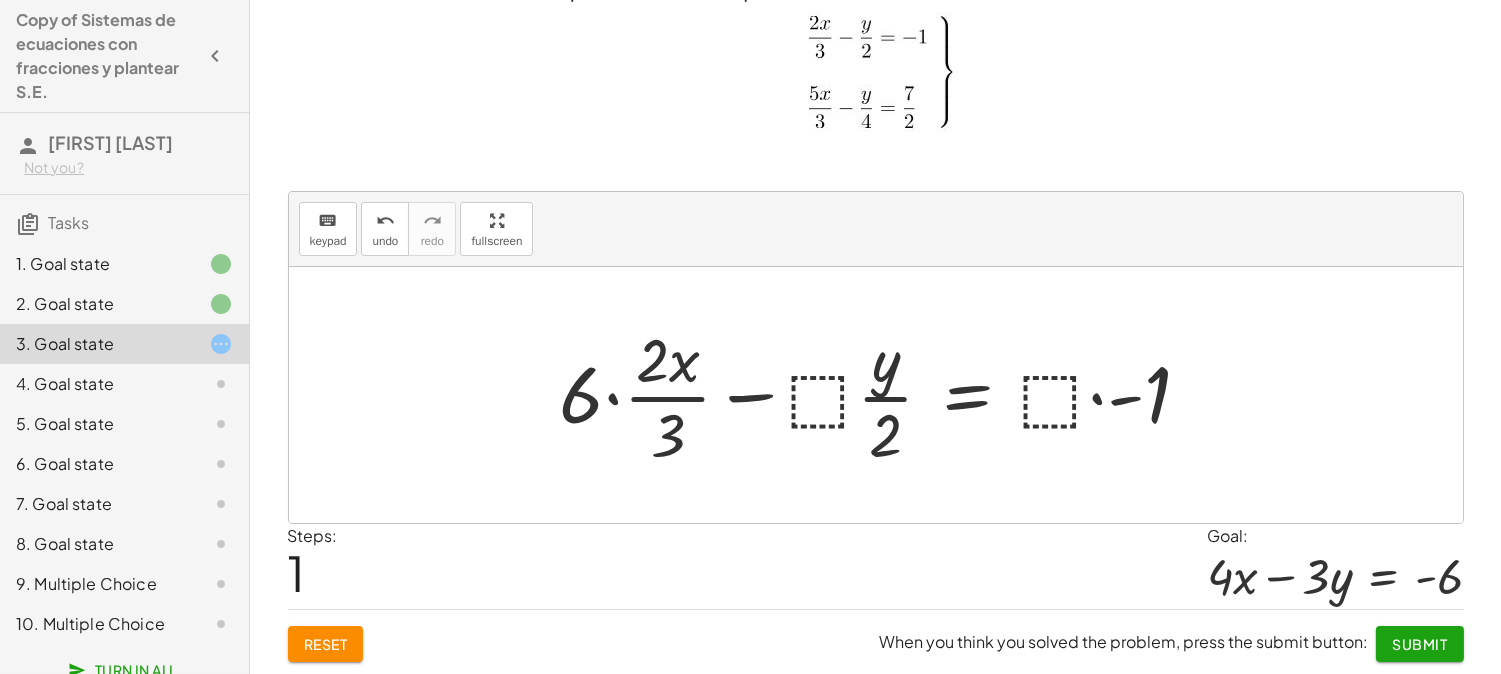 click at bounding box center [883, 395] 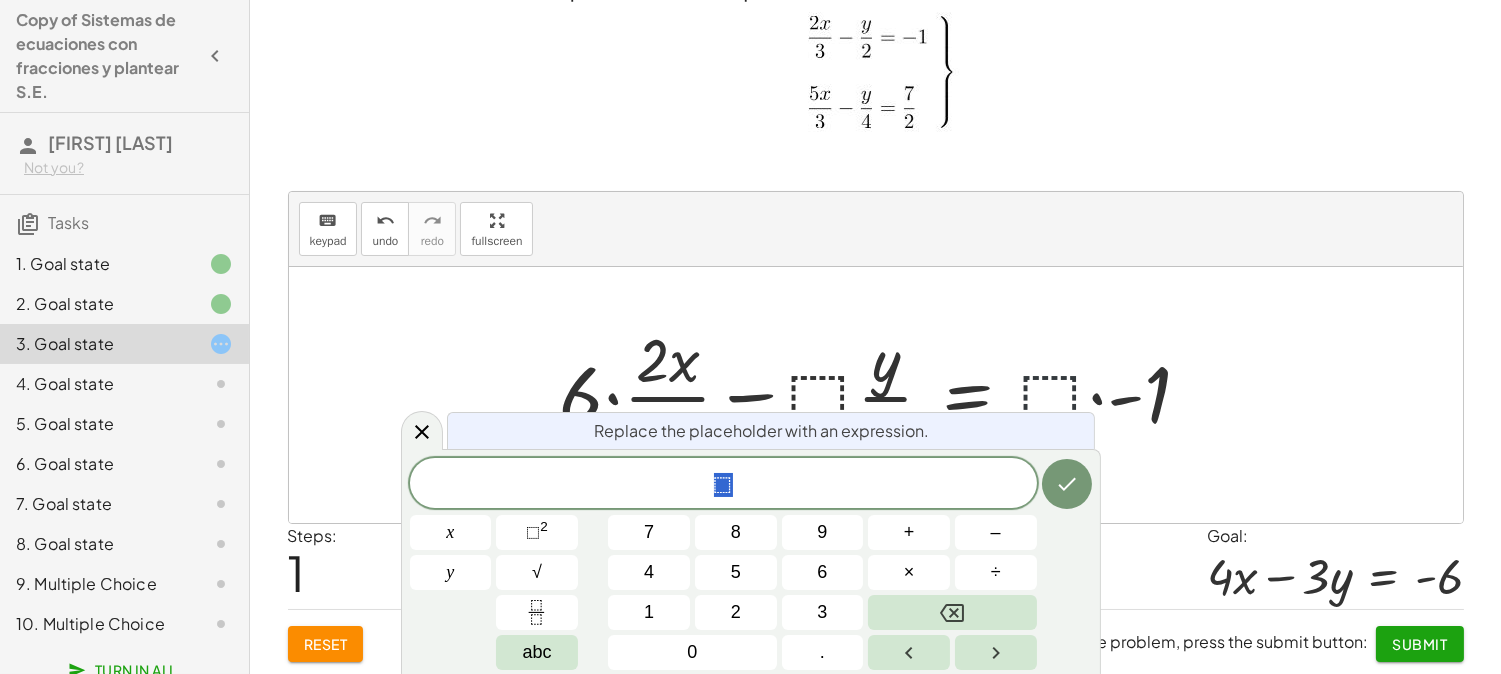 click at bounding box center [883, 395] 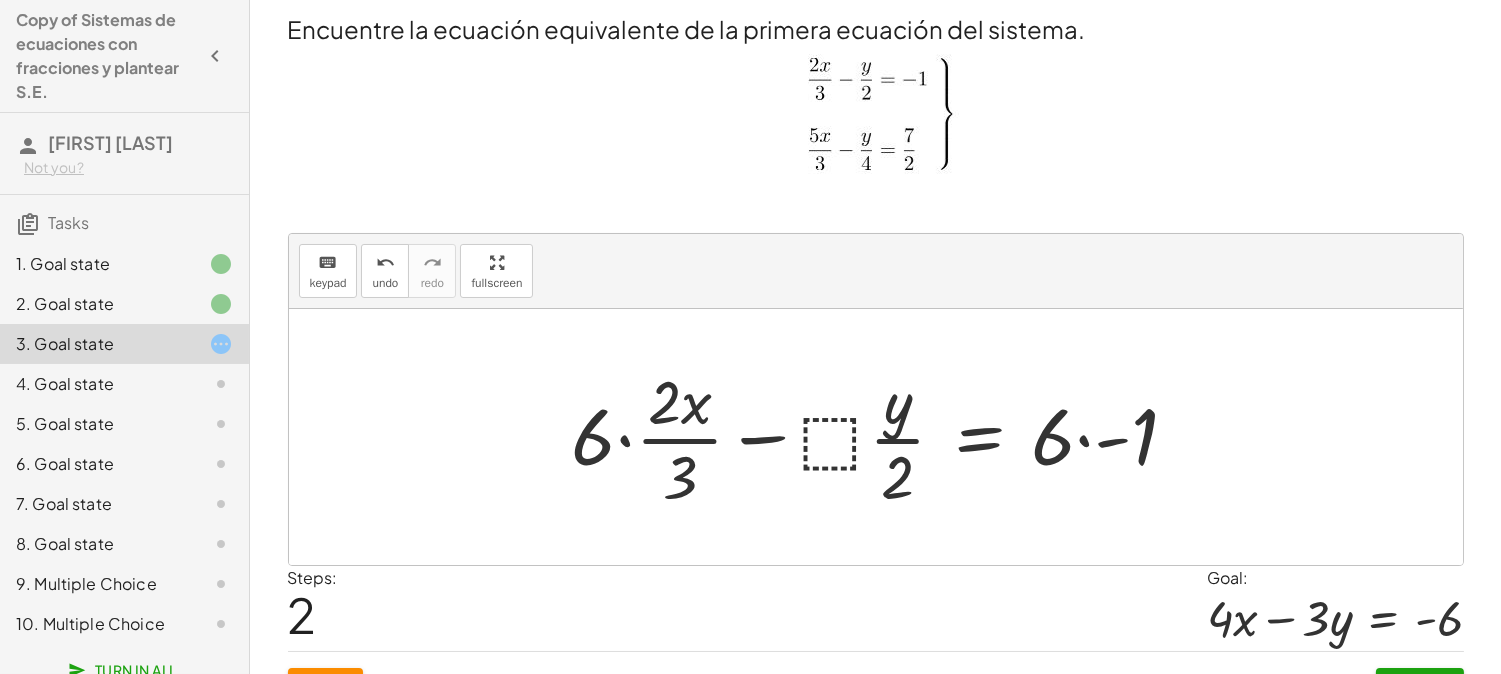 scroll, scrollTop: 42, scrollLeft: 0, axis: vertical 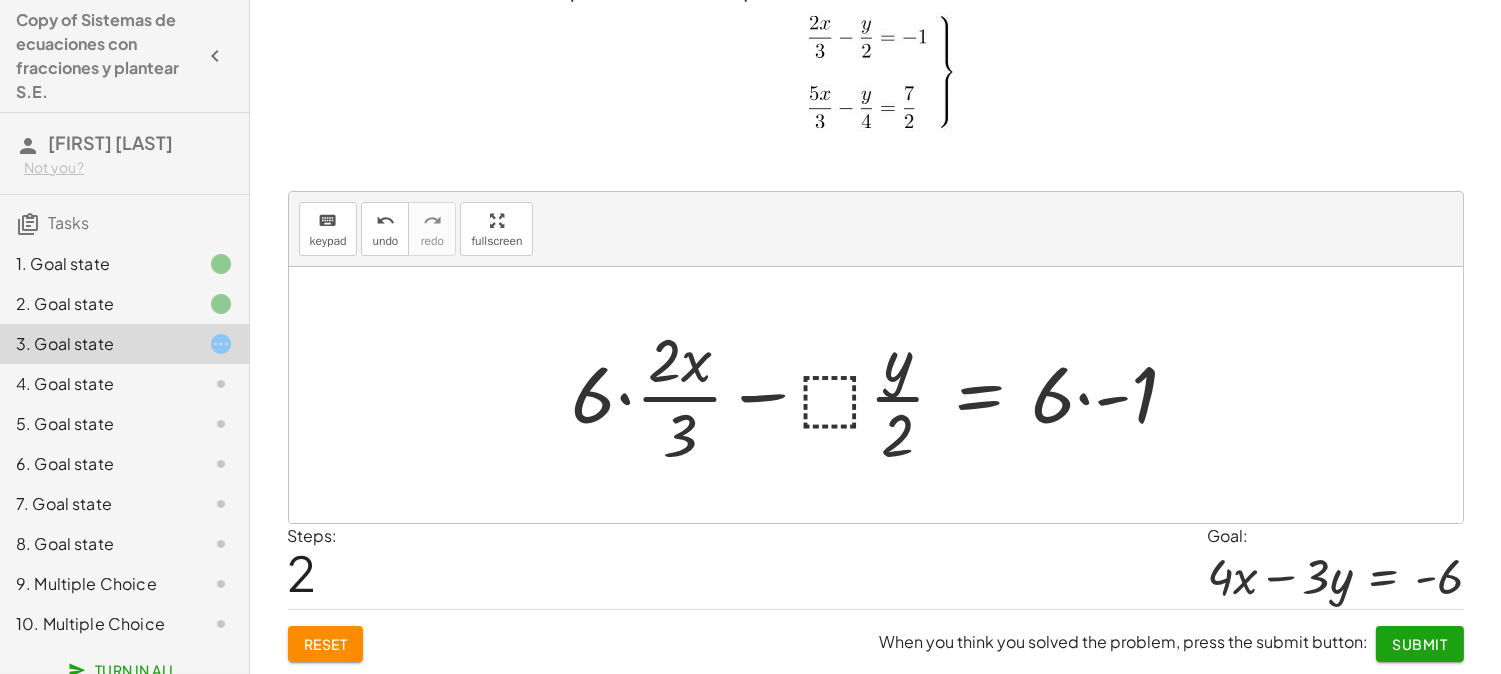 click at bounding box center (883, 395) 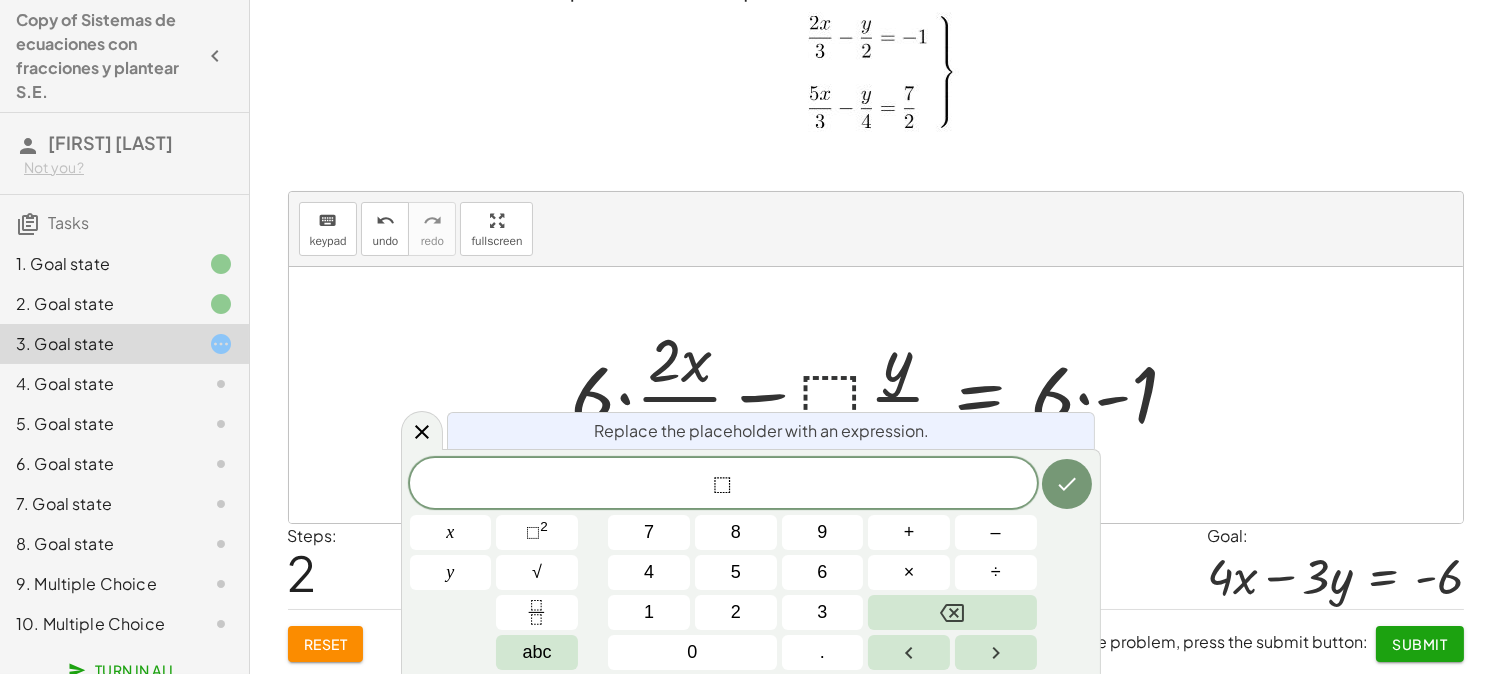 click at bounding box center [883, 395] 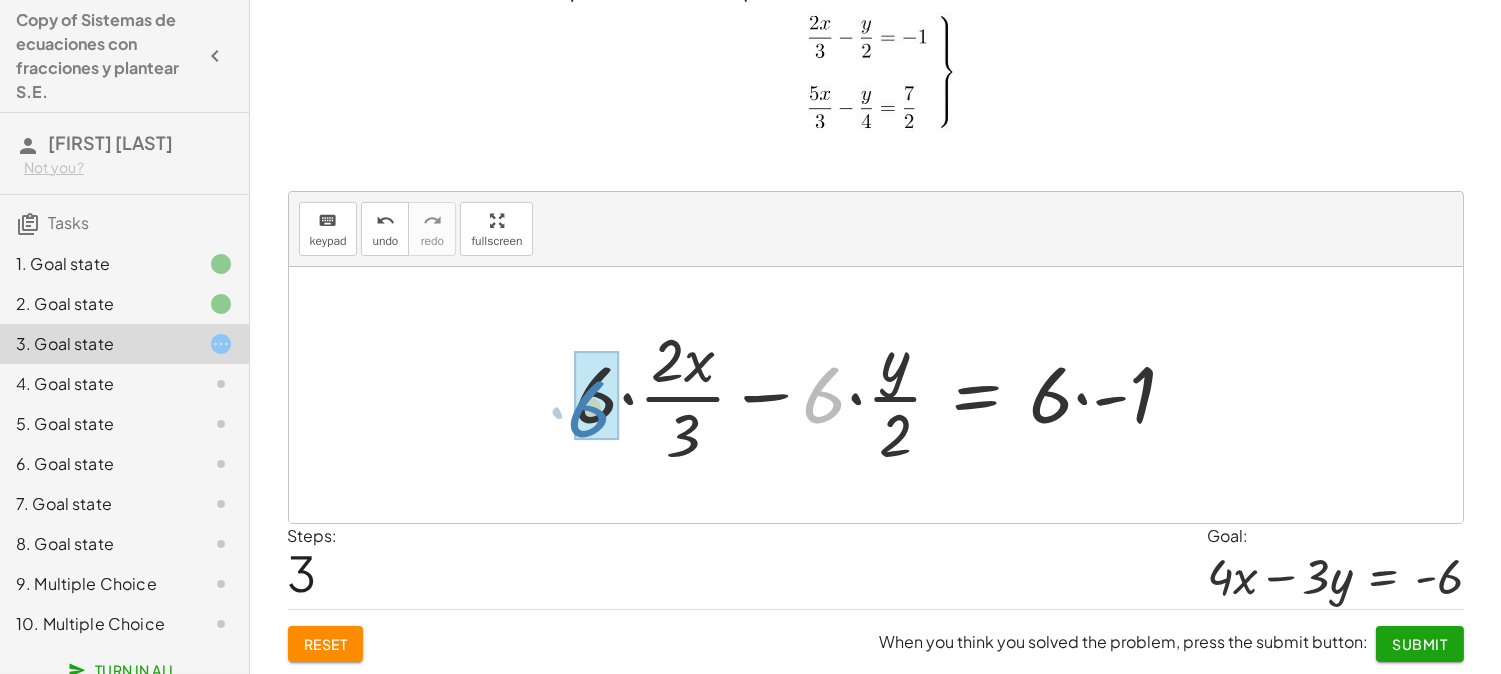drag, startPoint x: 815, startPoint y: 401, endPoint x: 587, endPoint y: 413, distance: 228.31557 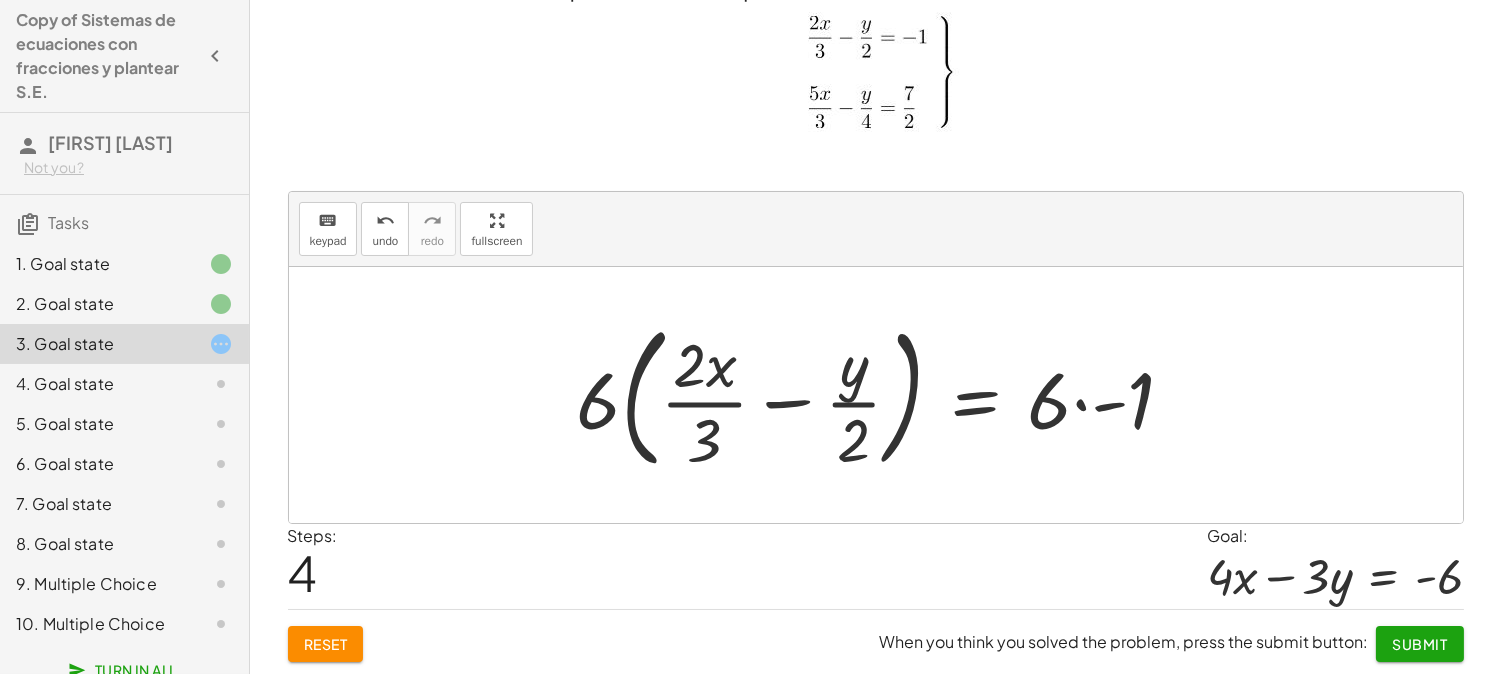 click at bounding box center [884, 395] 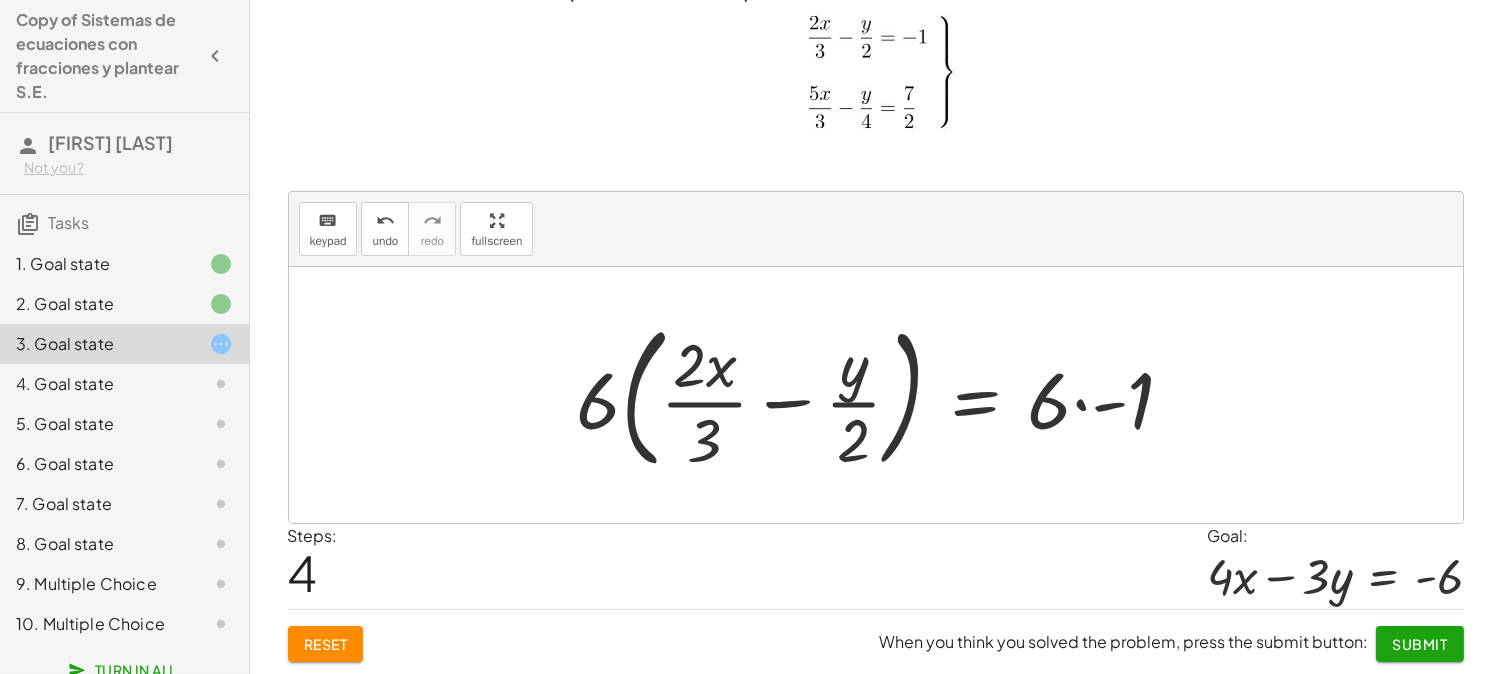 click at bounding box center [884, 395] 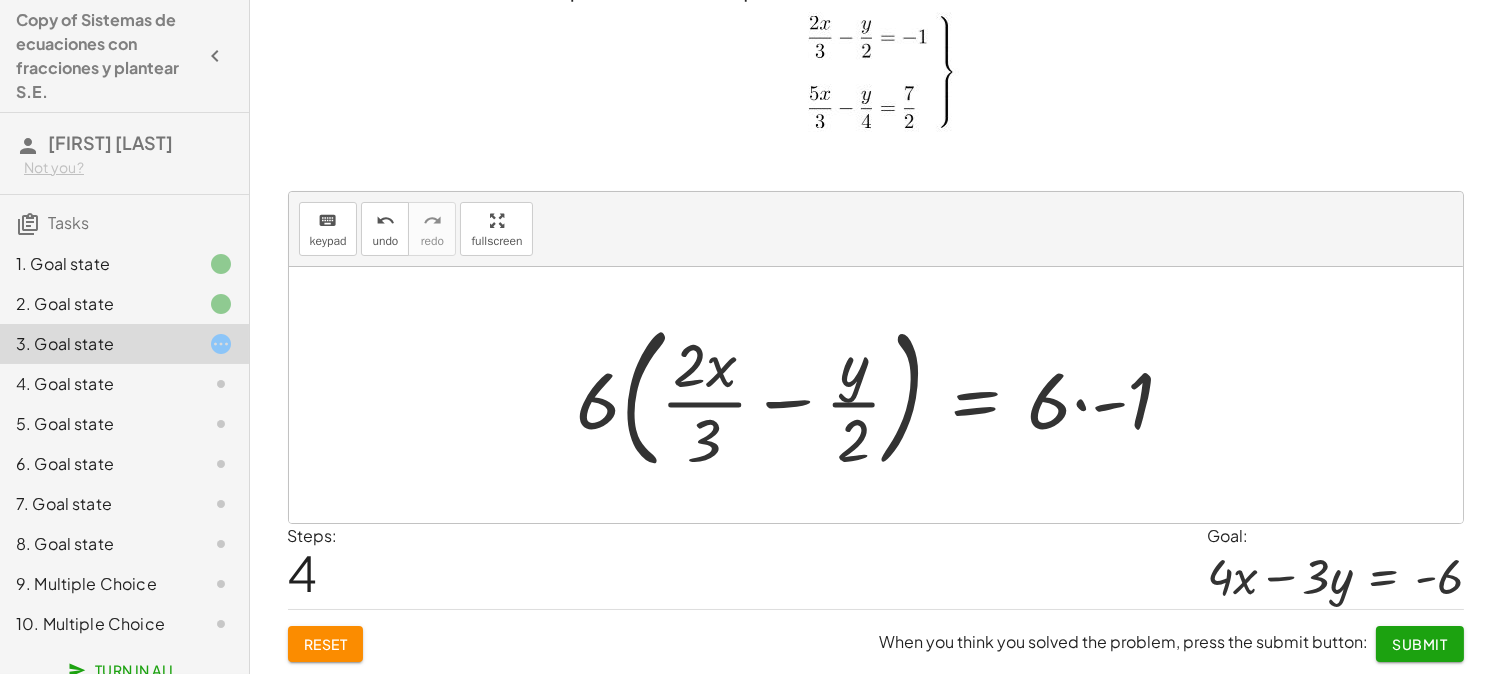 click at bounding box center (884, 395) 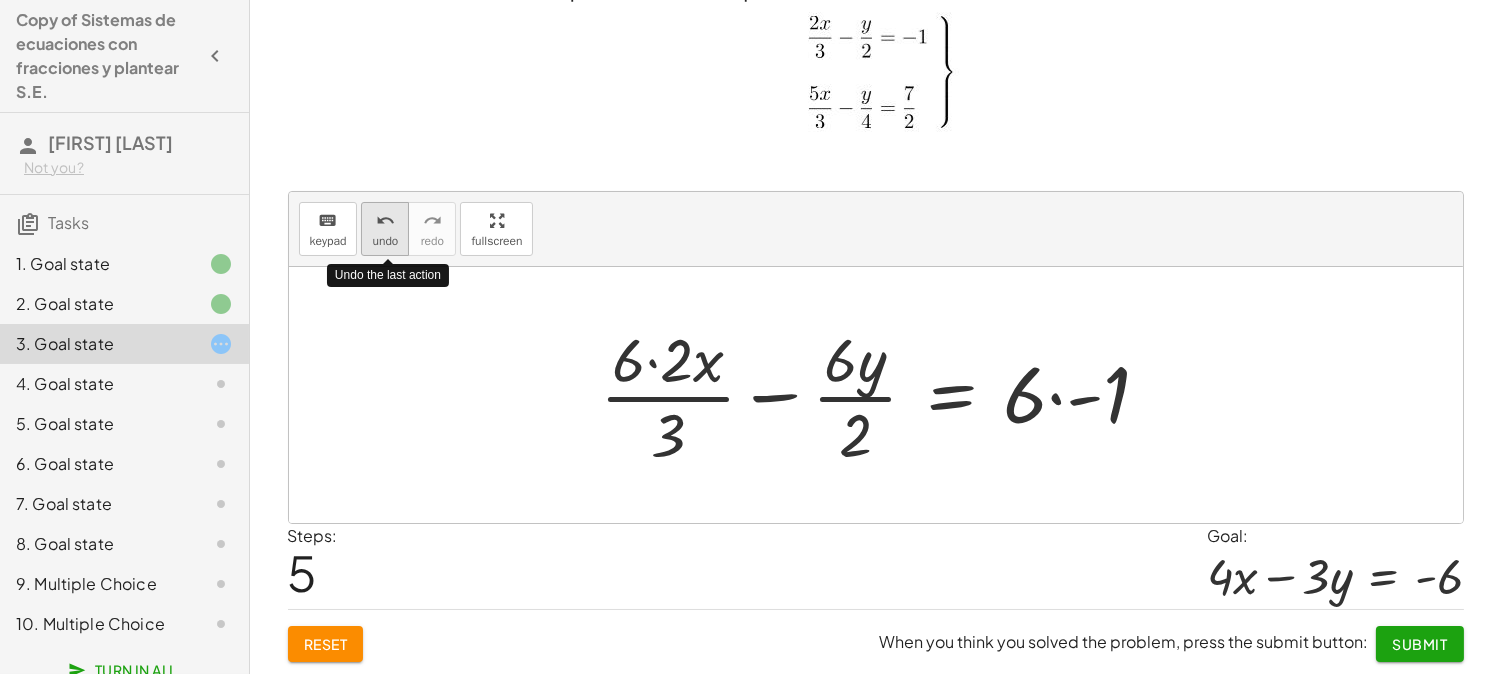 click on "undo" at bounding box center [385, 241] 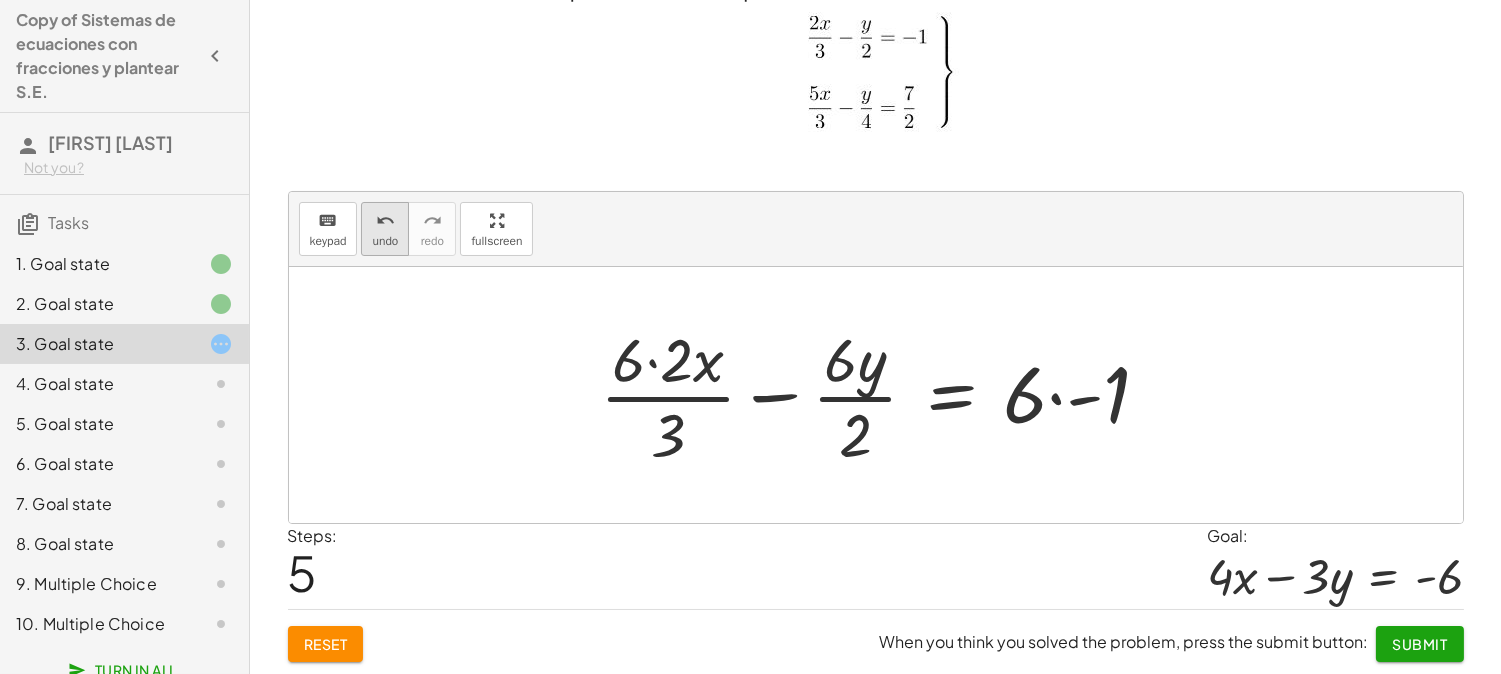 click on "undo" at bounding box center [385, 221] 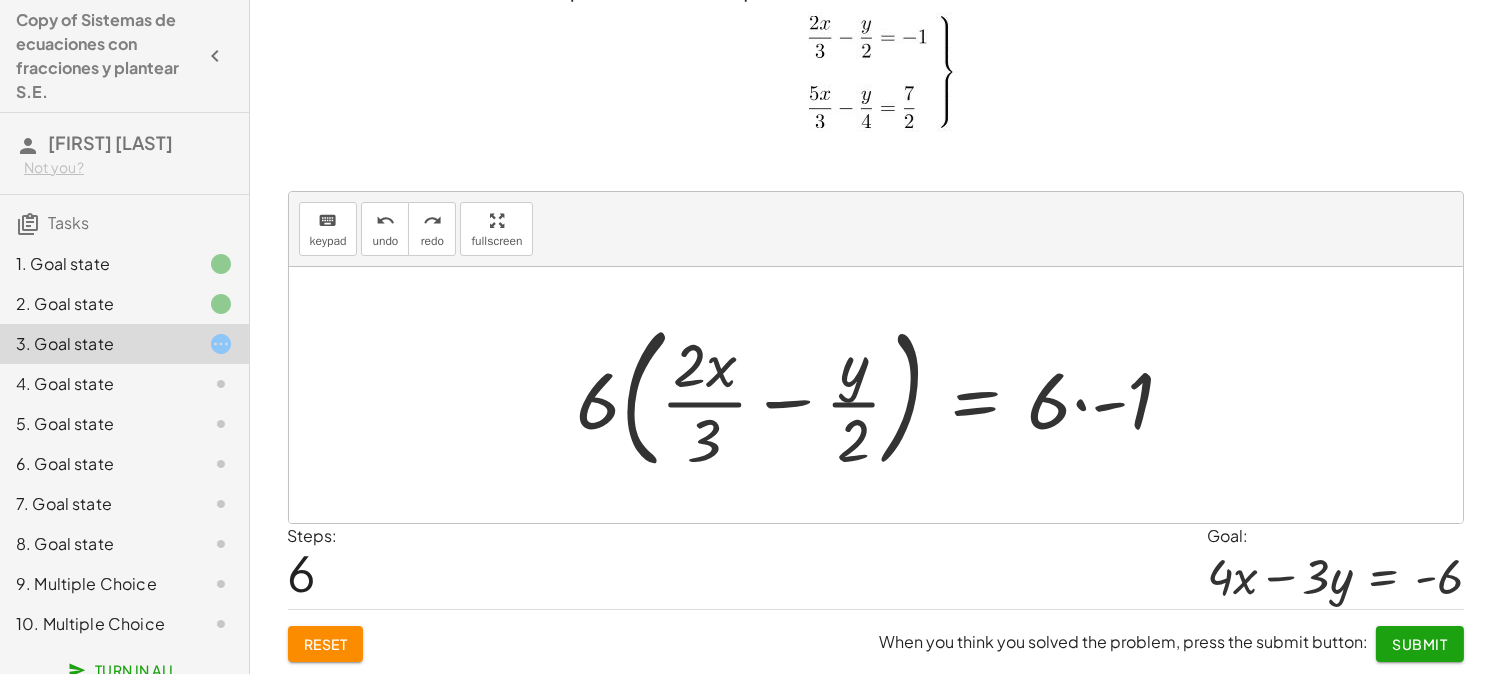 click at bounding box center (884, 395) 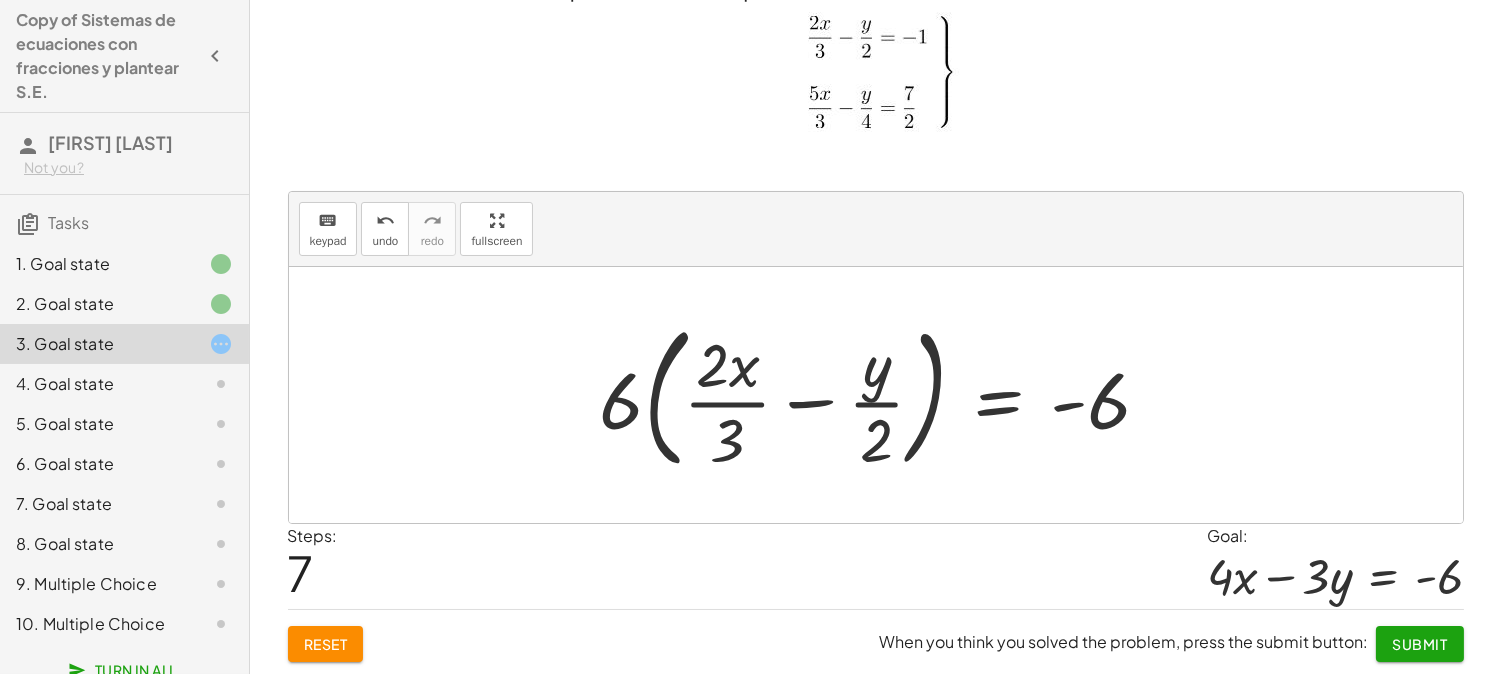 click at bounding box center [883, 395] 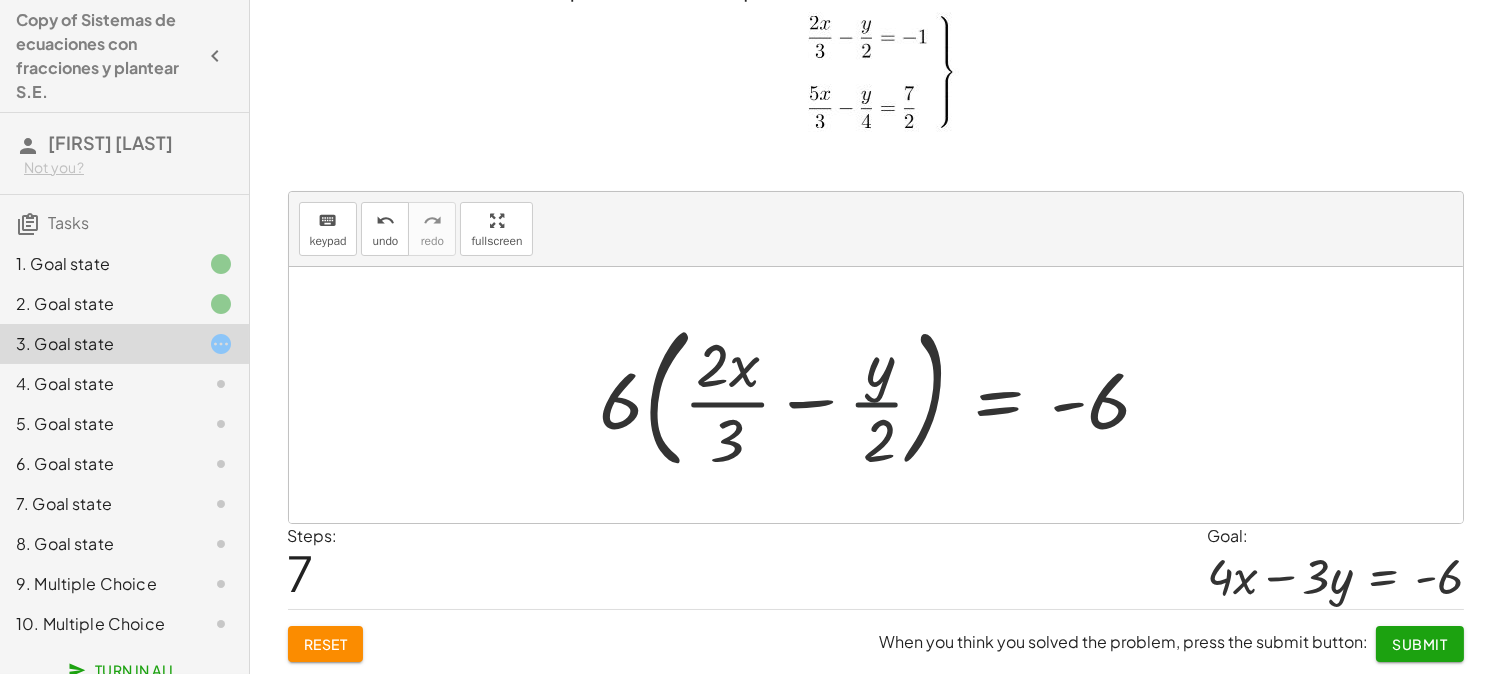 click at bounding box center (883, 395) 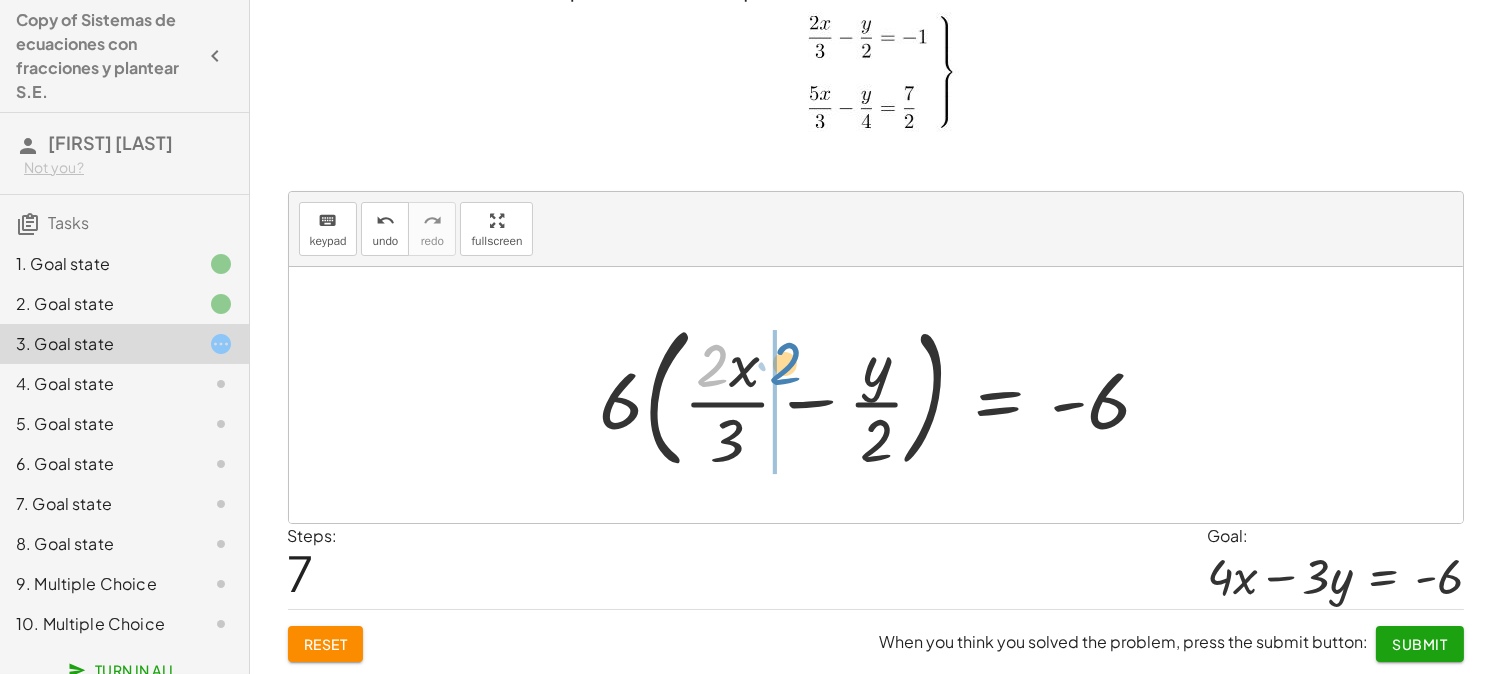 drag, startPoint x: 722, startPoint y: 364, endPoint x: 795, endPoint y: 362, distance: 73.02739 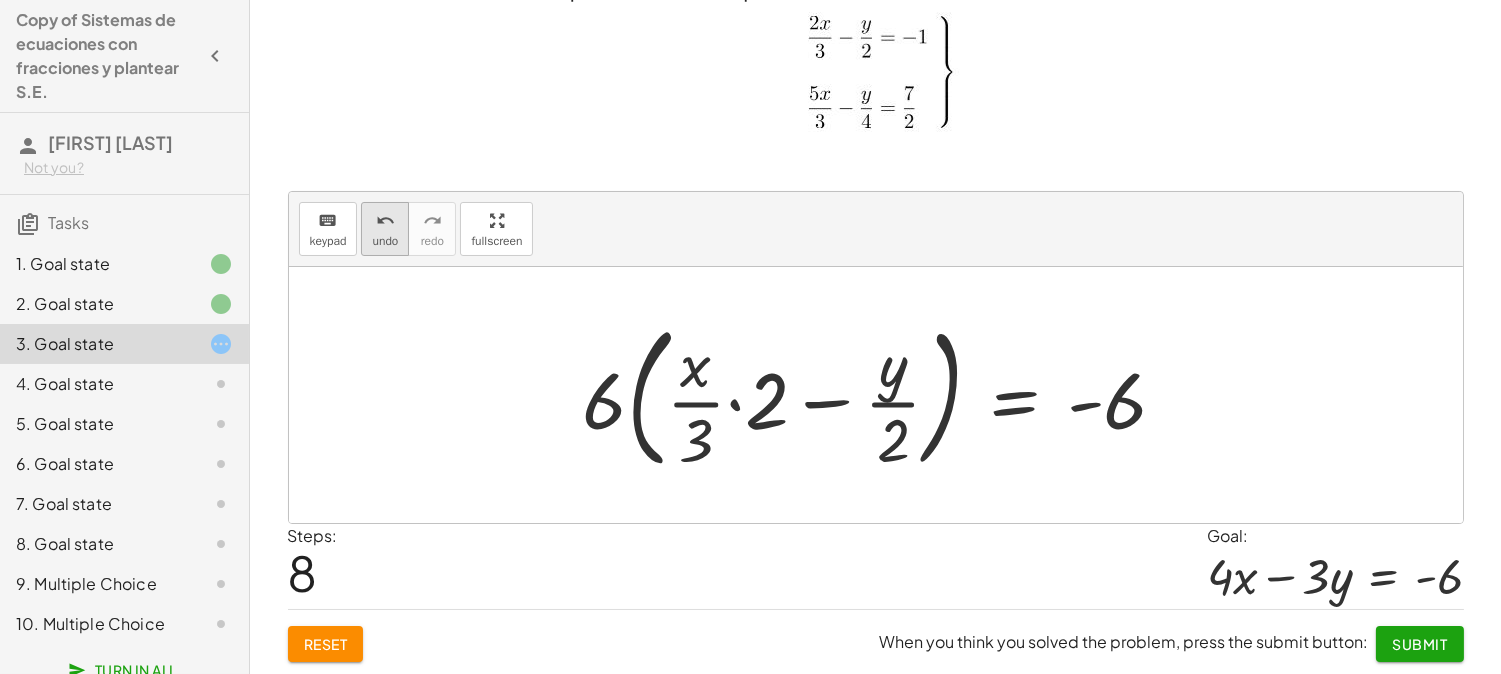 click on "undo" at bounding box center [385, 241] 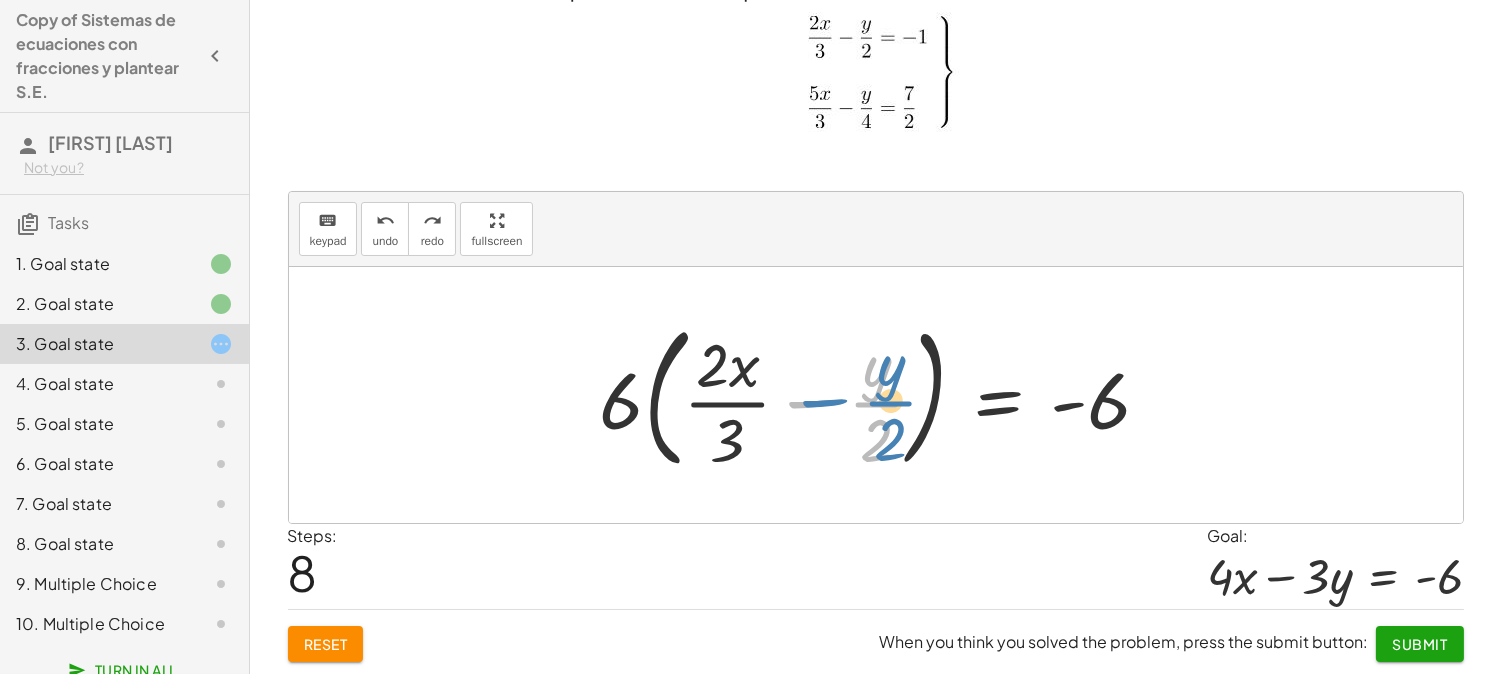 drag, startPoint x: 820, startPoint y: 397, endPoint x: 834, endPoint y: 396, distance: 14.035668 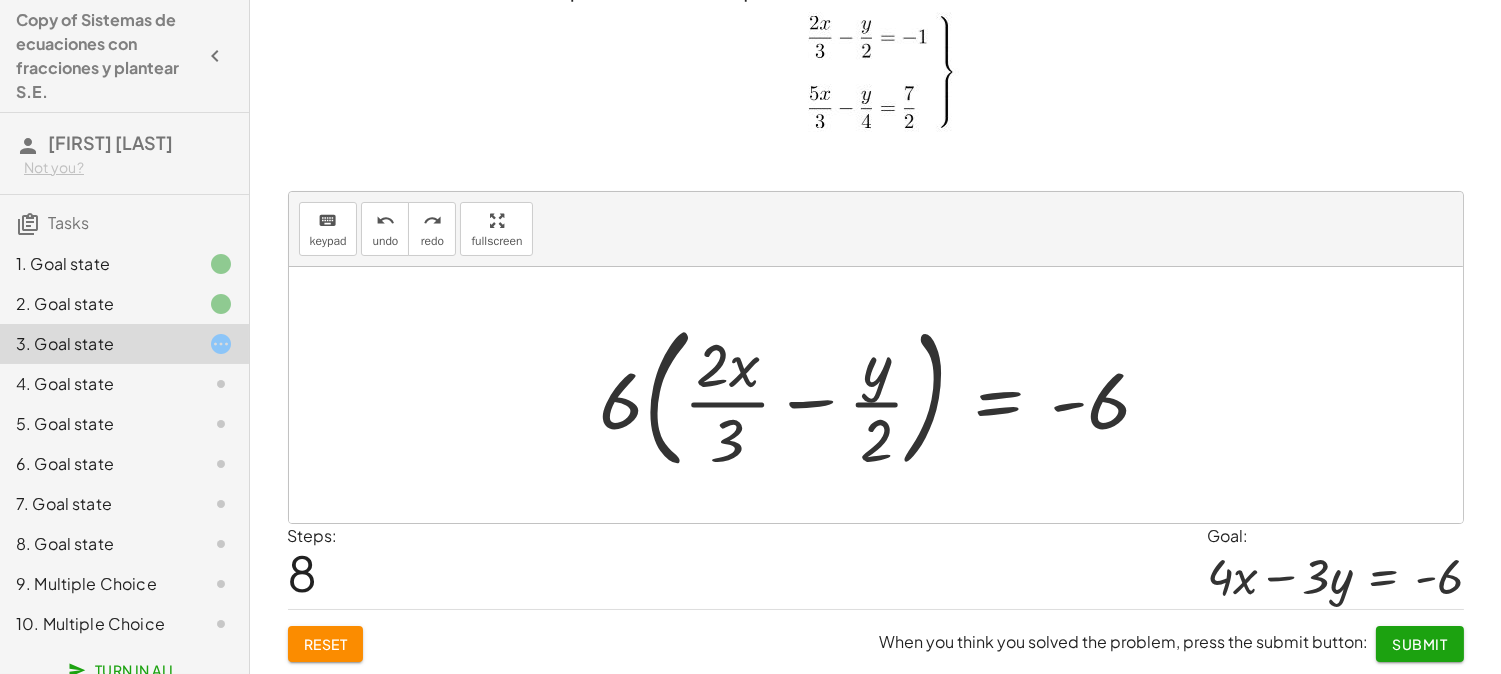 click at bounding box center (883, 395) 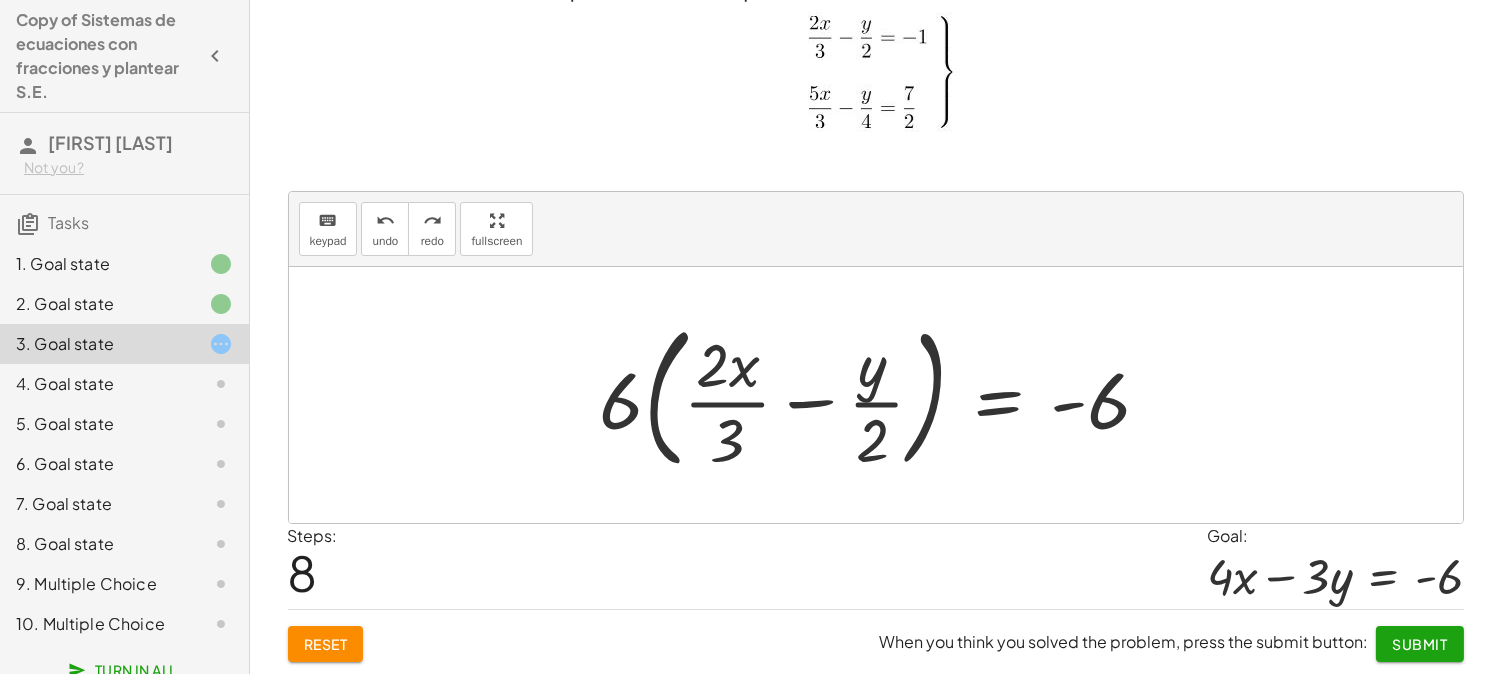 click at bounding box center [883, 395] 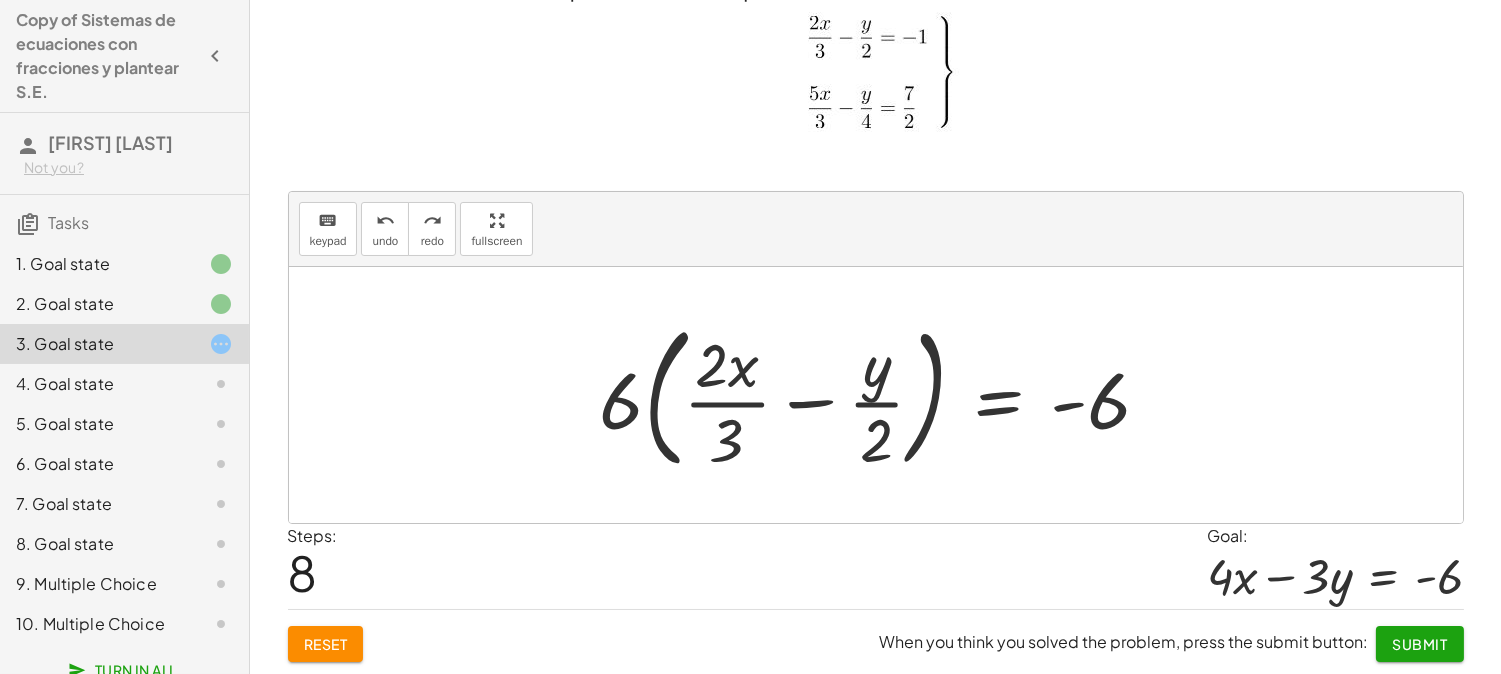 click at bounding box center [883, 395] 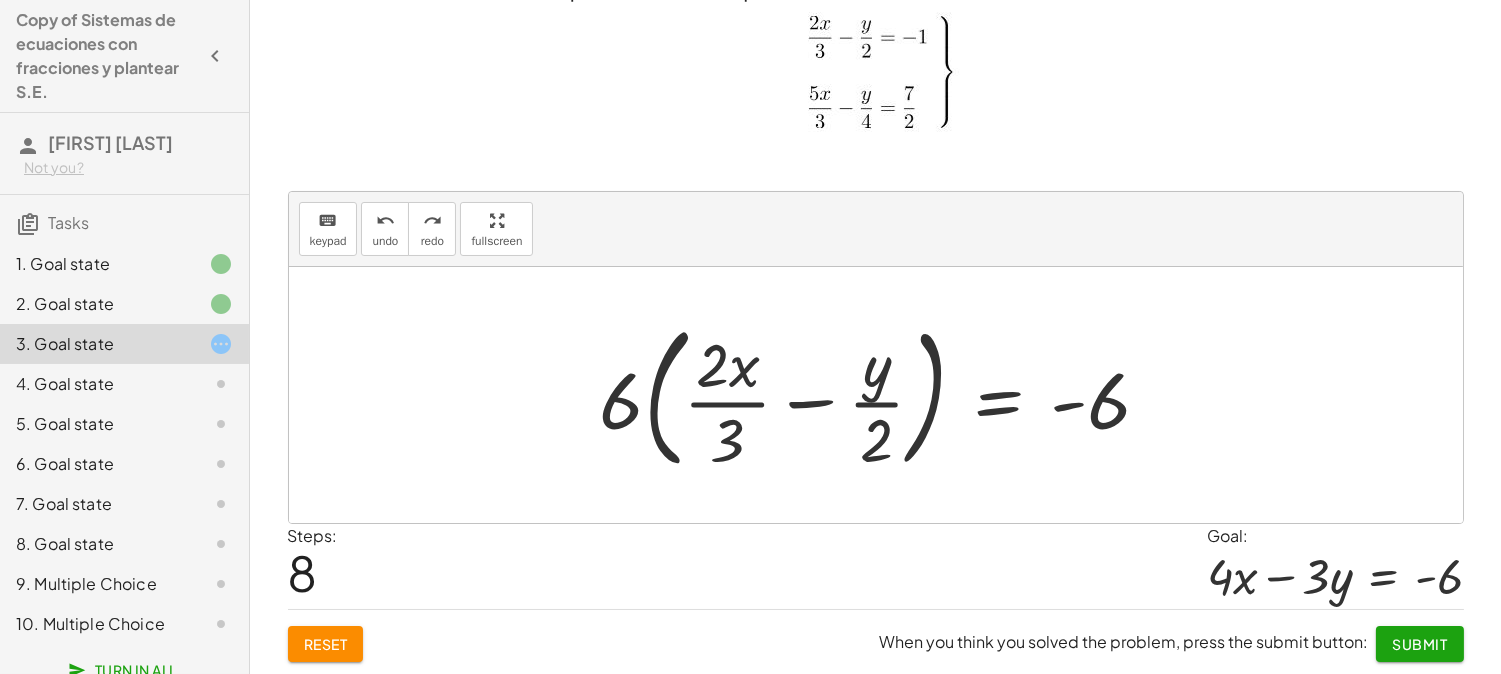 click at bounding box center [883, 395] 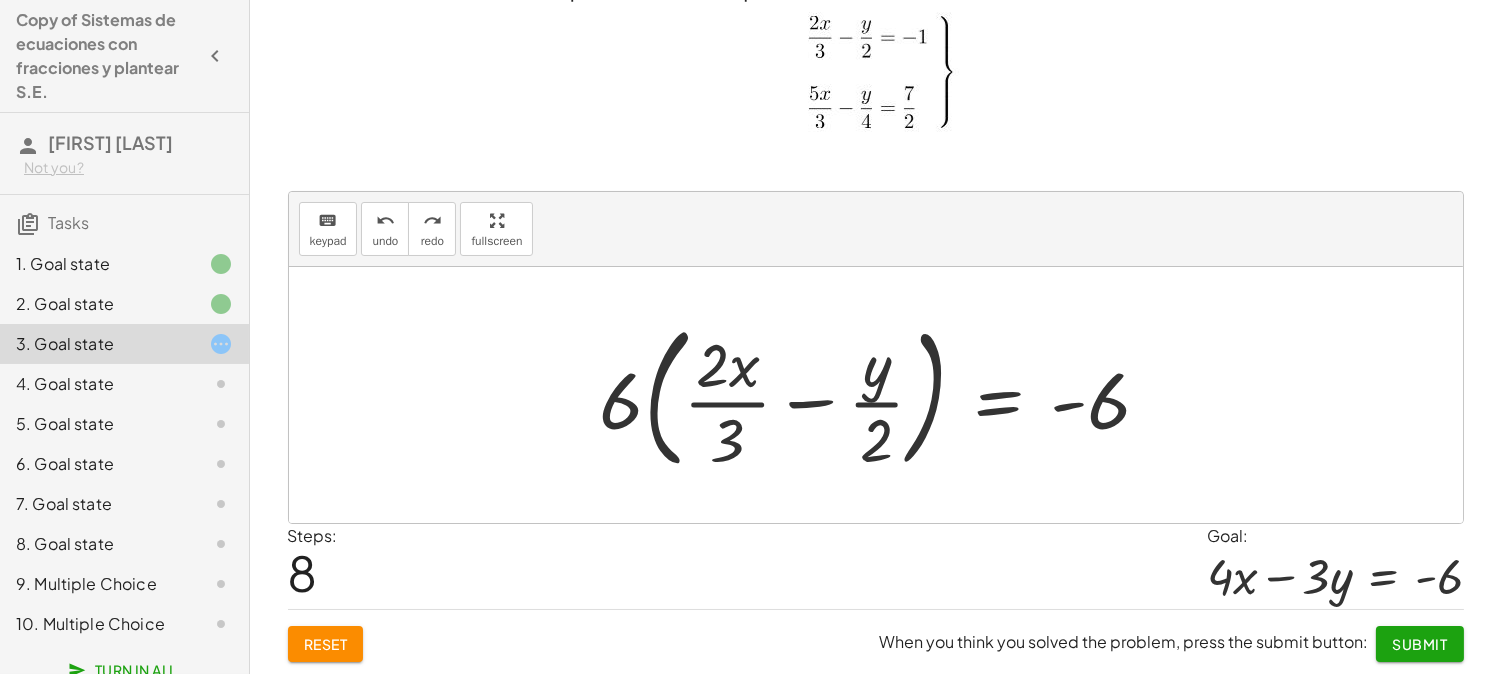 click at bounding box center (876, 395) 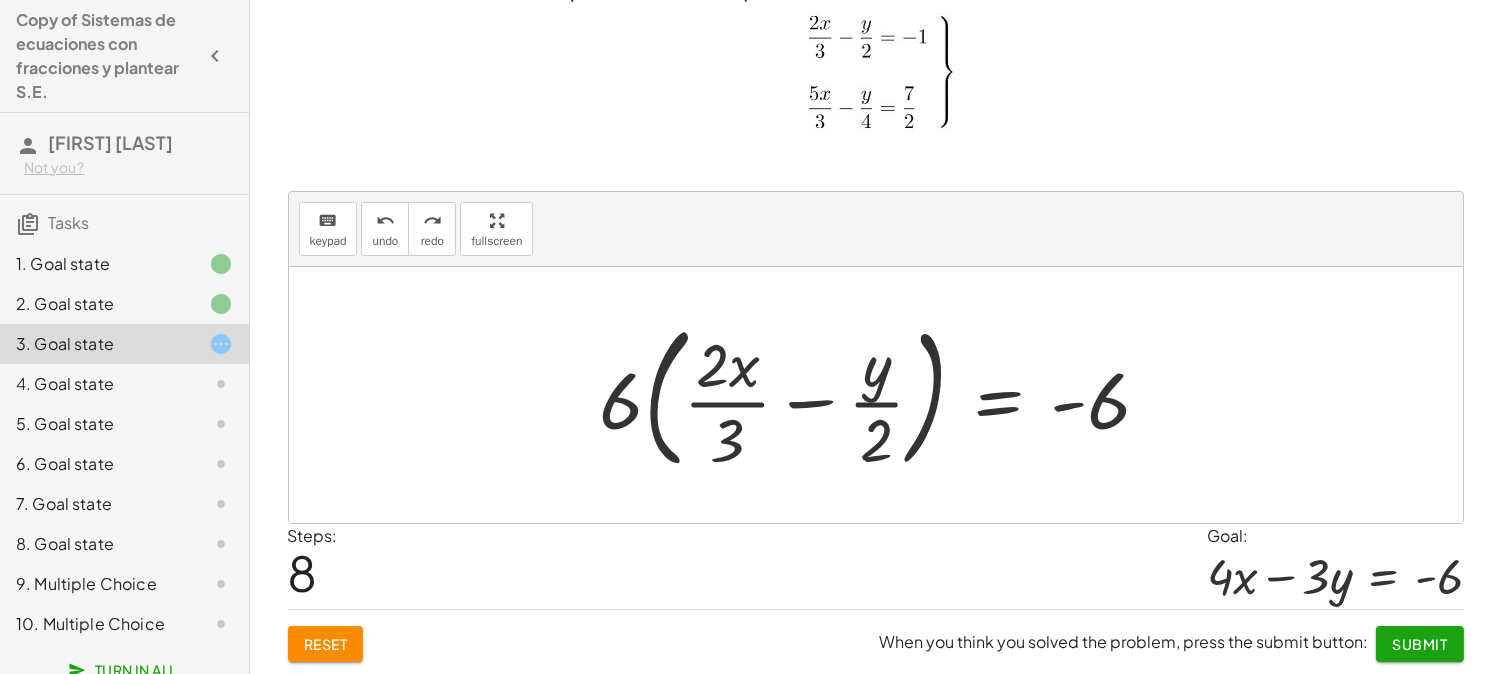 click at bounding box center (883, 395) 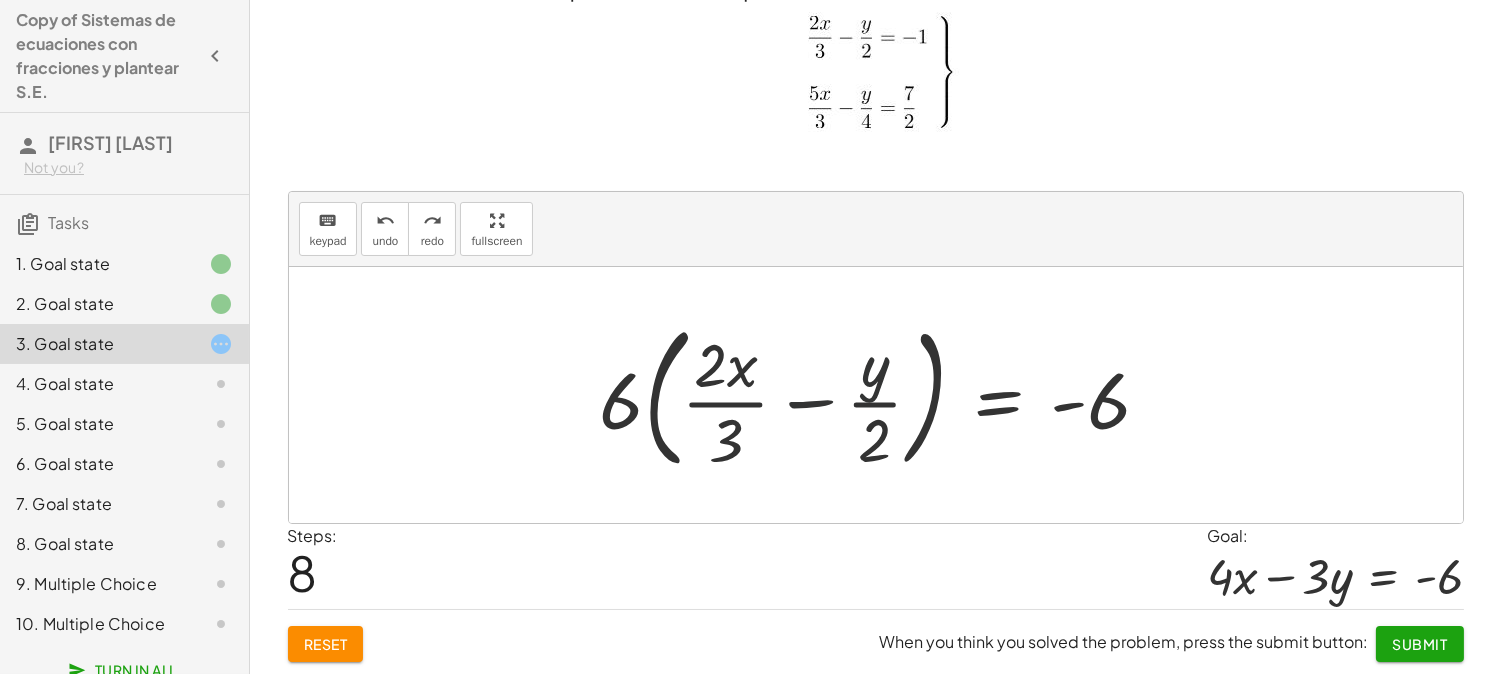 click at bounding box center (883, 395) 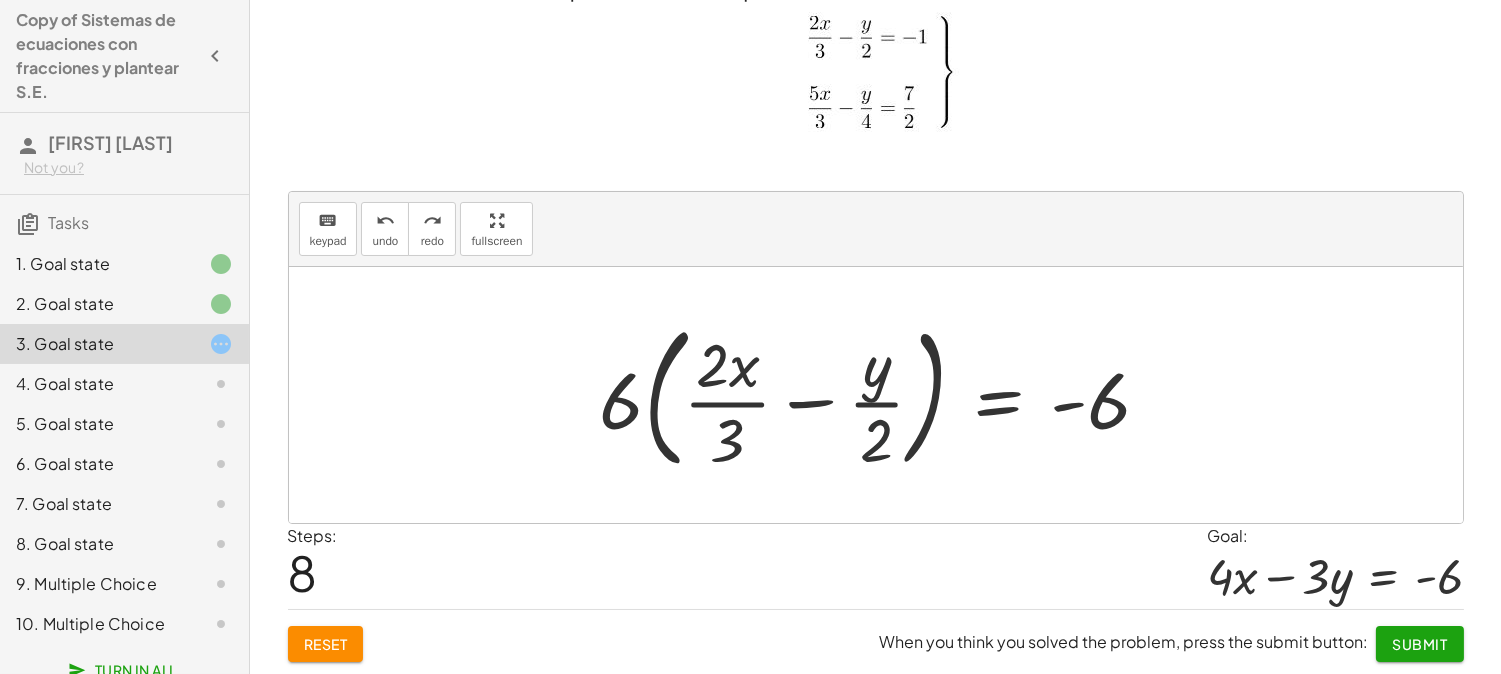 click at bounding box center (883, 395) 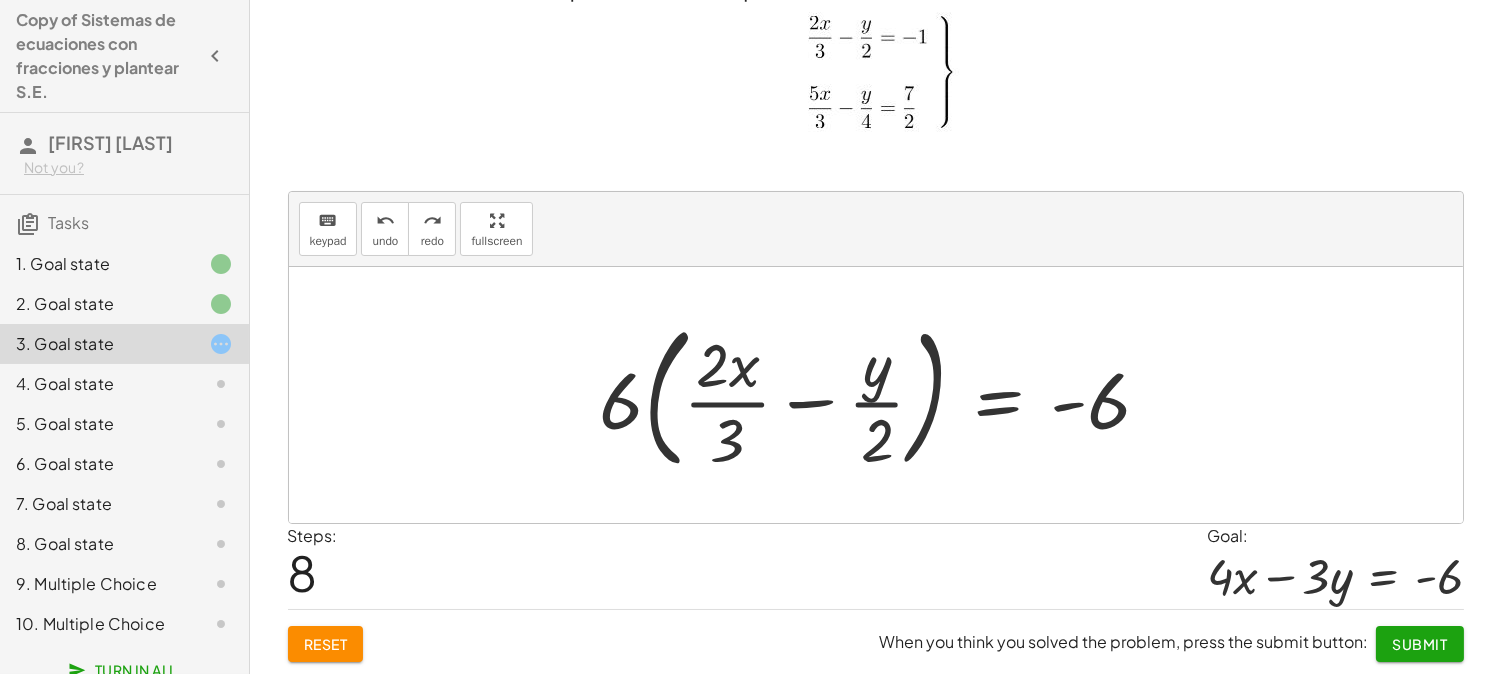 click at bounding box center (883, 395) 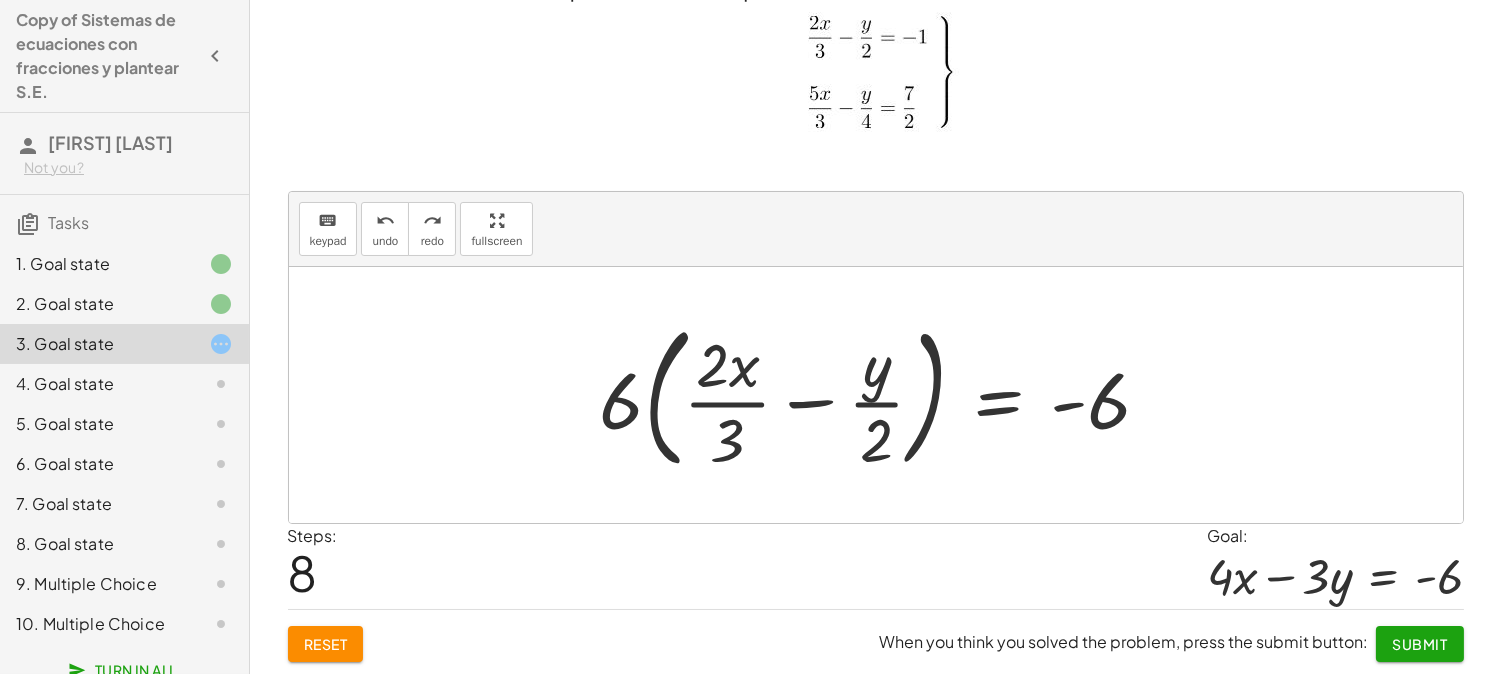 click at bounding box center [883, 395] 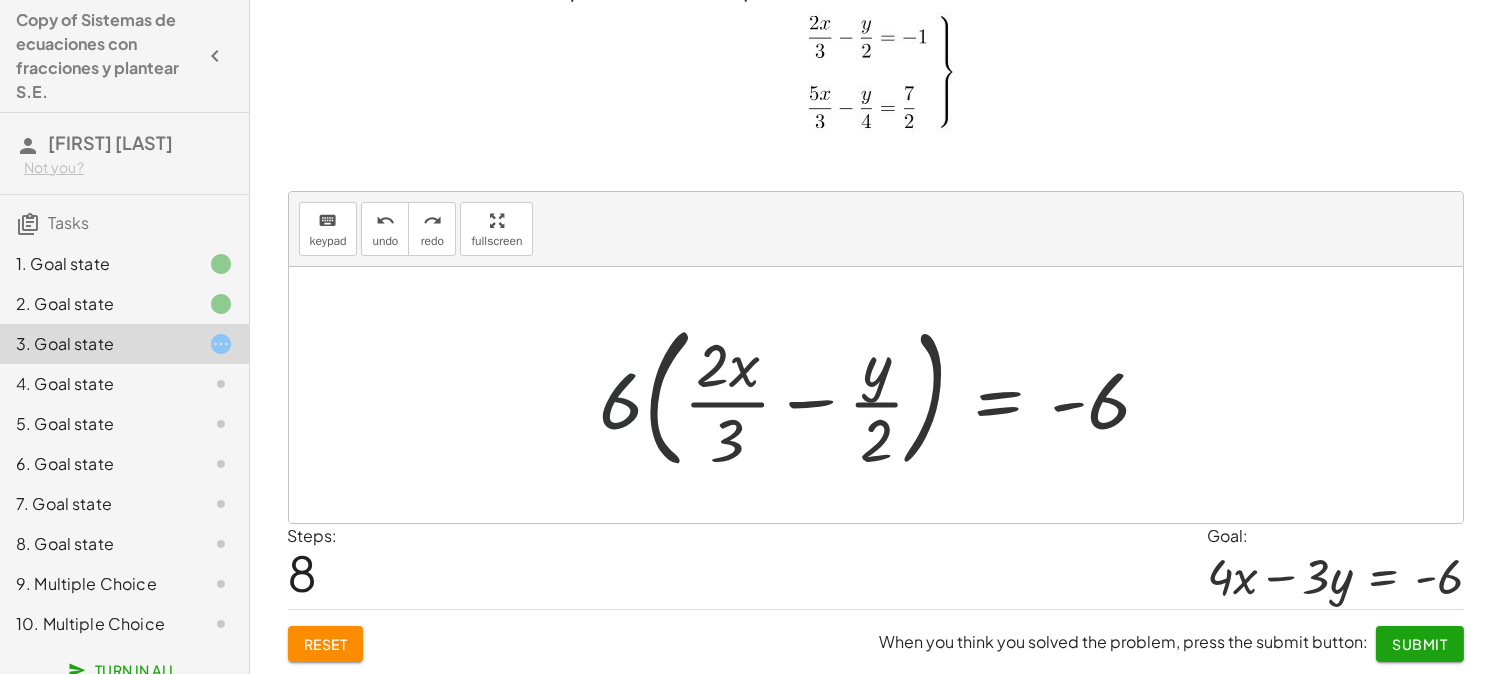 click at bounding box center [883, 395] 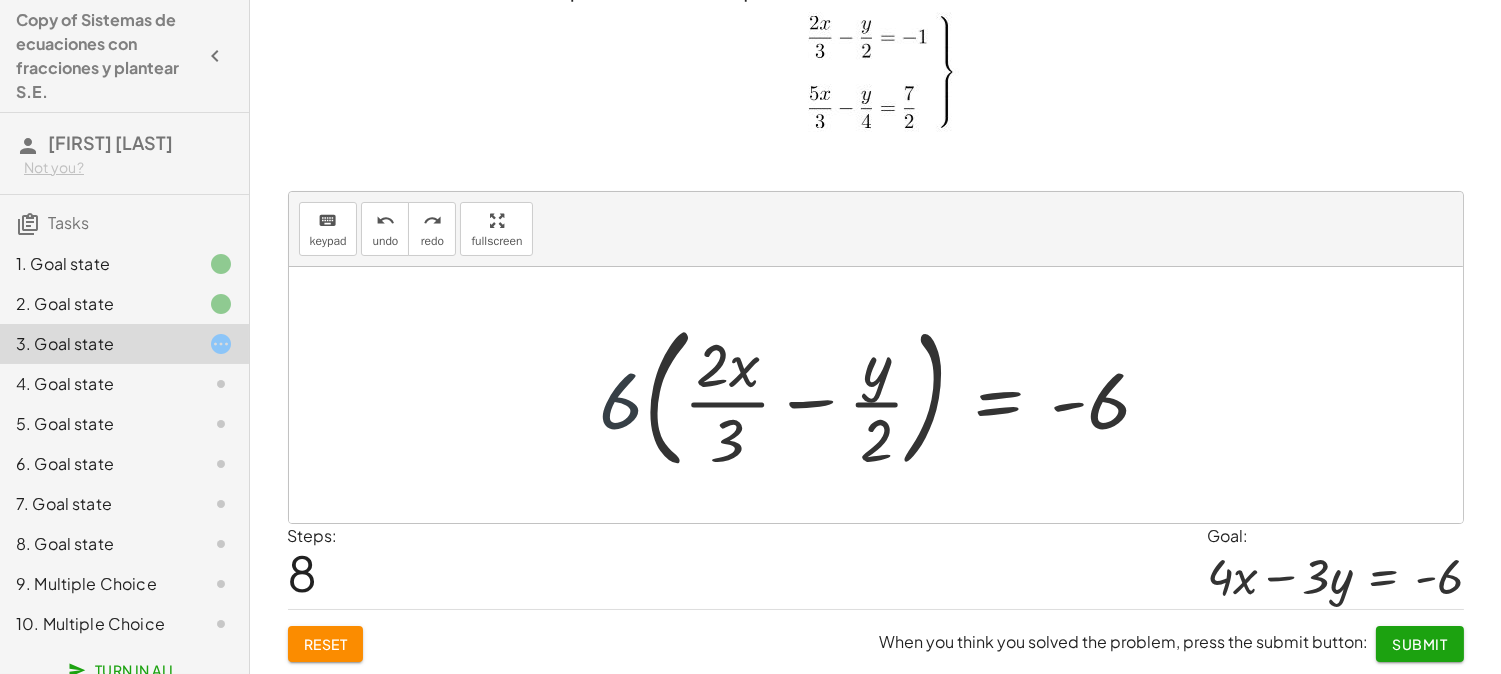 click at bounding box center (883, 395) 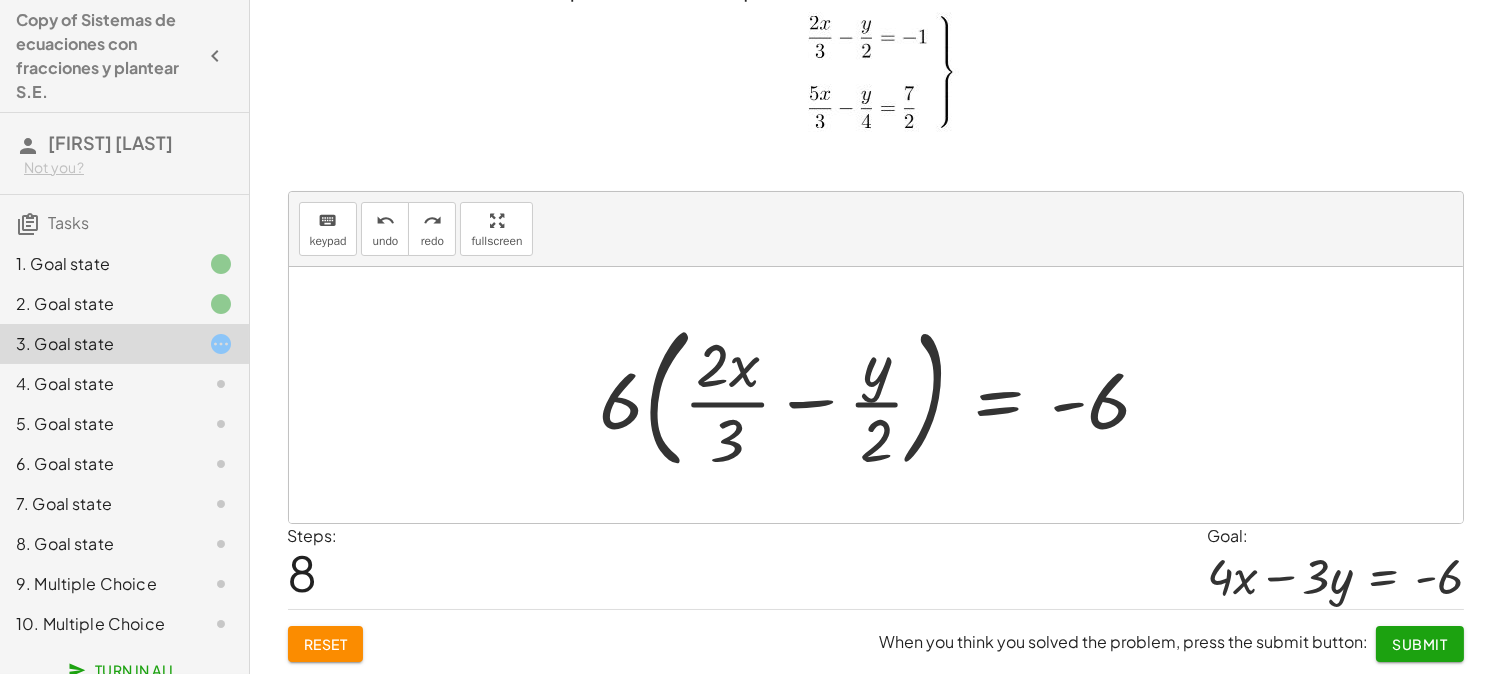click at bounding box center (883, 395) 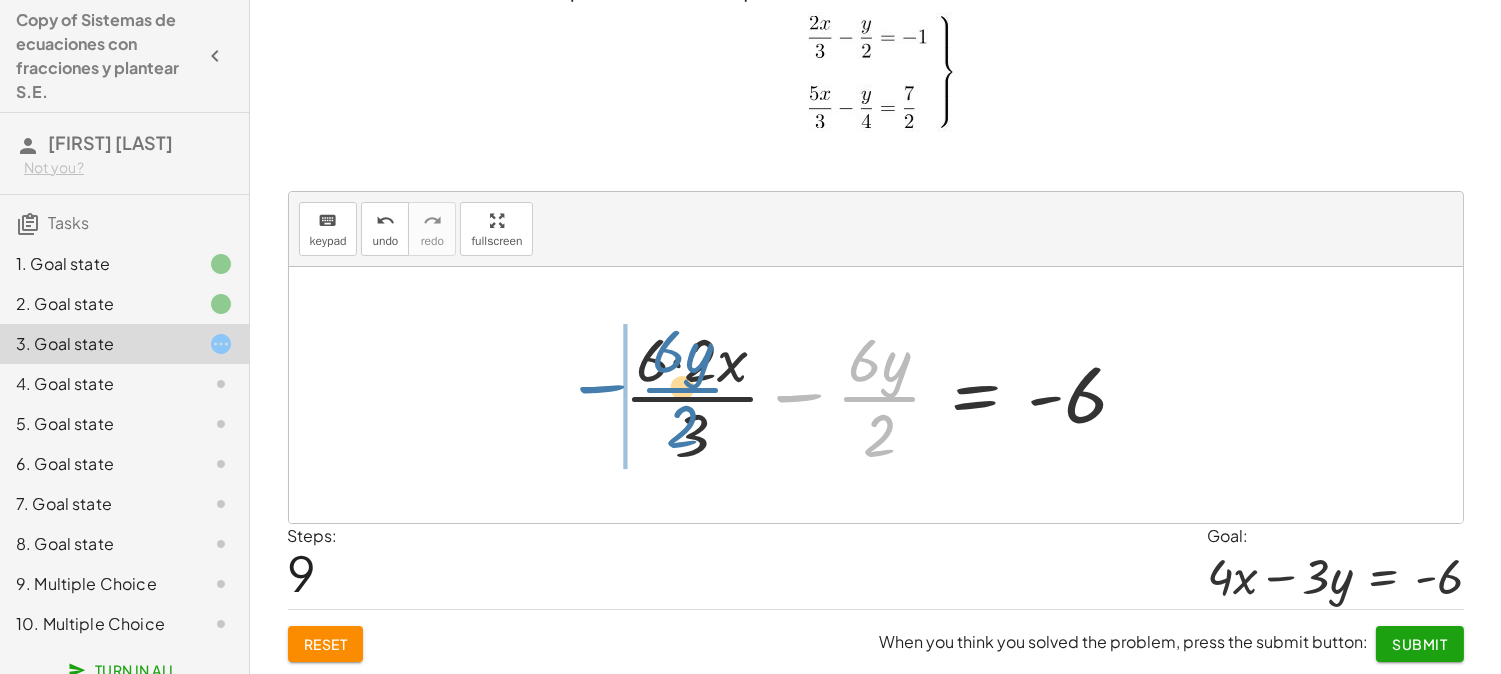 drag, startPoint x: 868, startPoint y: 400, endPoint x: 677, endPoint y: 388, distance: 191.37659 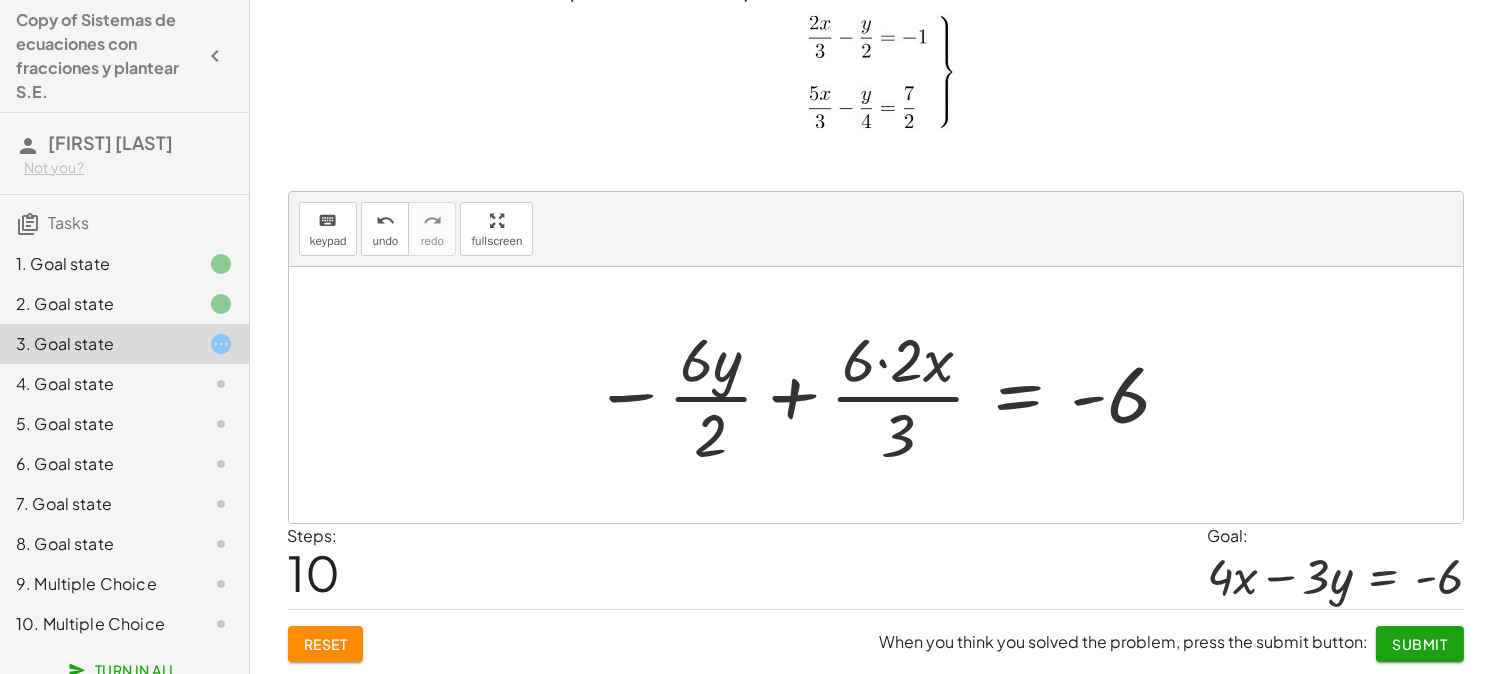 click at bounding box center [883, 395] 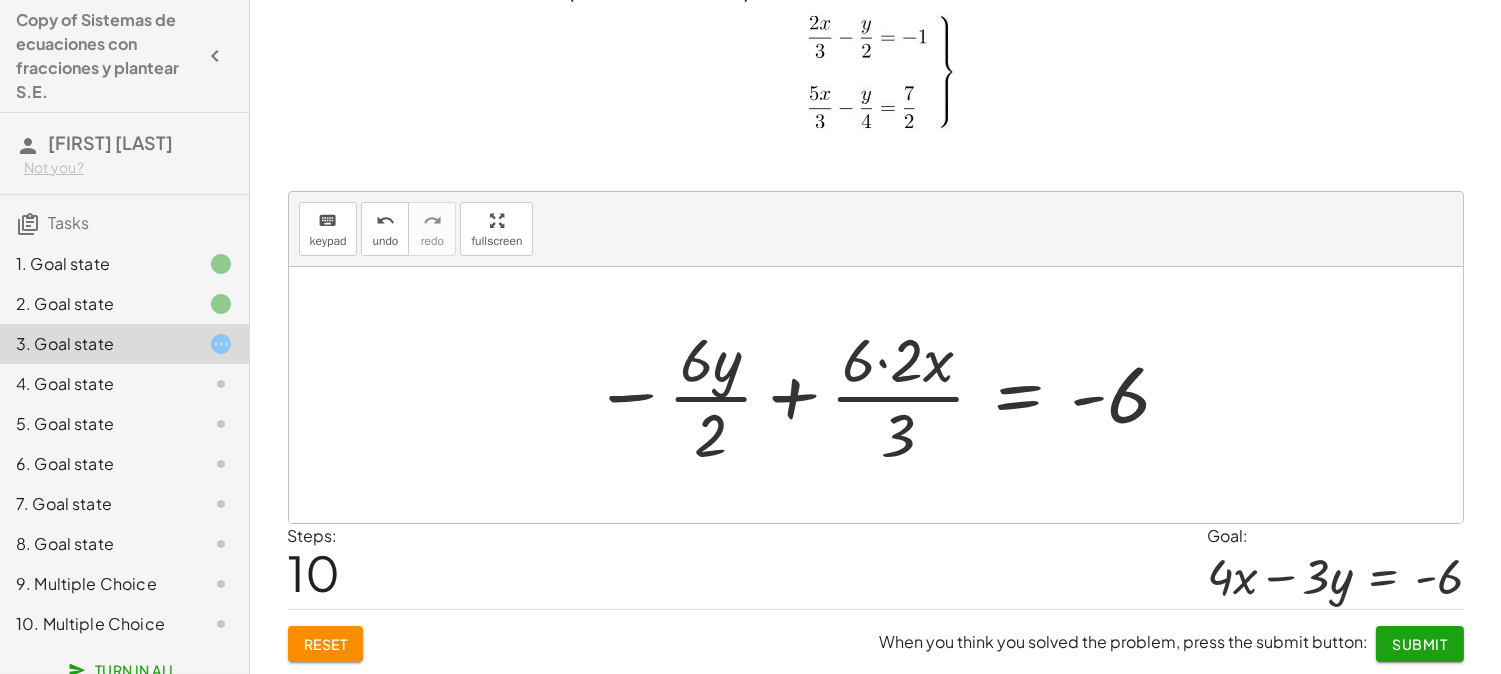 click at bounding box center [883, 395] 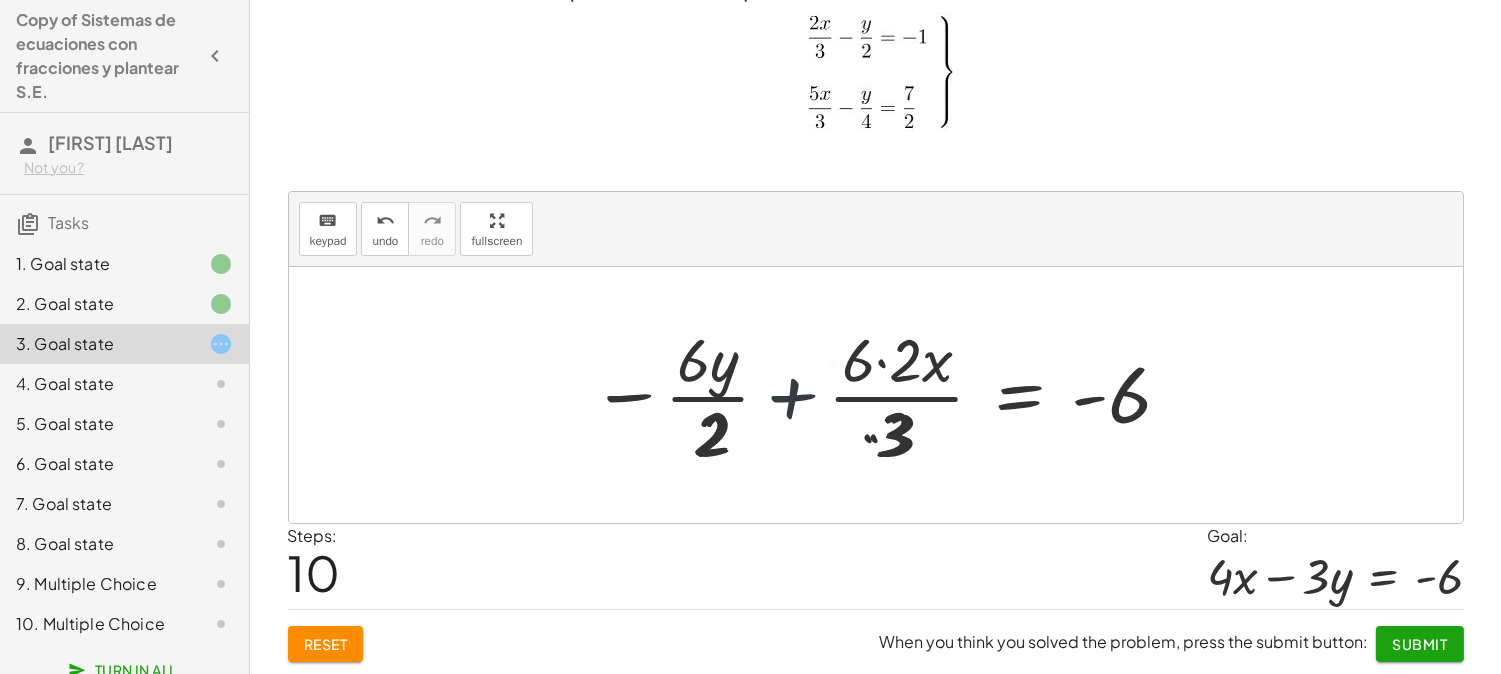 click at bounding box center [843, 395] 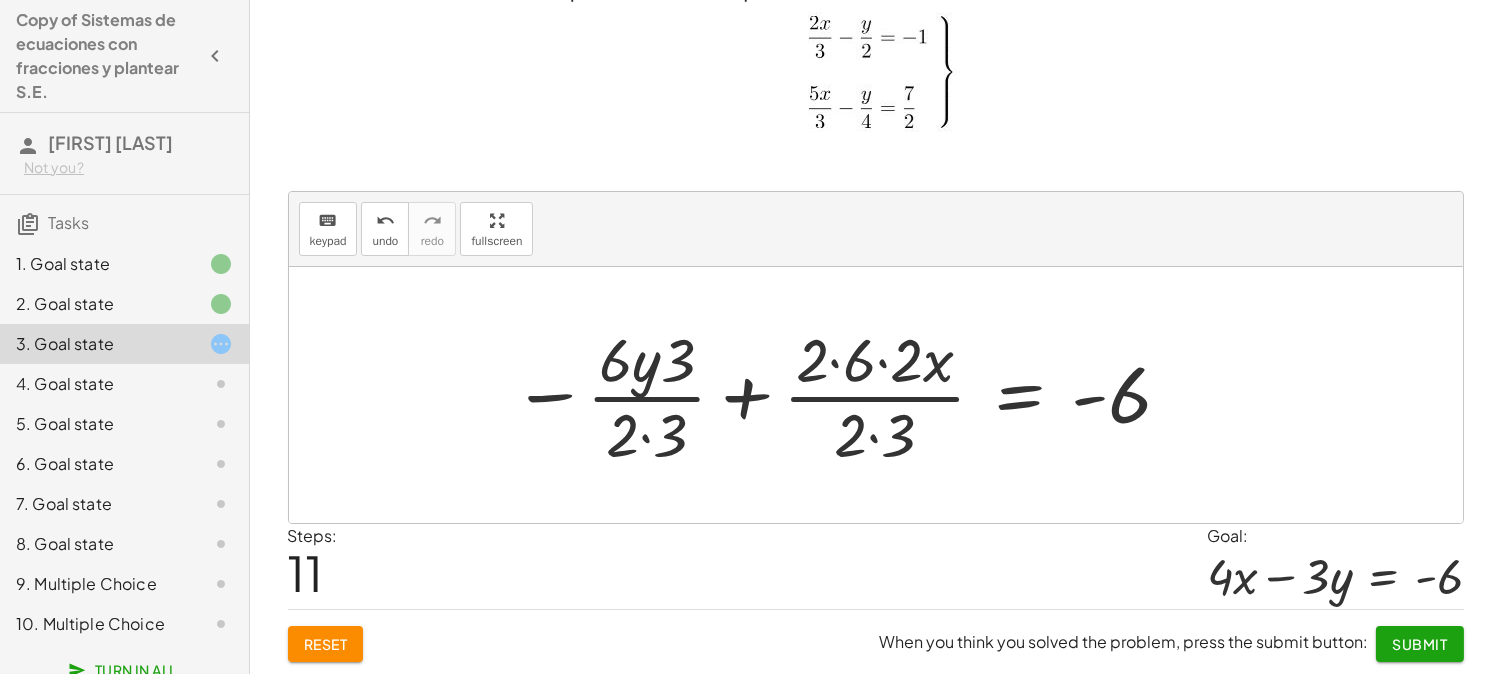 click at bounding box center (843, 395) 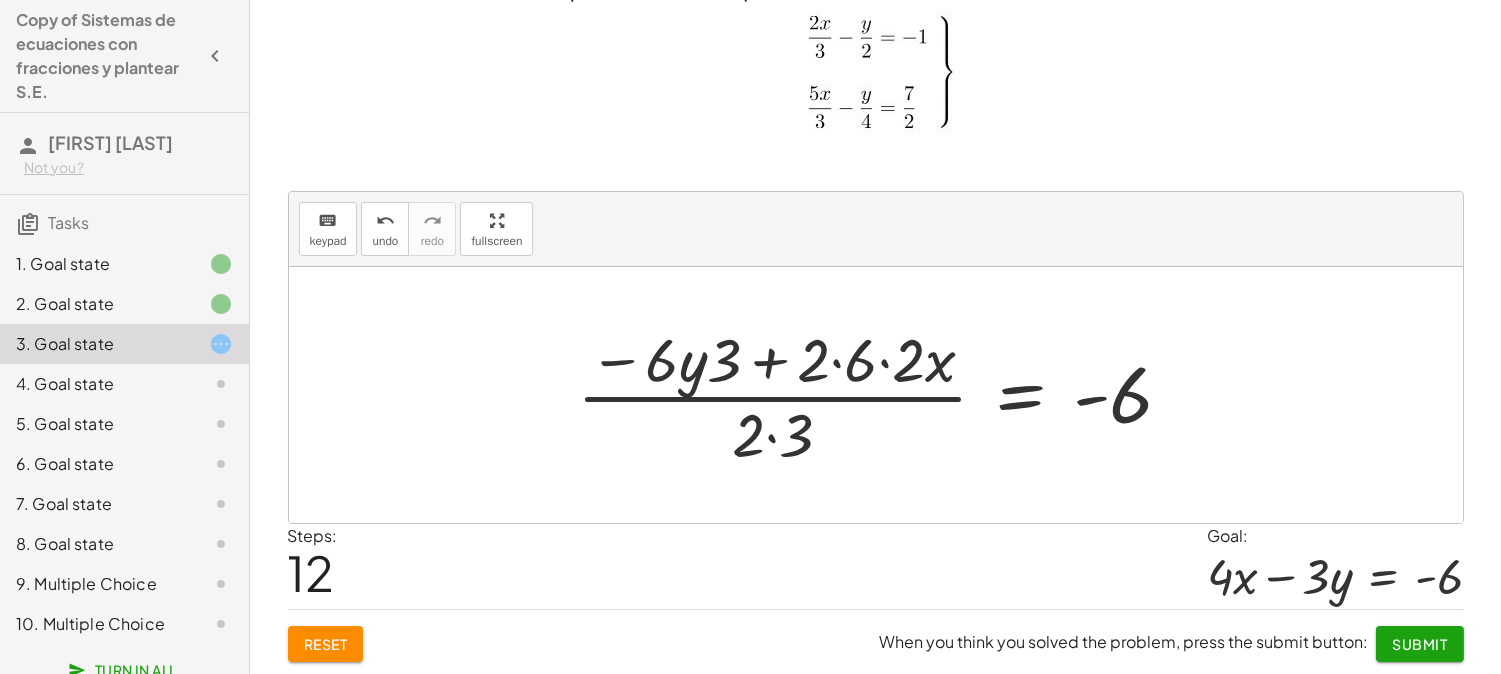 click at bounding box center [883, 395] 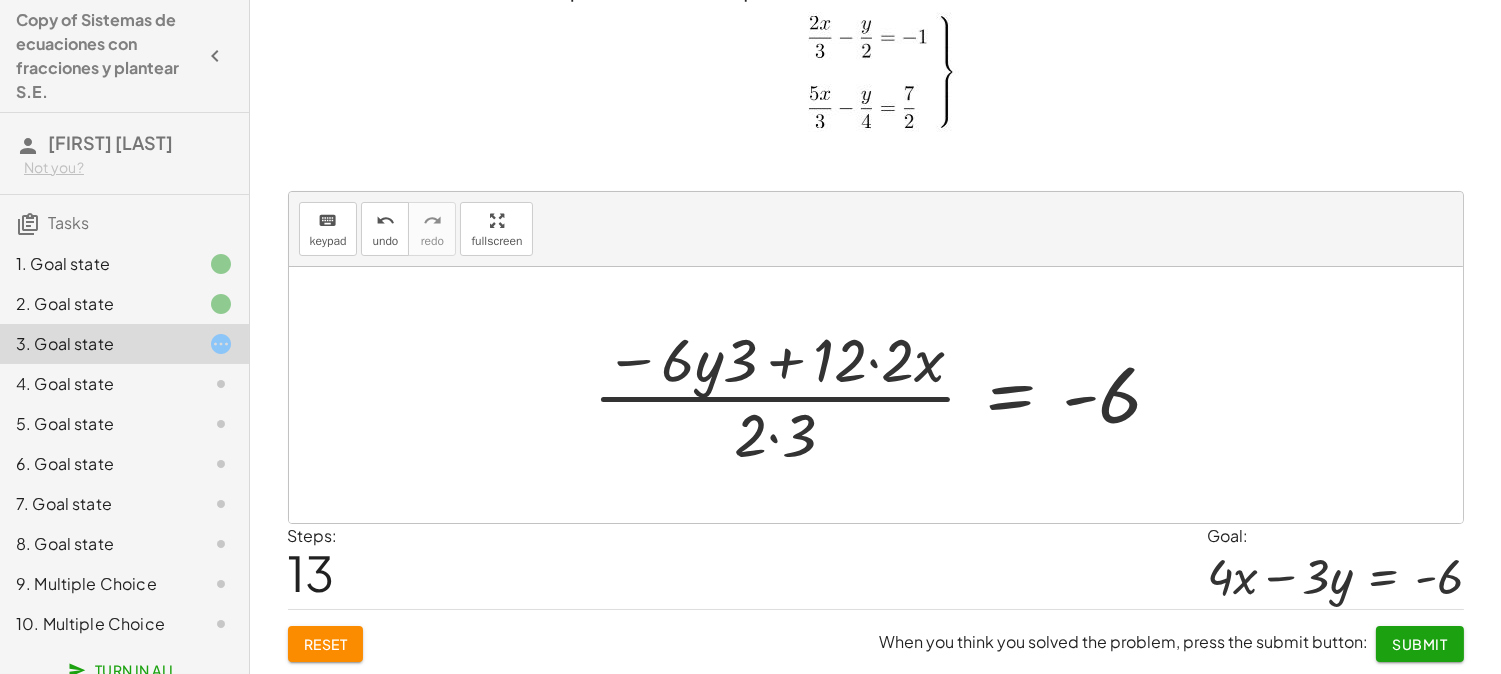 click at bounding box center (886, 395) 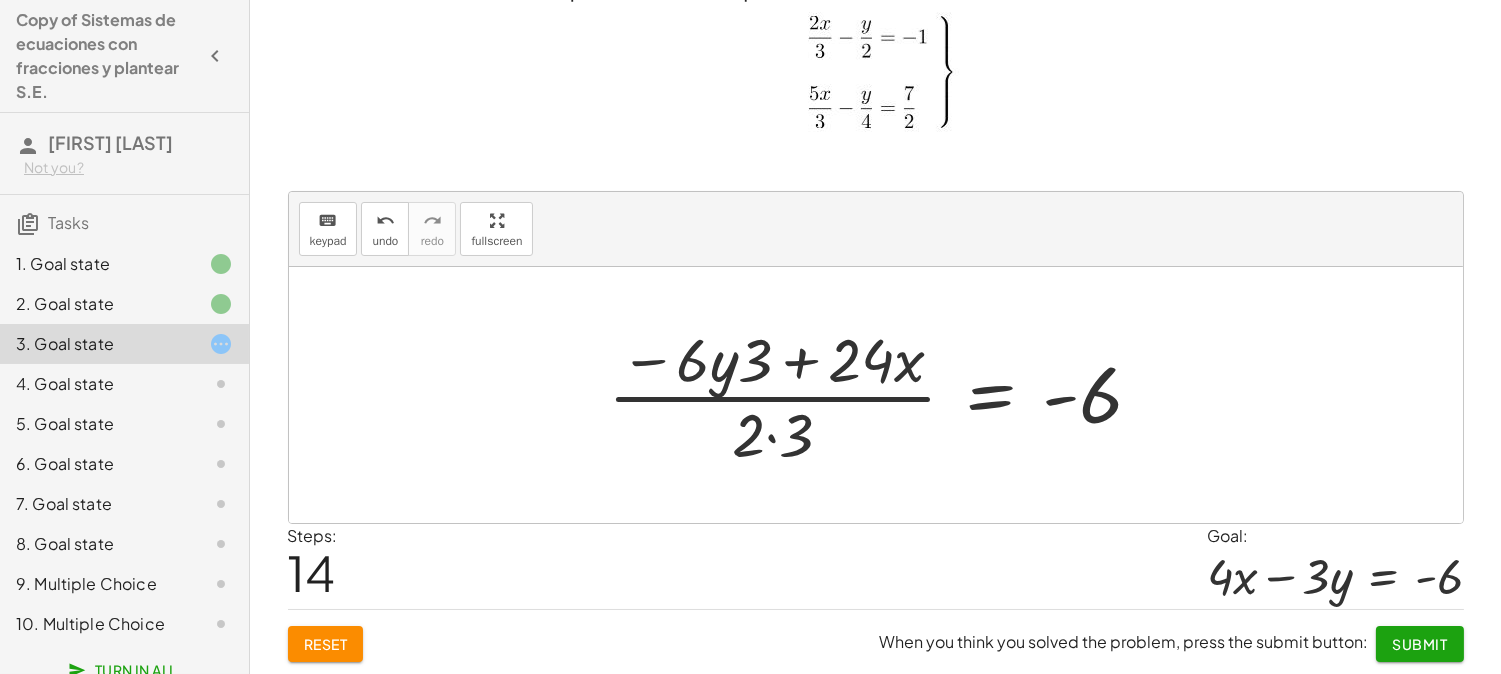 click at bounding box center [883, 395] 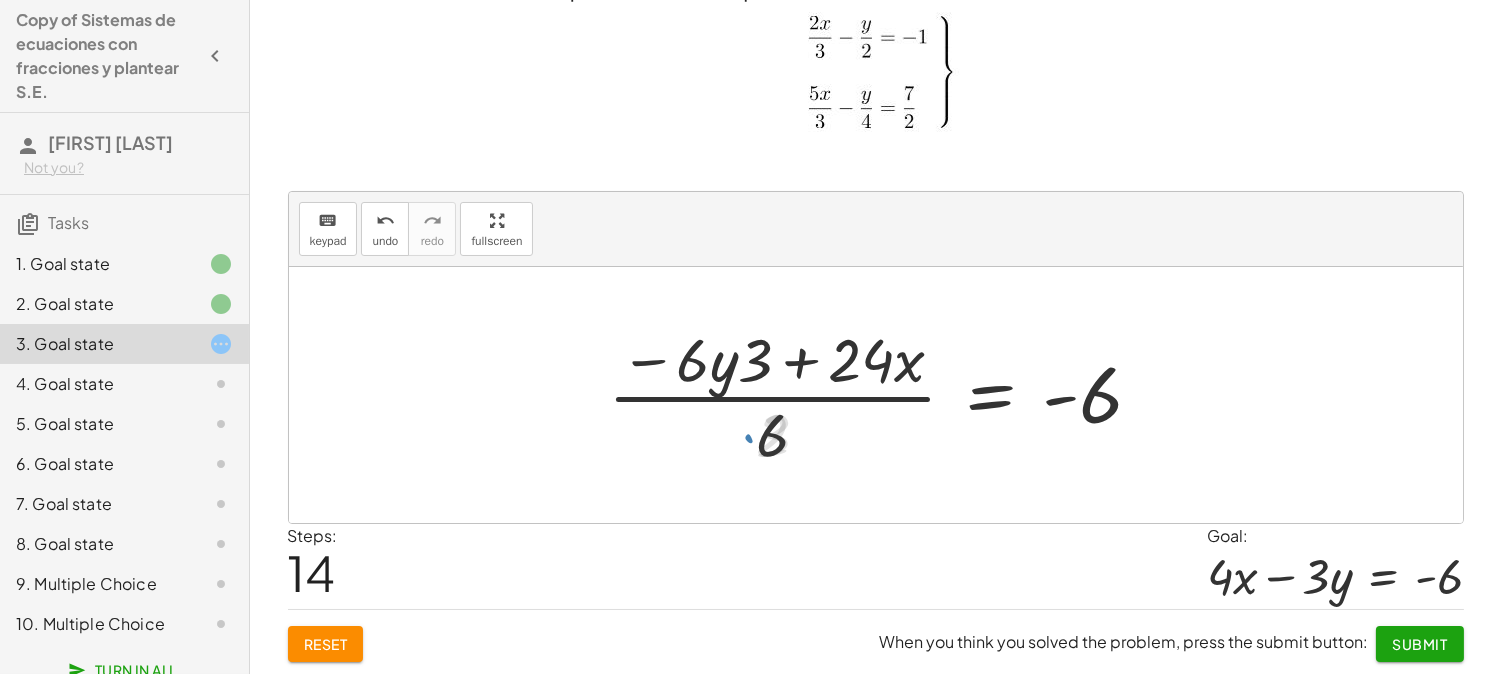click at bounding box center [883, 395] 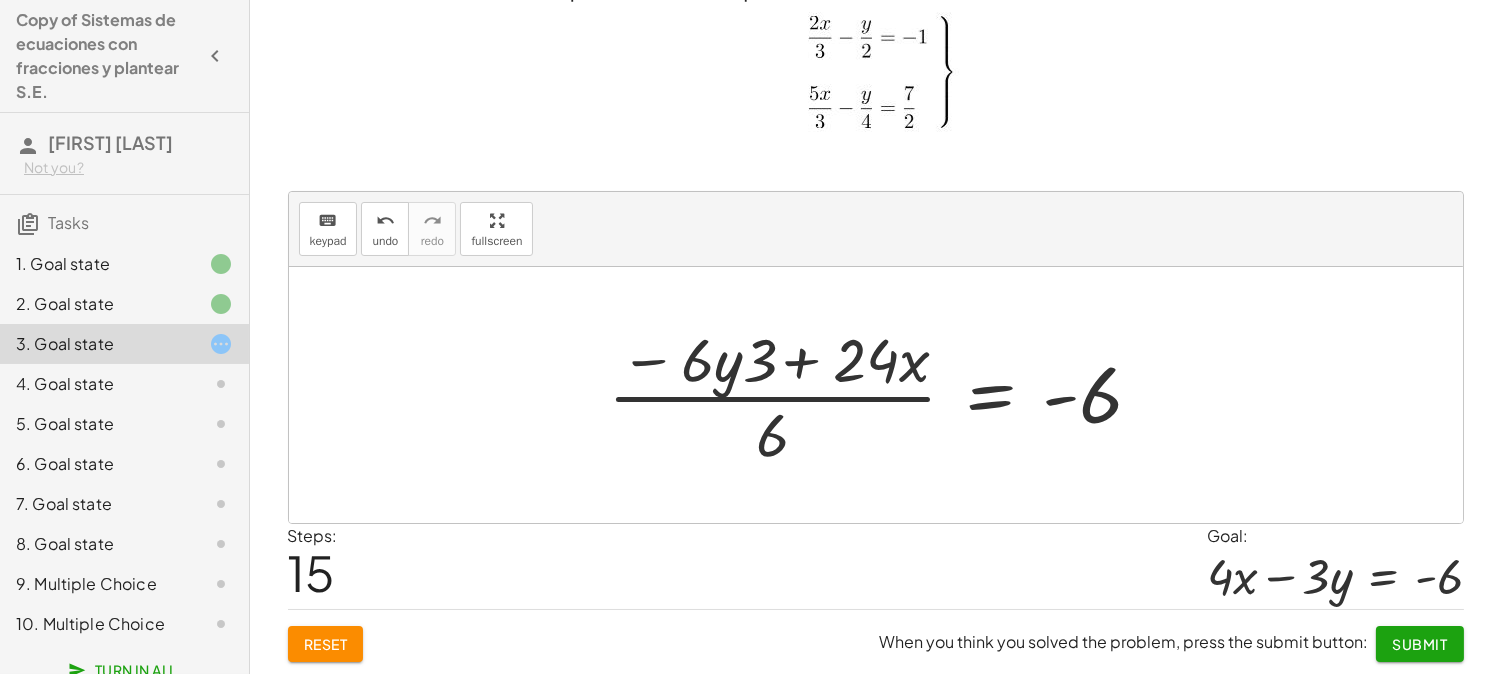 click at bounding box center [883, 395] 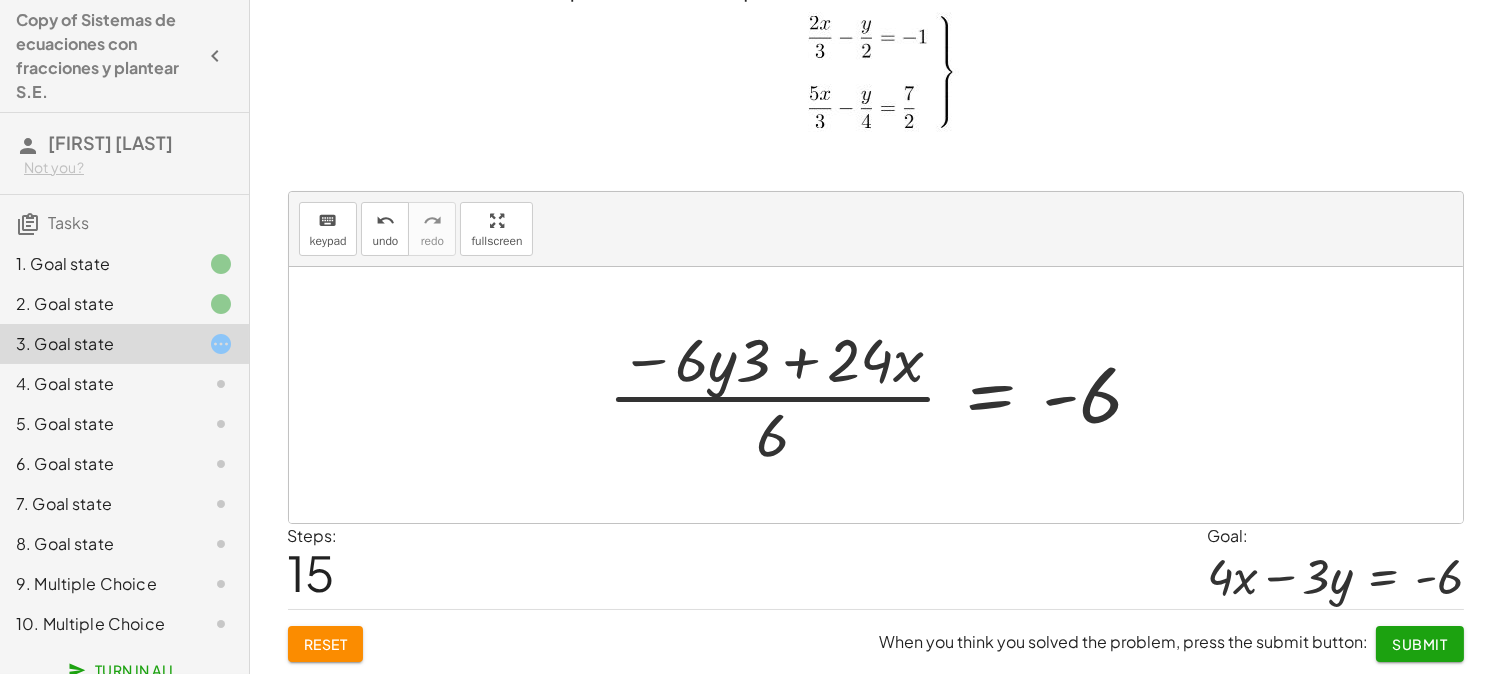click at bounding box center [883, 395] 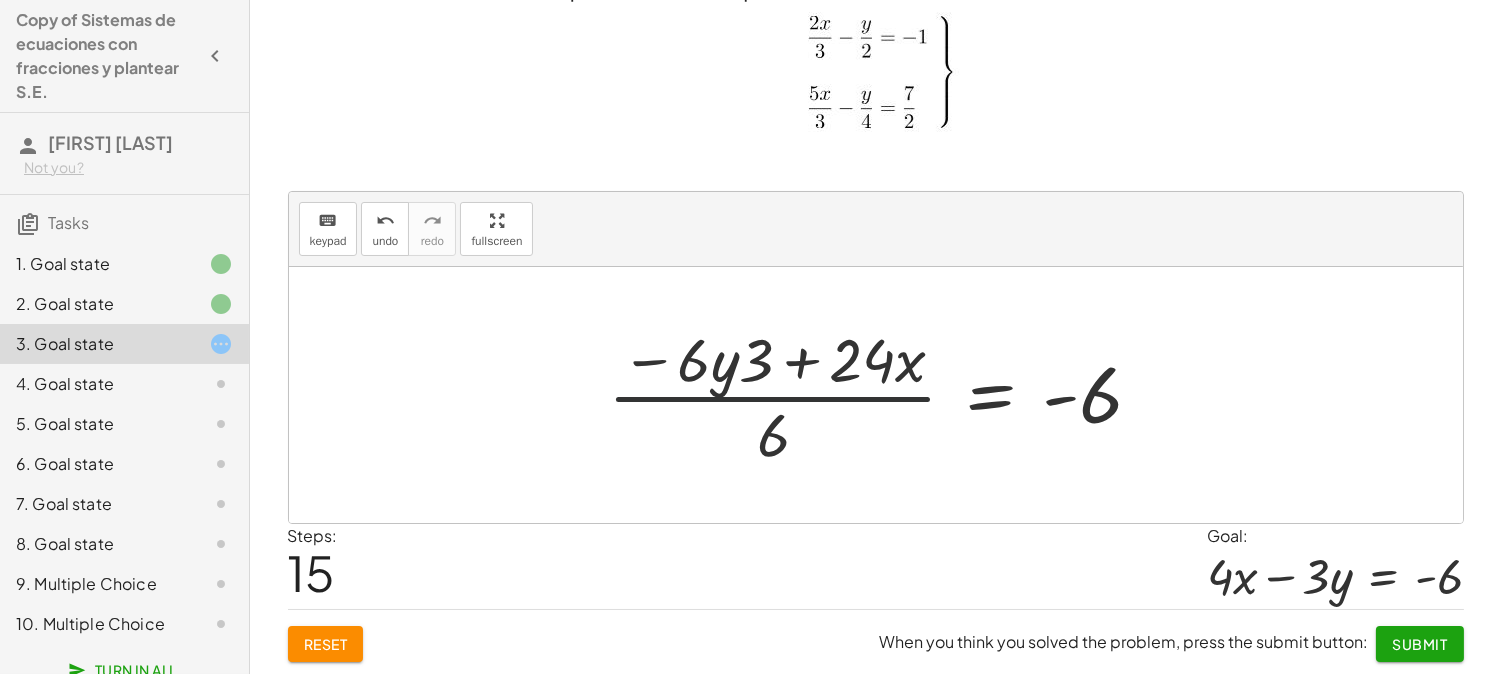 click at bounding box center (883, 395) 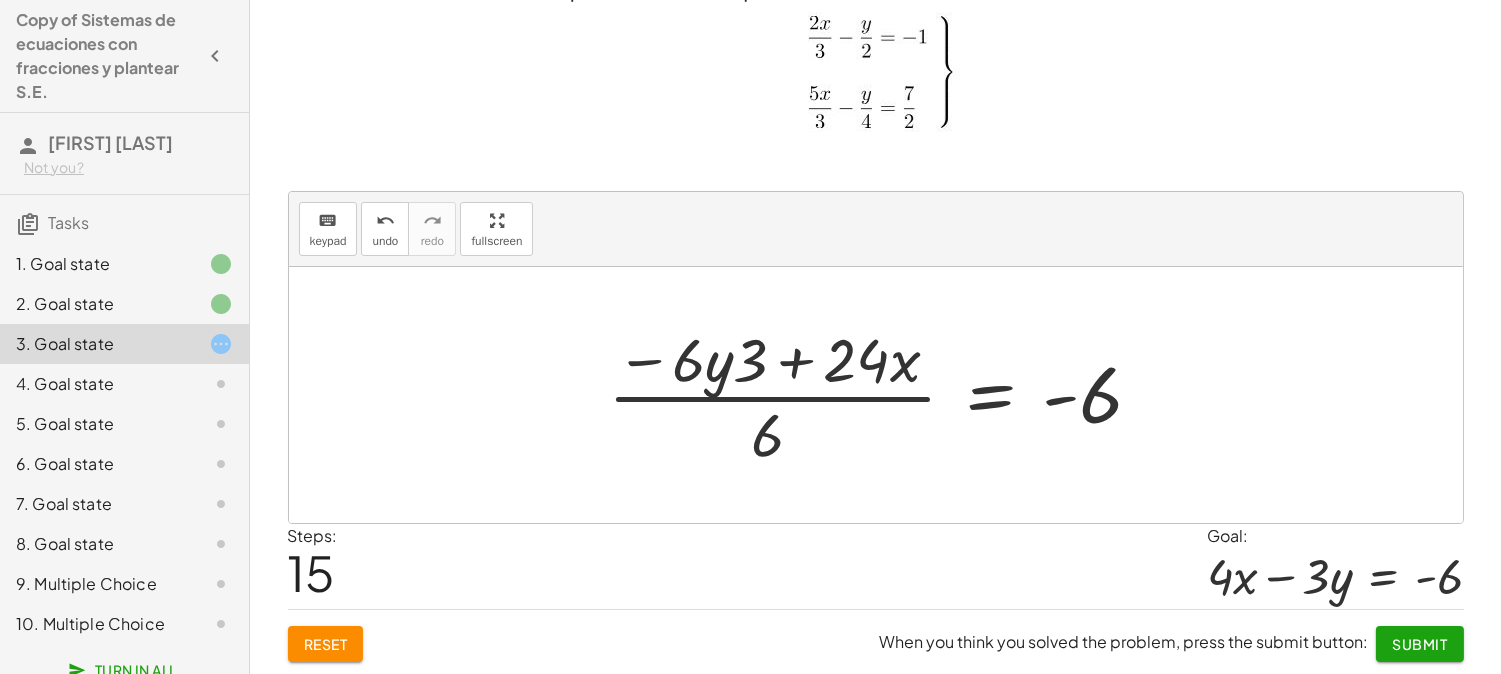click at bounding box center [883, 395] 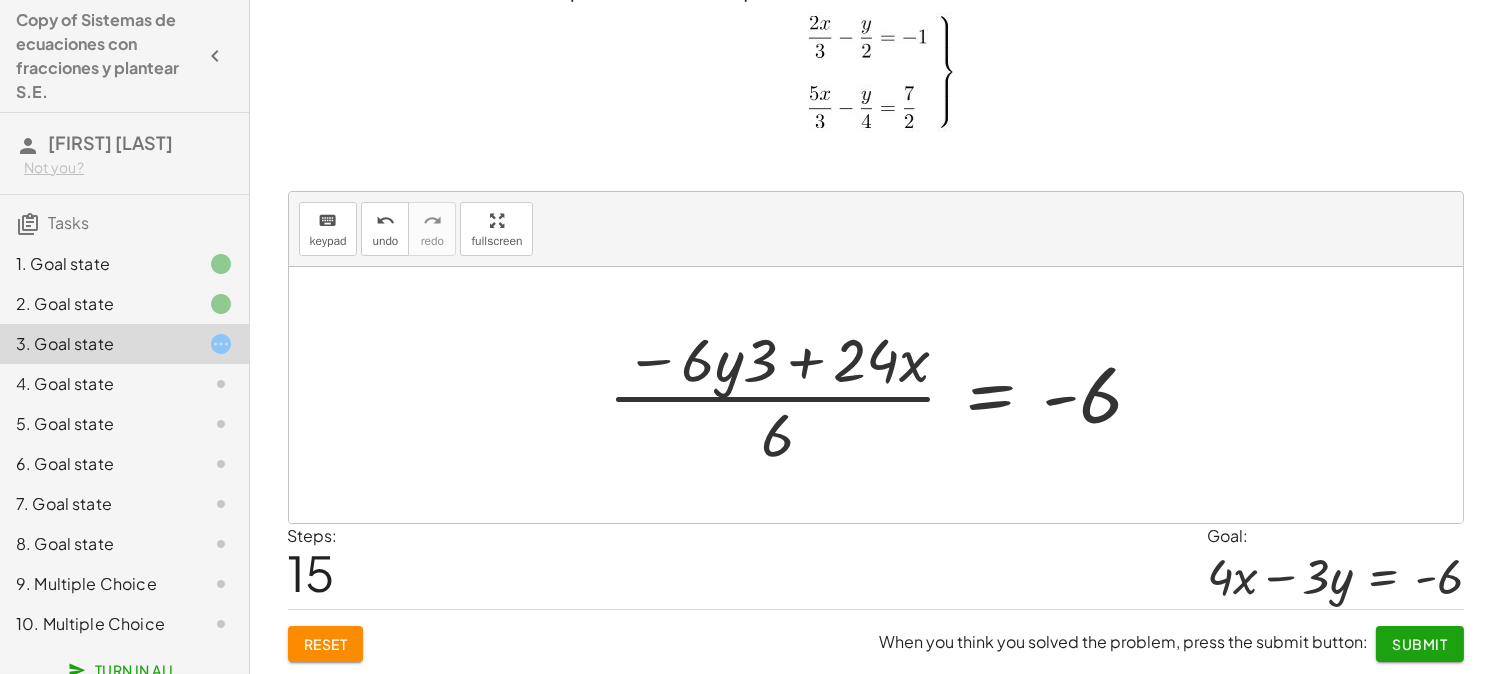 click at bounding box center [883, 395] 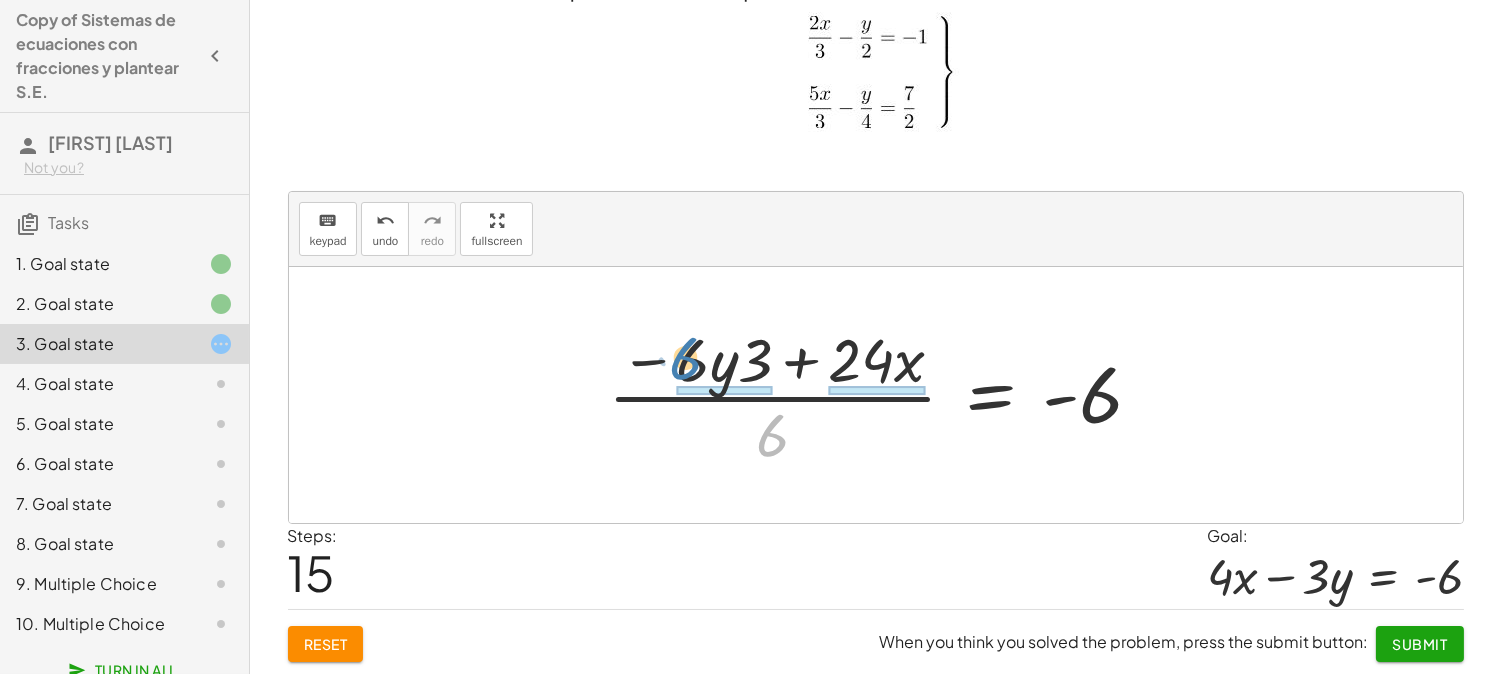 drag, startPoint x: 772, startPoint y: 431, endPoint x: 696, endPoint y: 356, distance: 106.77547 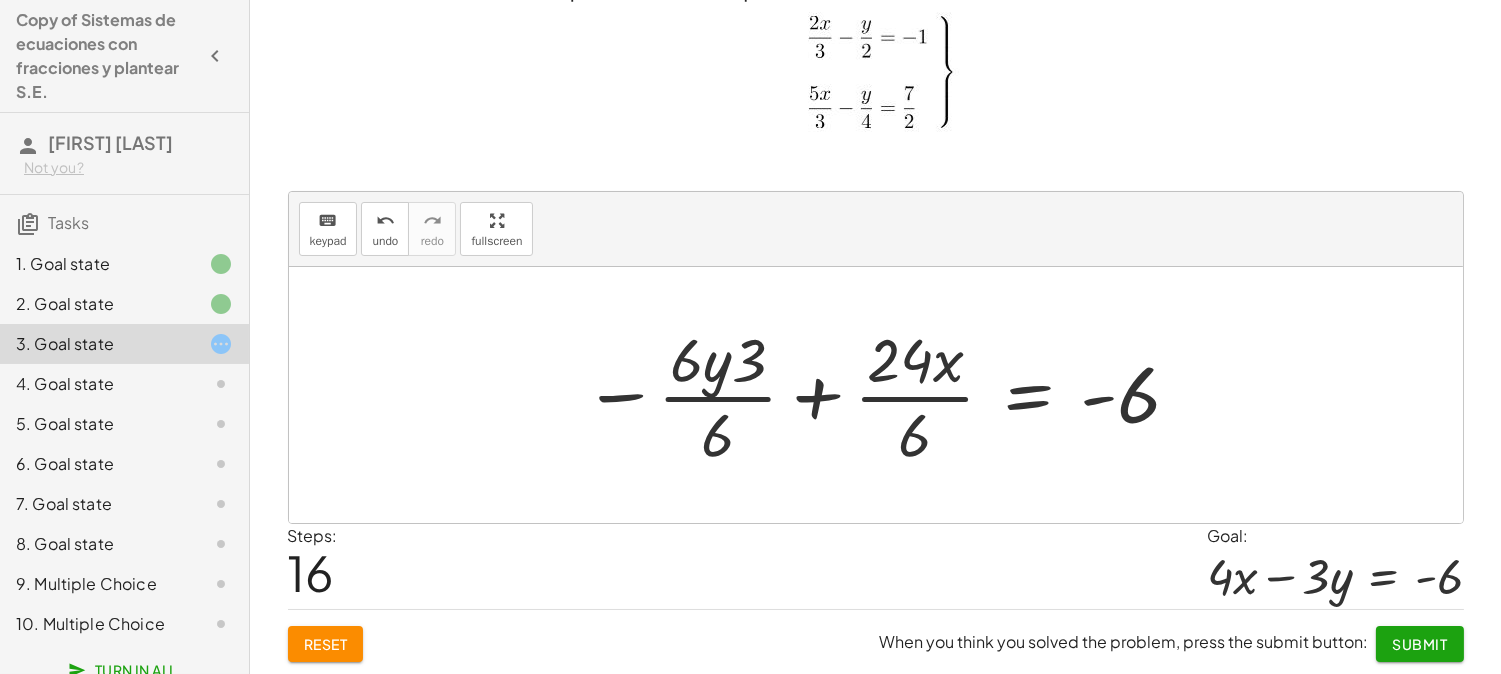 click at bounding box center [883, 395] 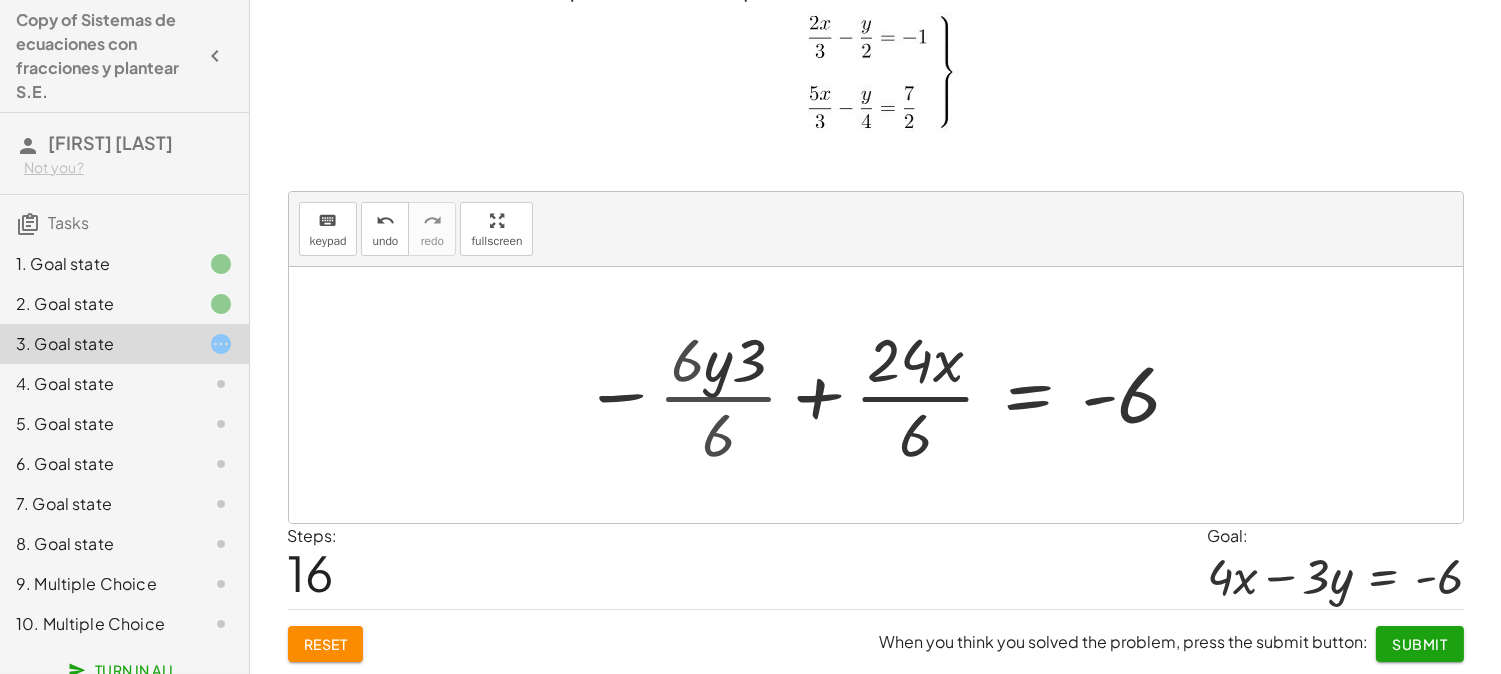 click at bounding box center [903, 395] 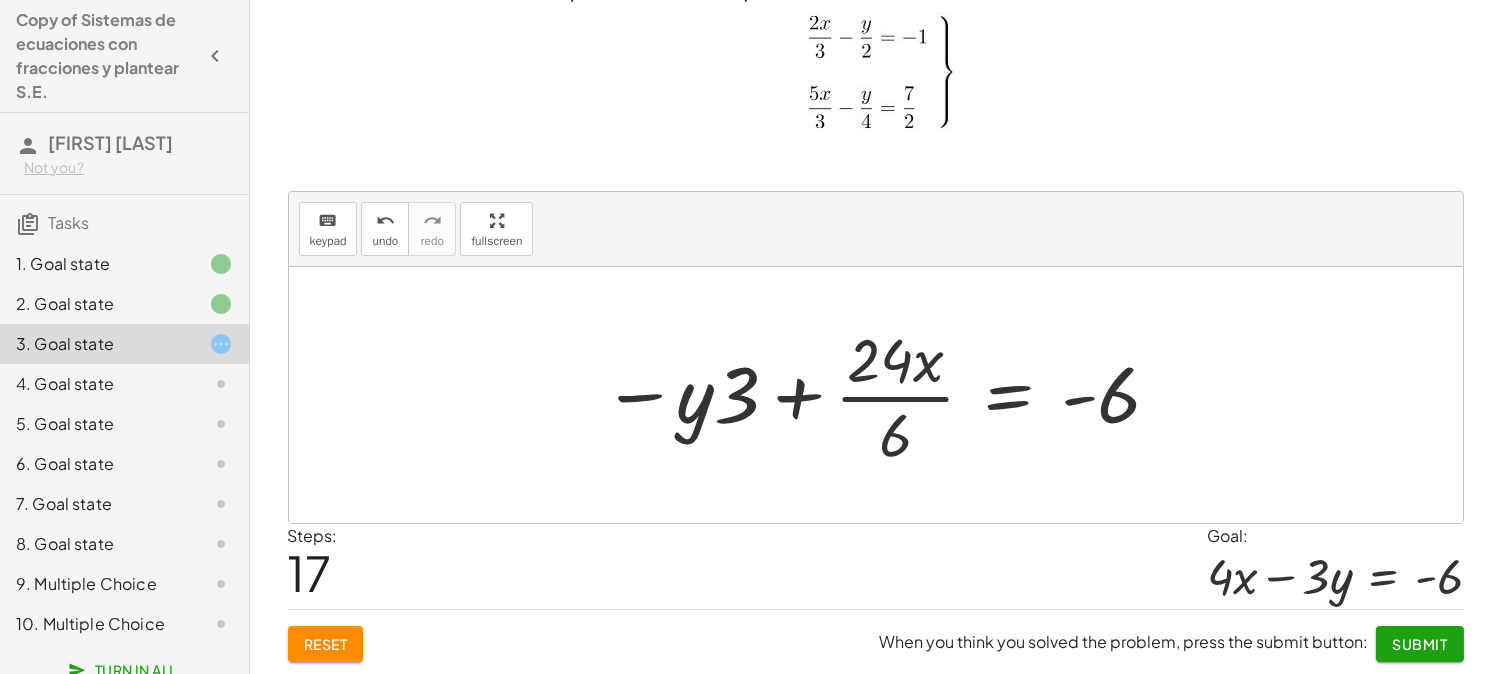click at bounding box center [883, 395] 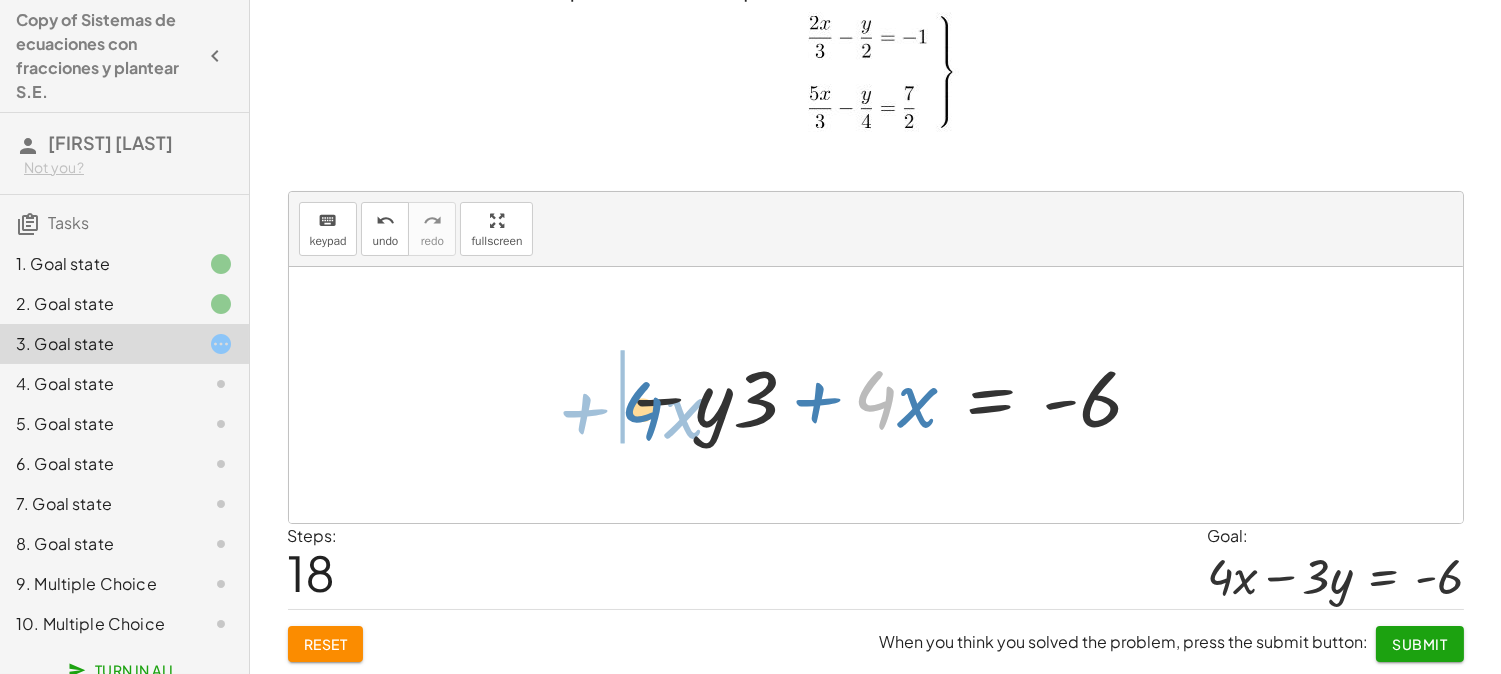 drag, startPoint x: 893, startPoint y: 402, endPoint x: 660, endPoint y: 413, distance: 233.2595 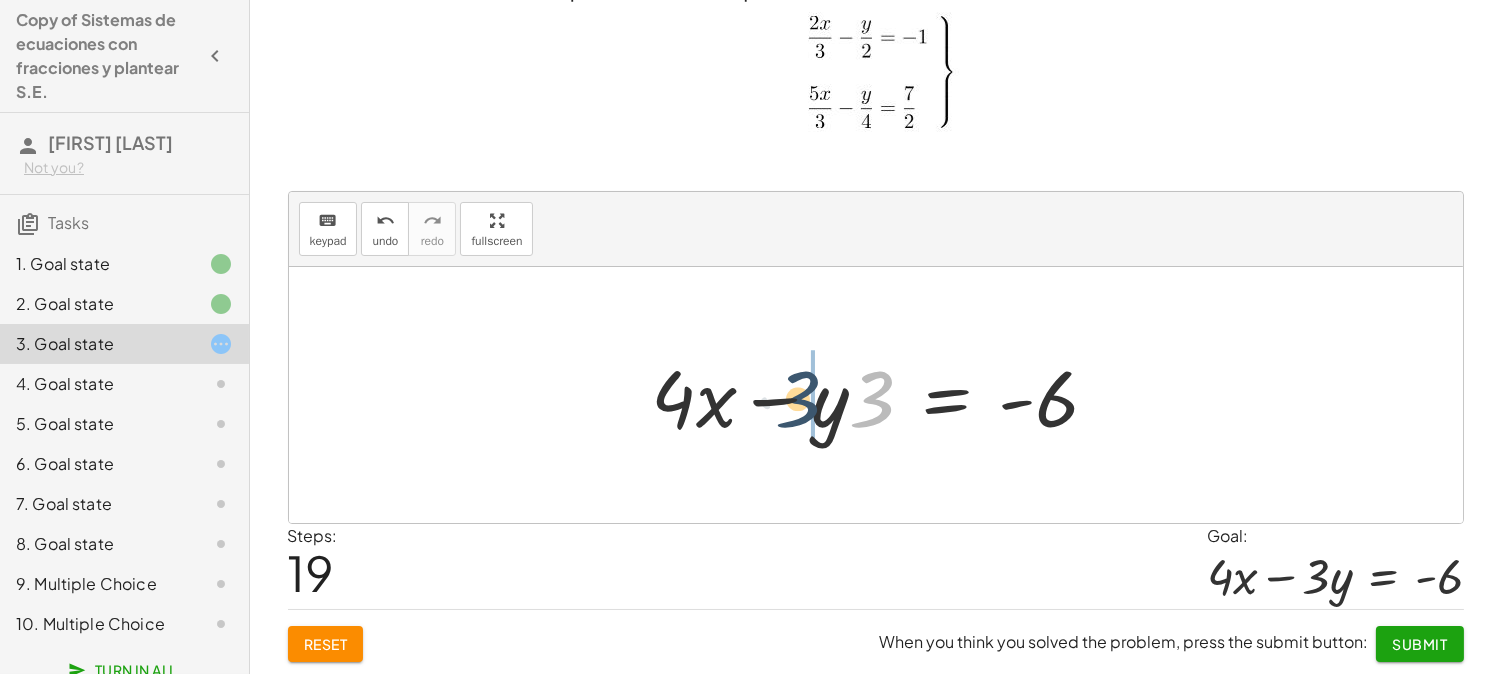 drag, startPoint x: 871, startPoint y: 387, endPoint x: 796, endPoint y: 387, distance: 75 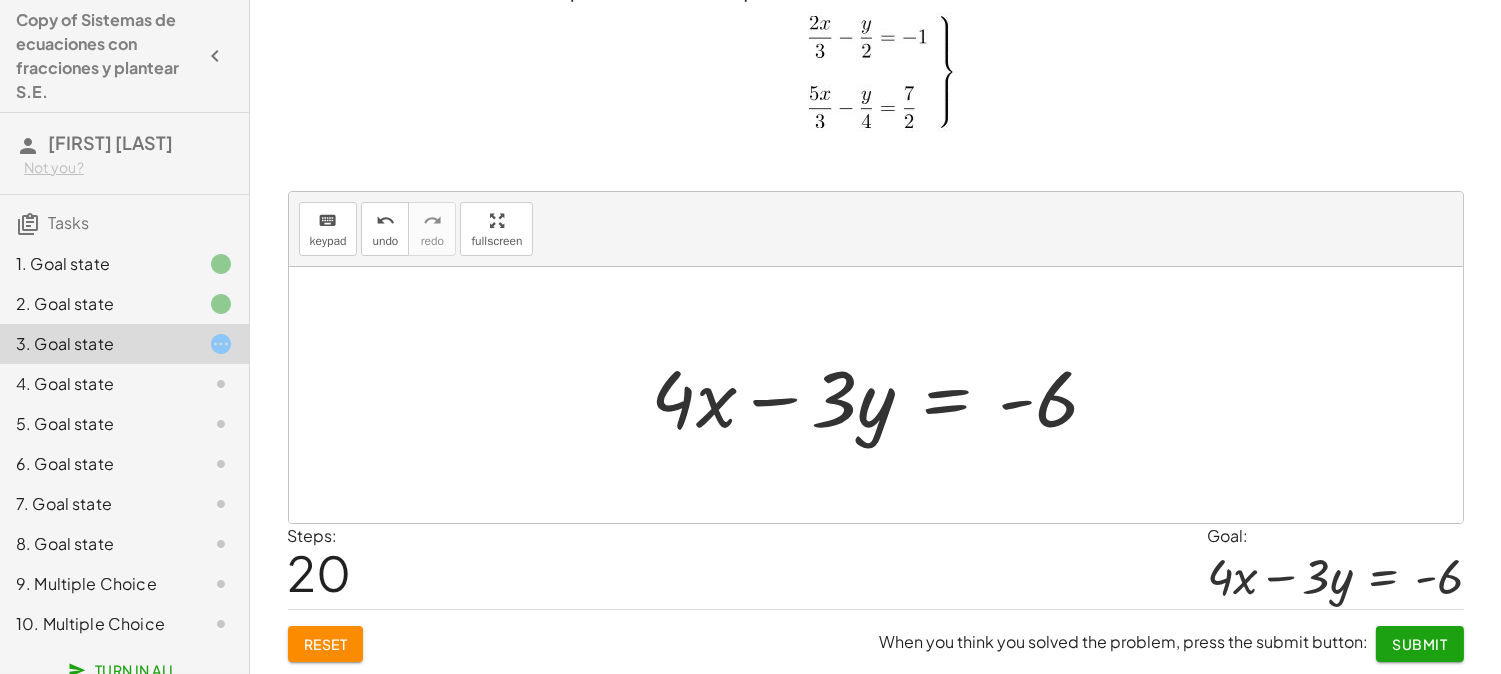click on "Submit" 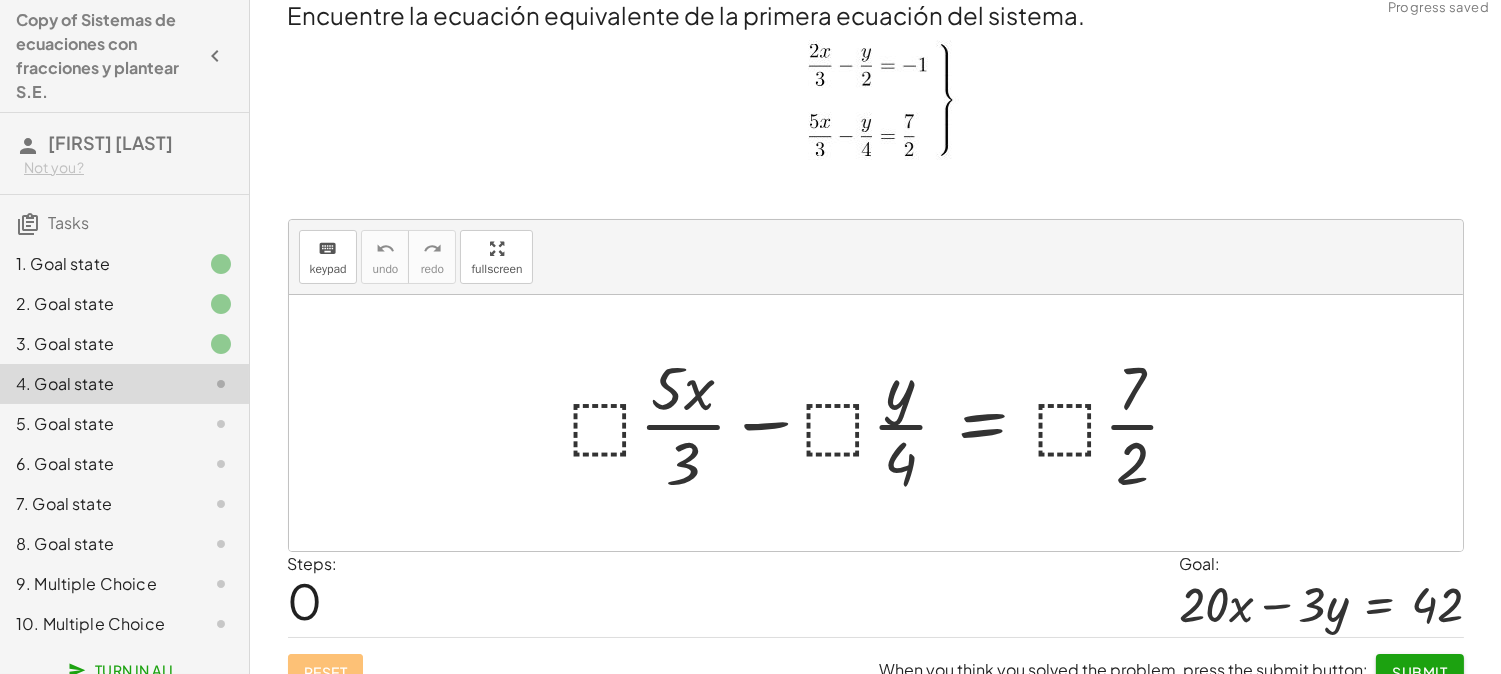 scroll, scrollTop: 0, scrollLeft: 0, axis: both 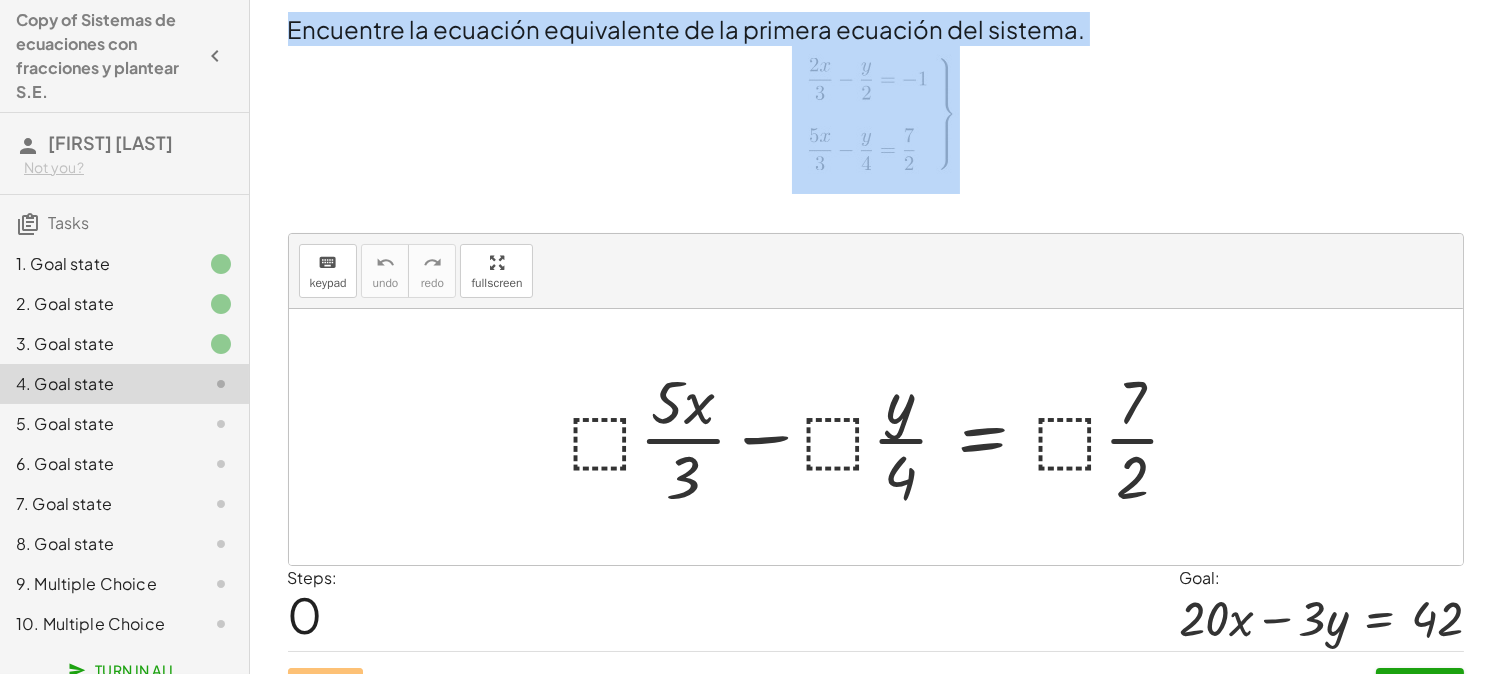 drag, startPoint x: 291, startPoint y: 23, endPoint x: 1008, endPoint y: 77, distance: 719.0306 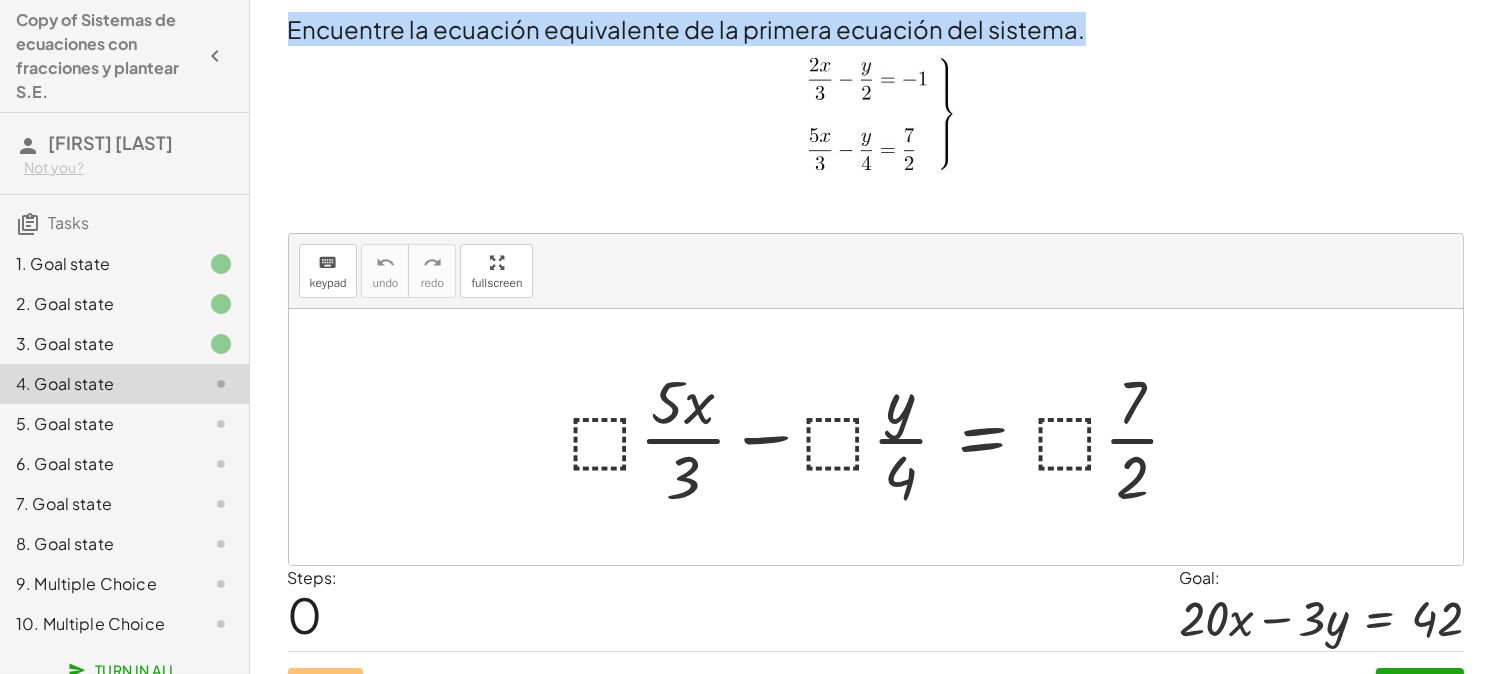 drag, startPoint x: 286, startPoint y: 21, endPoint x: 1120, endPoint y: 36, distance: 834.1349 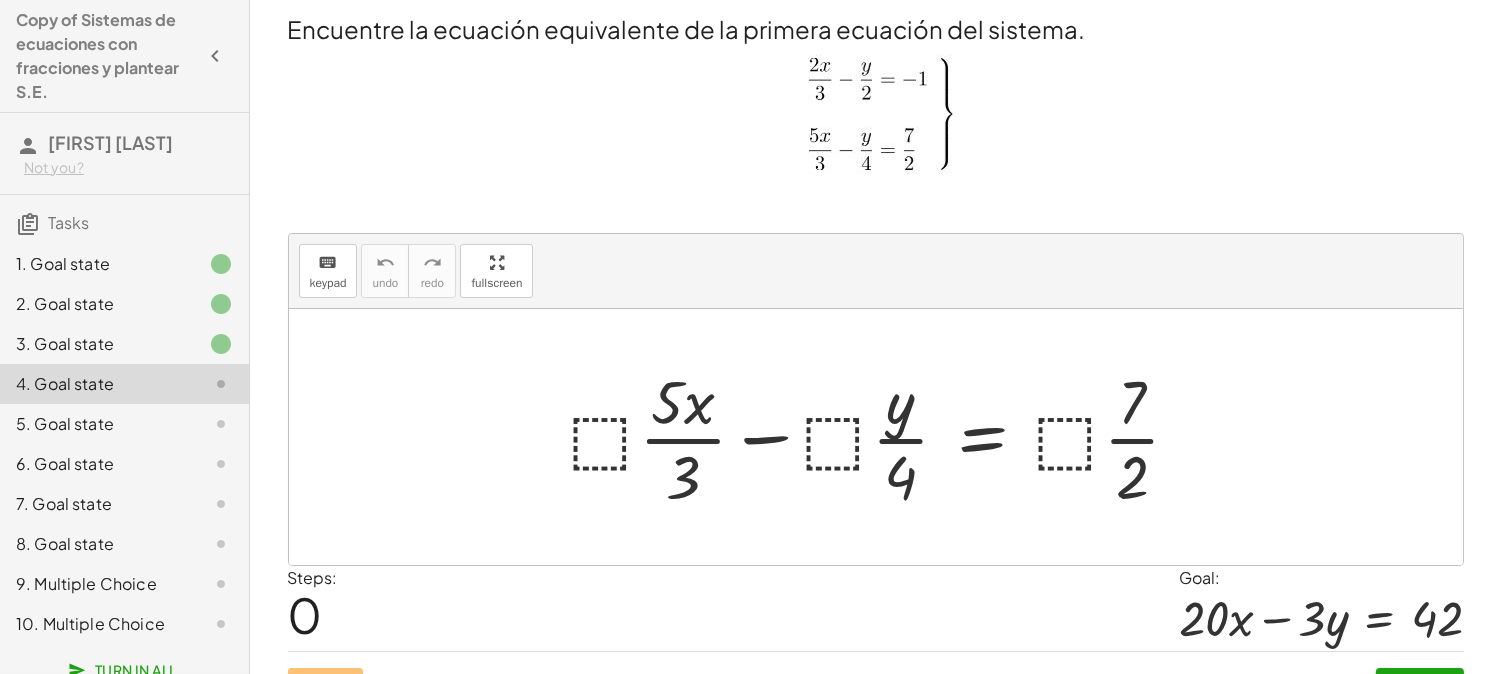 click at bounding box center [876, 120] 